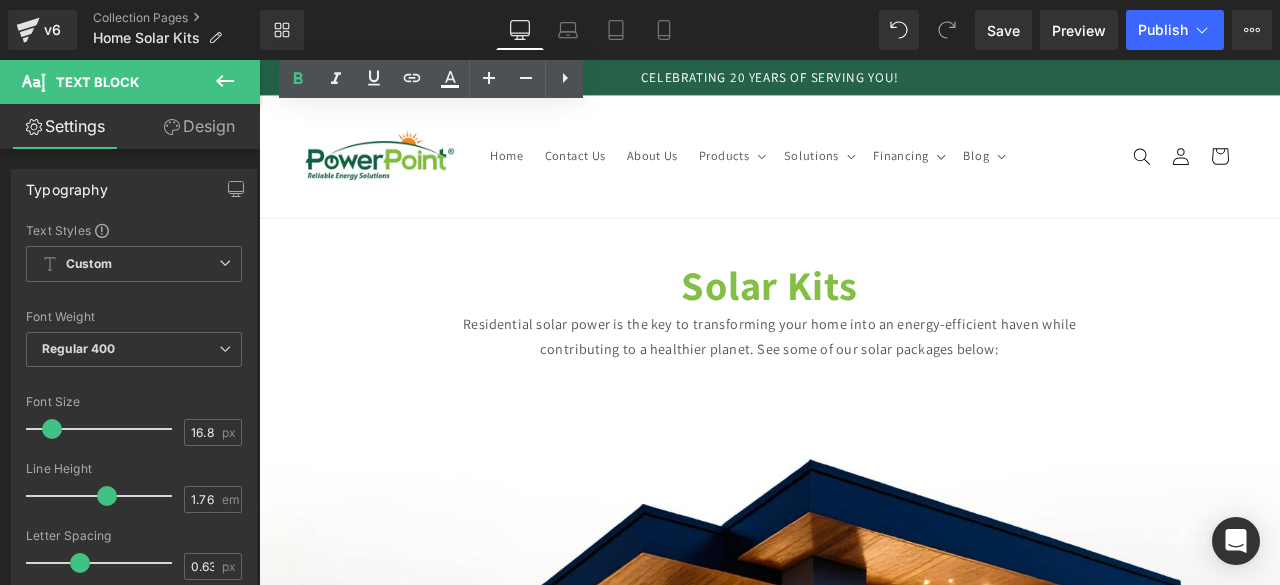 scroll, scrollTop: 2398, scrollLeft: 0, axis: vertical 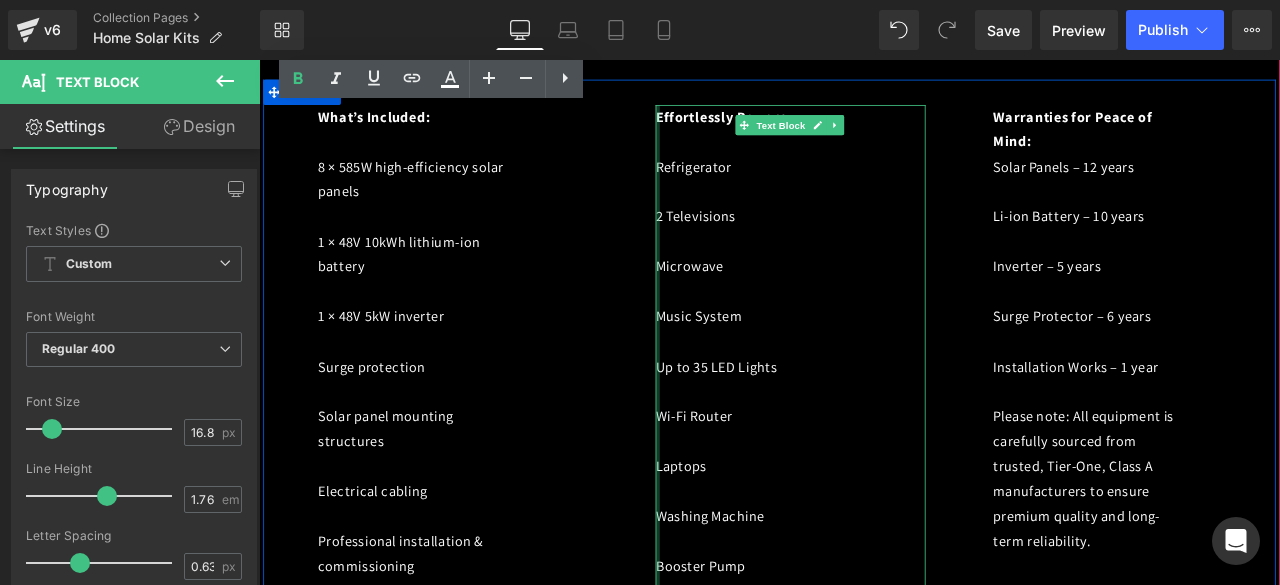 drag, startPoint x: 727, startPoint y: 120, endPoint x: 826, endPoint y: 234, distance: 150.98676 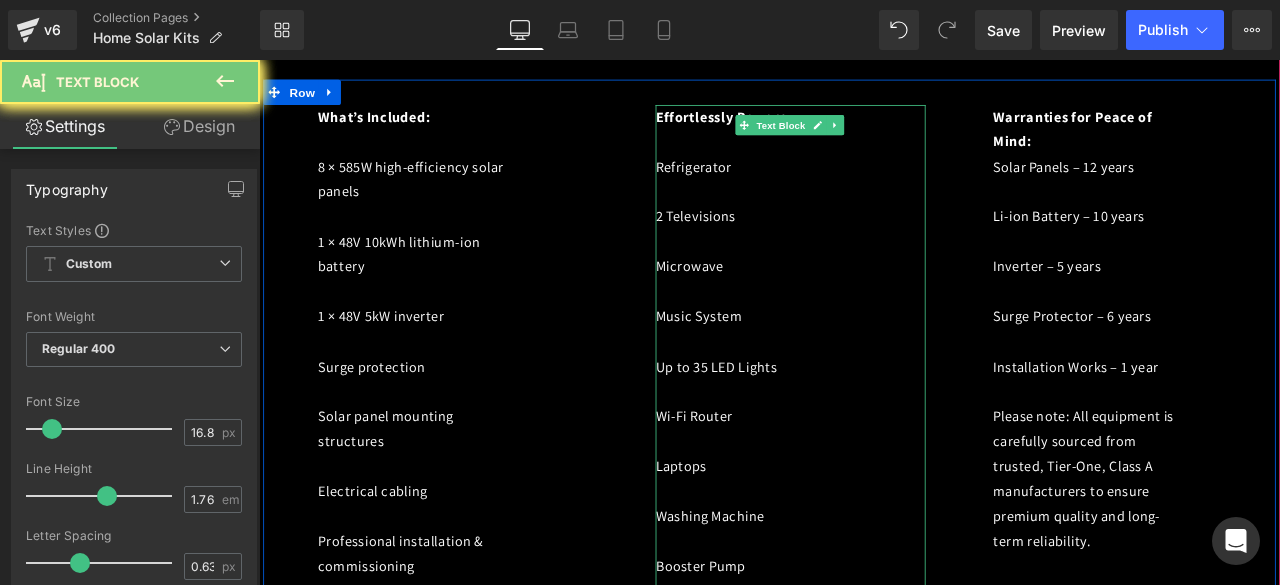 drag, startPoint x: 826, startPoint y: 234, endPoint x: 917, endPoint y: 182, distance: 104.80935 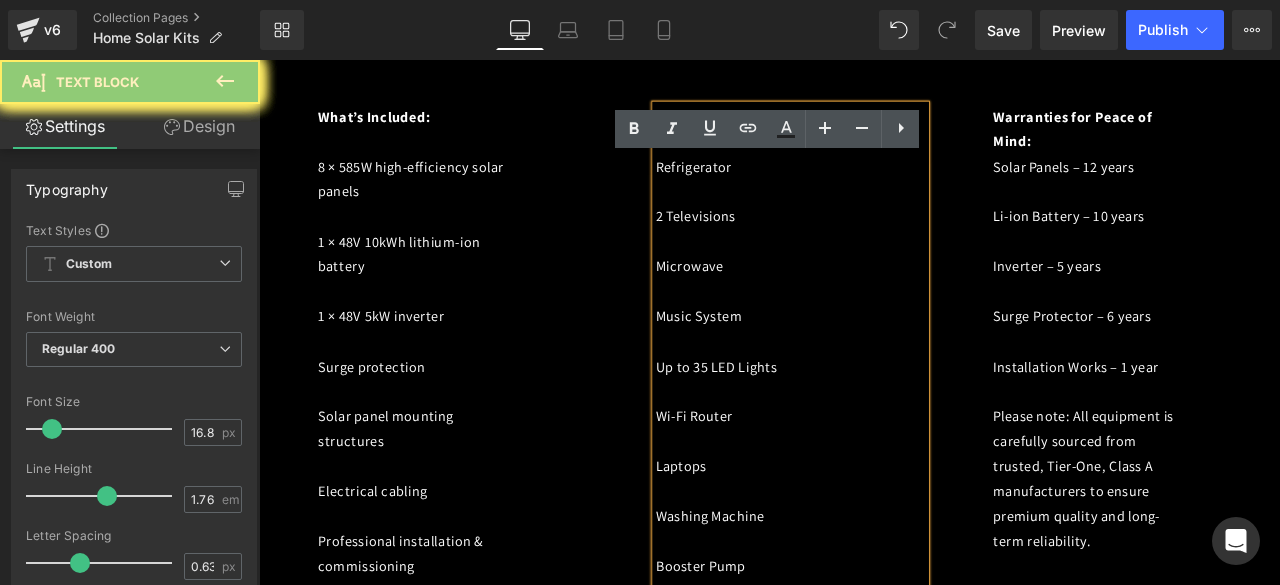 click at bounding box center (844, 336) 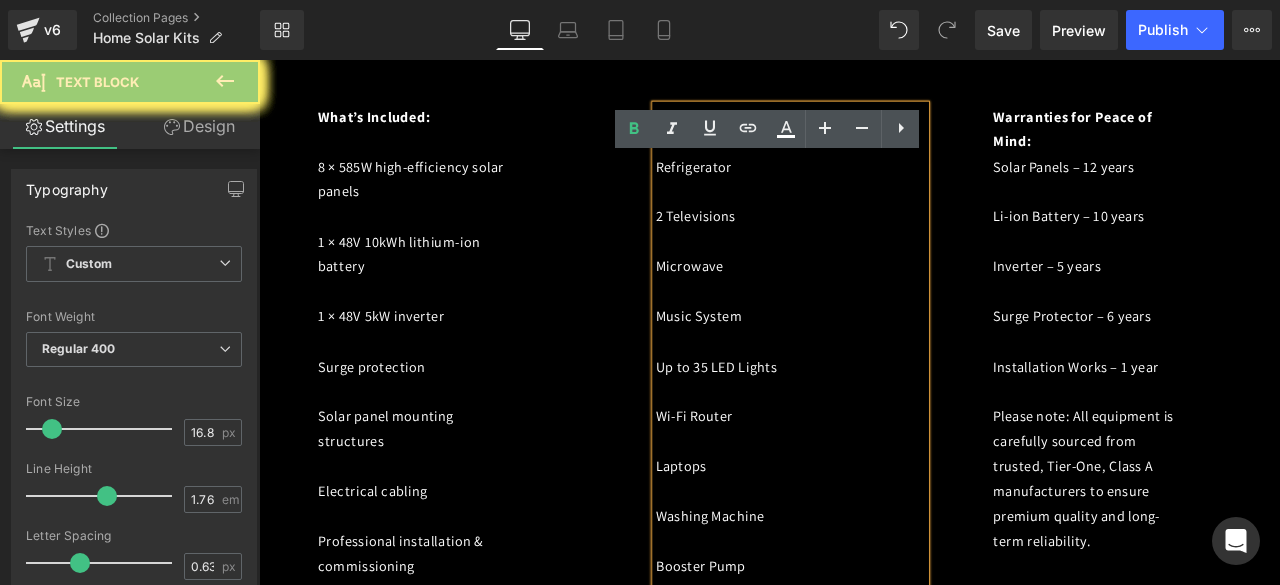 drag, startPoint x: 723, startPoint y: 235, endPoint x: 944, endPoint y: 600, distance: 426.69193 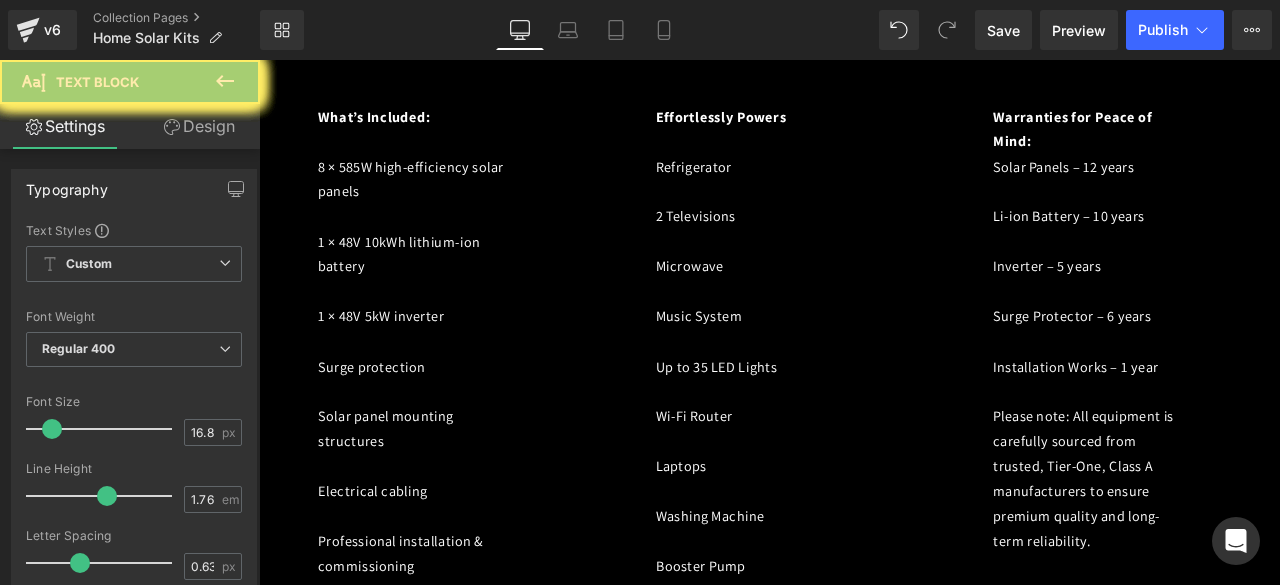 click on "Every detail of the [PERSON_NAME] package has been engineered to ensure comfort, efficiency, and resilience.  It is more than a power system—it’s a lifestyle upgrade that blends reliability, sustainability, and refined living." at bounding box center (820, 952) 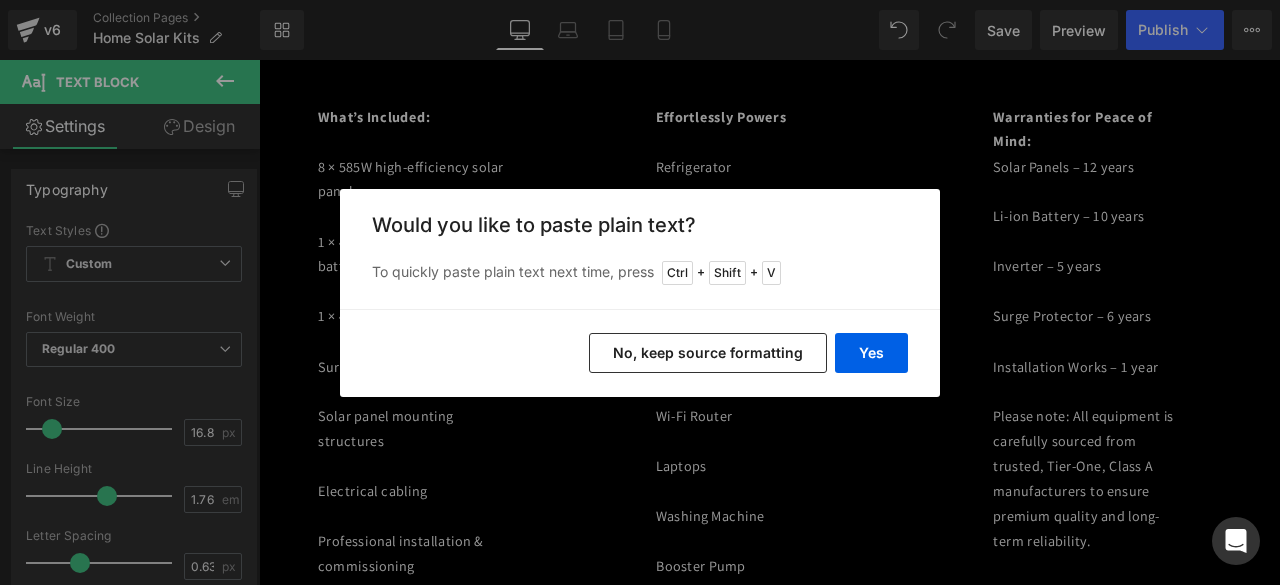 click on "Yes" at bounding box center (871, 353) 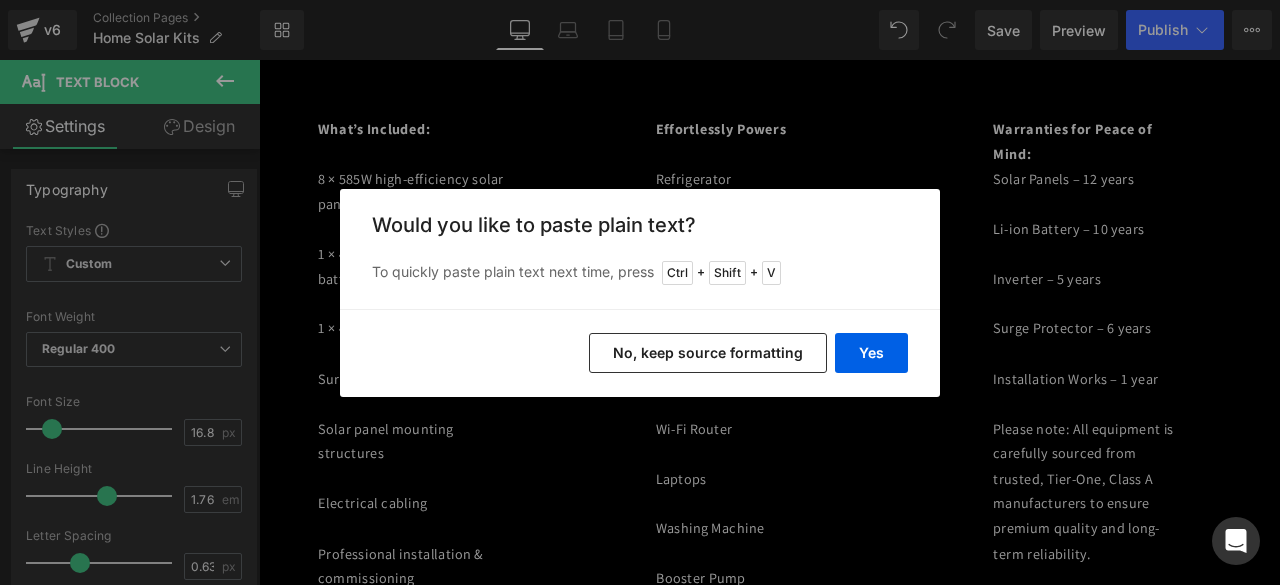 type 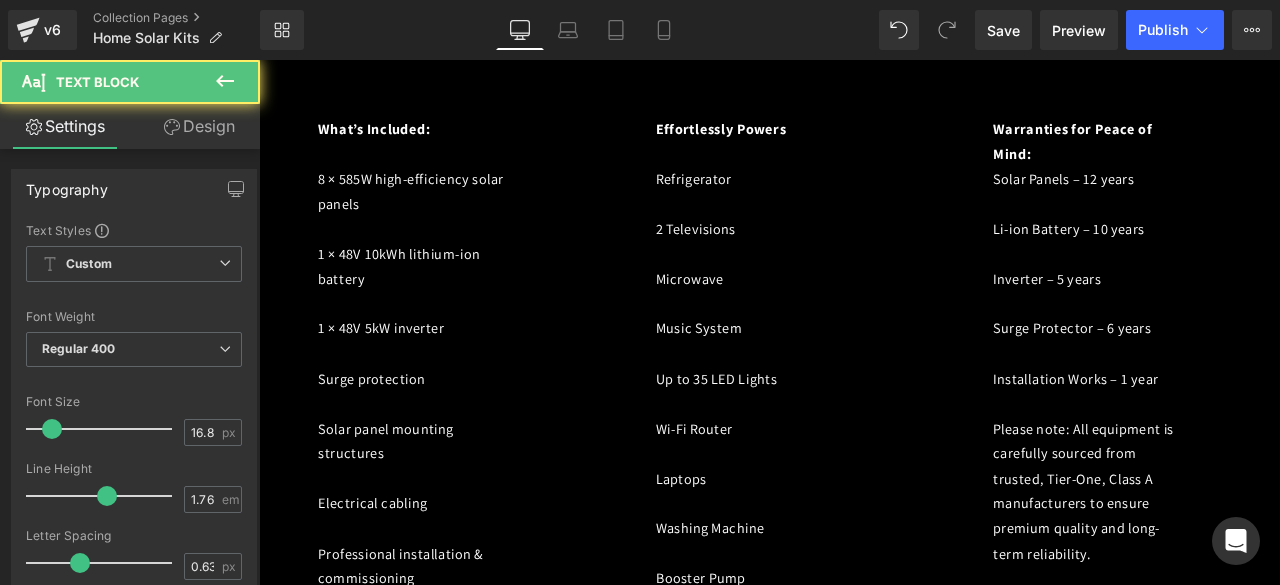 click on "Let Nuru illuminate your world—reliably, intelligently, effortlessly." at bounding box center (839, 1012) 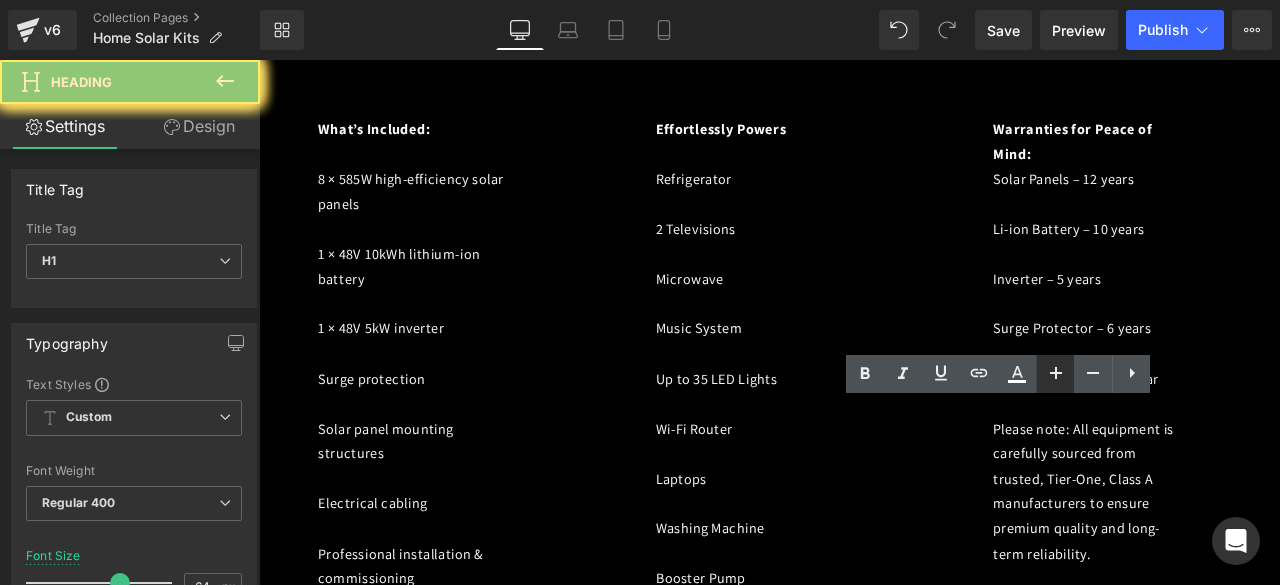 click 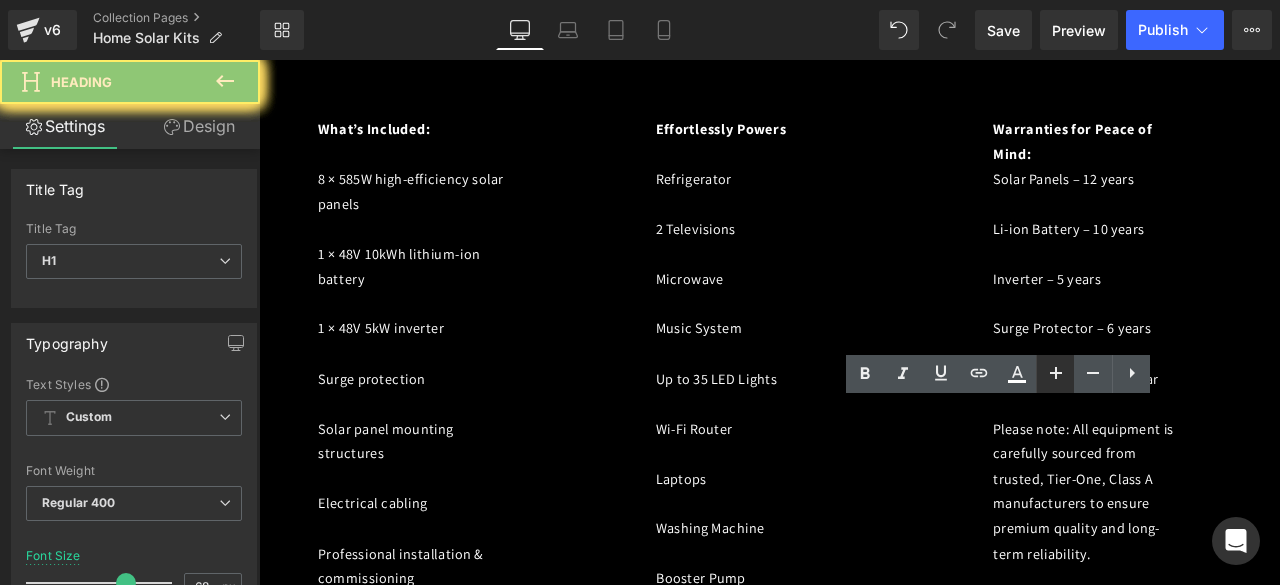 click 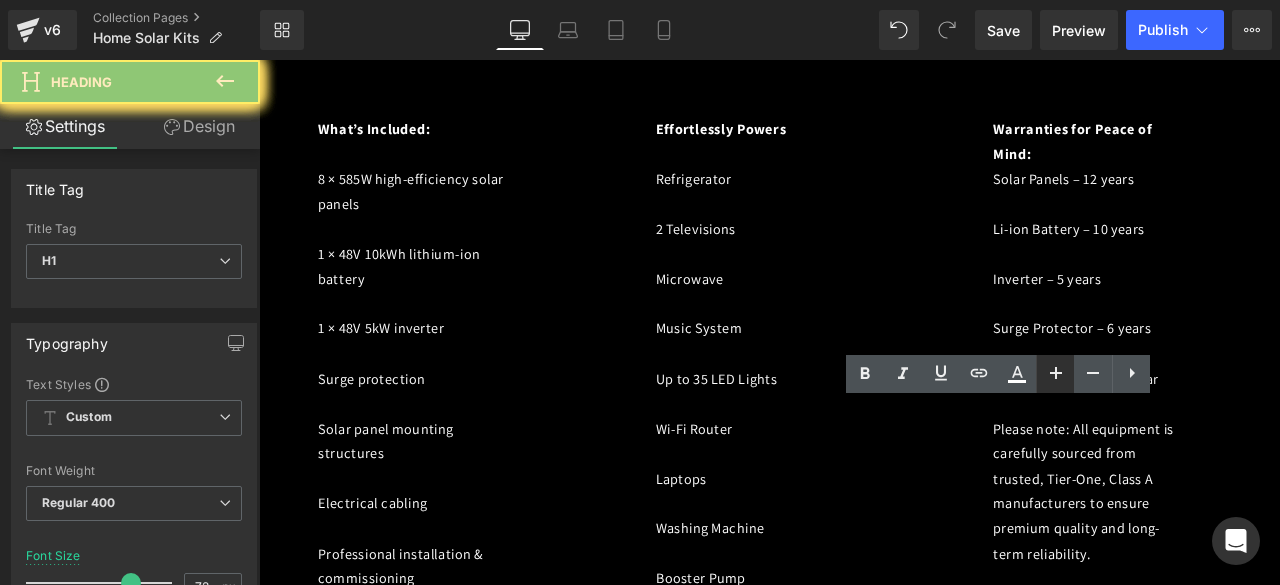 drag, startPoint x: 1058, startPoint y: 370, endPoint x: 958, endPoint y: 235, distance: 168.00298 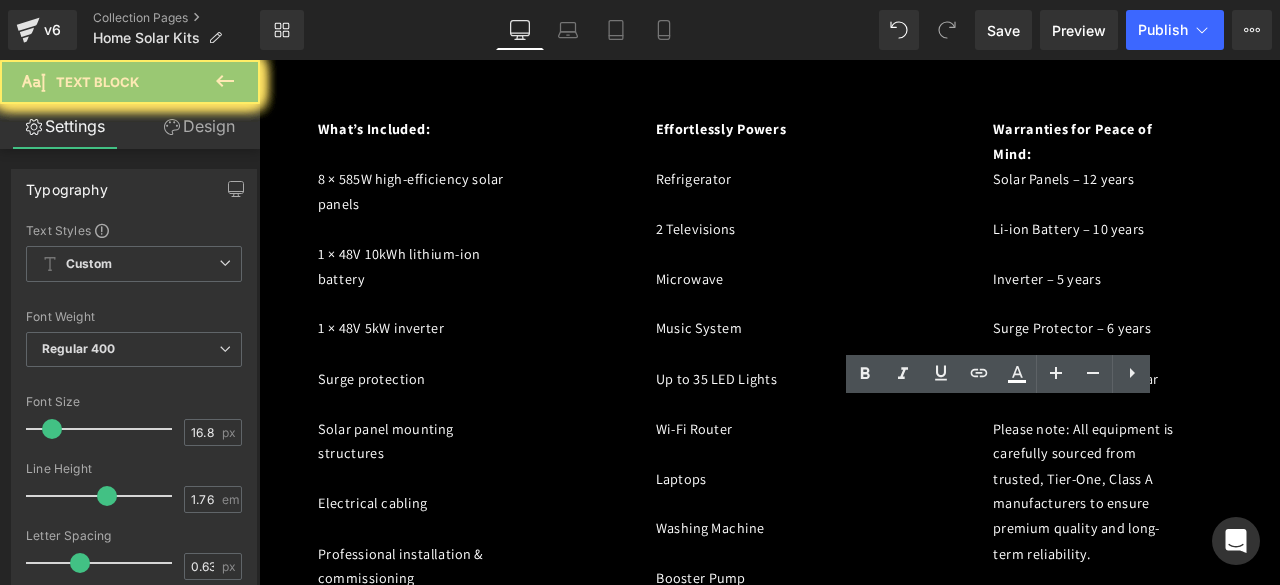 click on "Every detail of the [PERSON_NAME] package has been engineered to ensure comfort, efficiency, and resilience.  It is more than a power system—it’s a lifestyle upgrade that blends reliability, sustainability, and refined living. Bring the sun home—seamlessly. Let [PERSON_NAME] elevate your energy experience. Text Block" at bounding box center (864, -750) 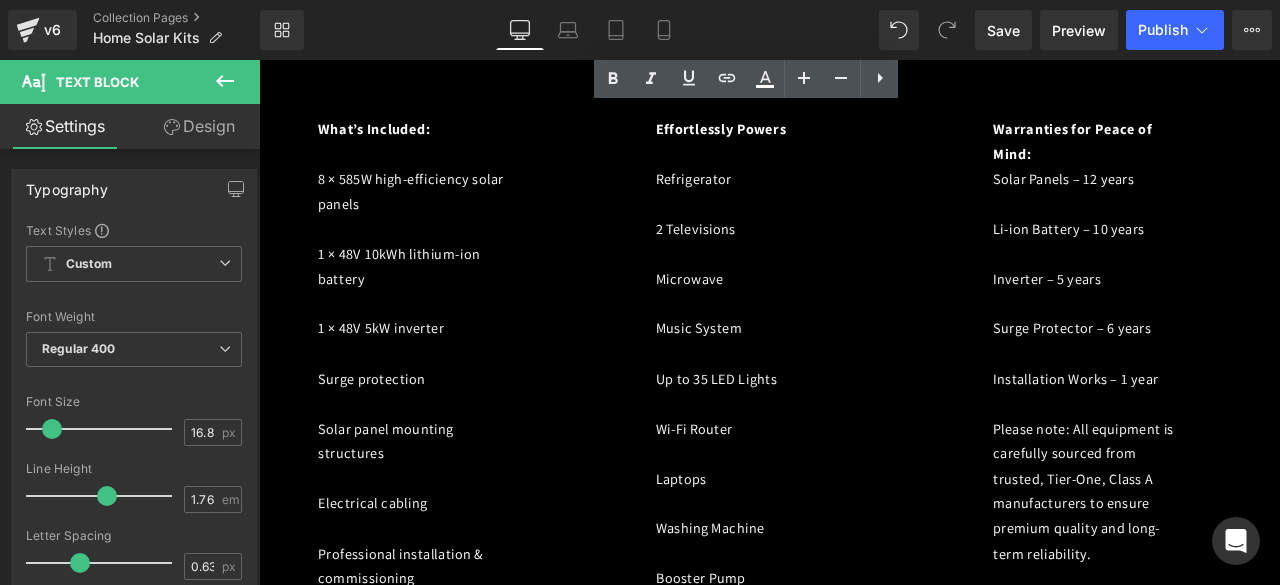 drag, startPoint x: 900, startPoint y: 53, endPoint x: 856, endPoint y: 14, distance: 58.796257 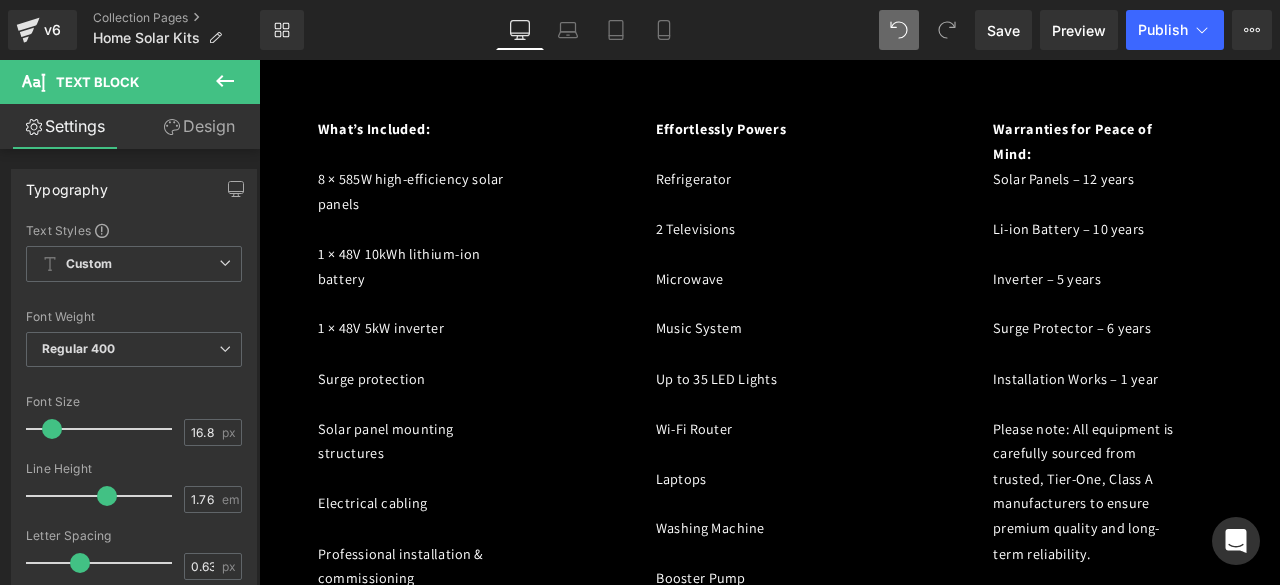 click at bounding box center [899, 30] 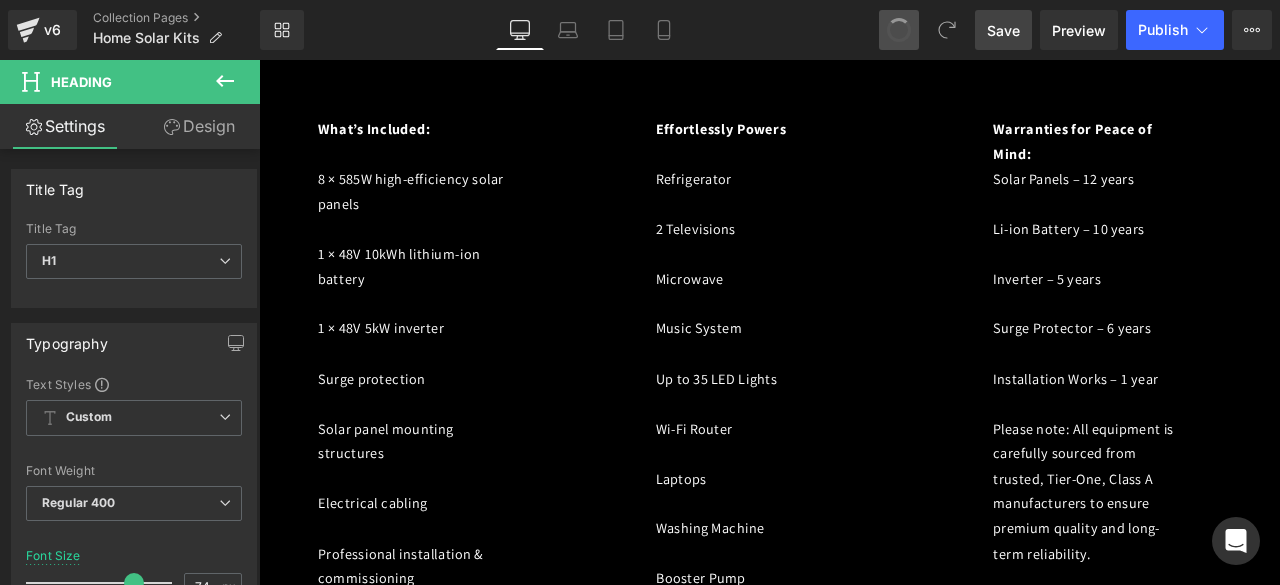 click on "Save" at bounding box center [1003, 30] 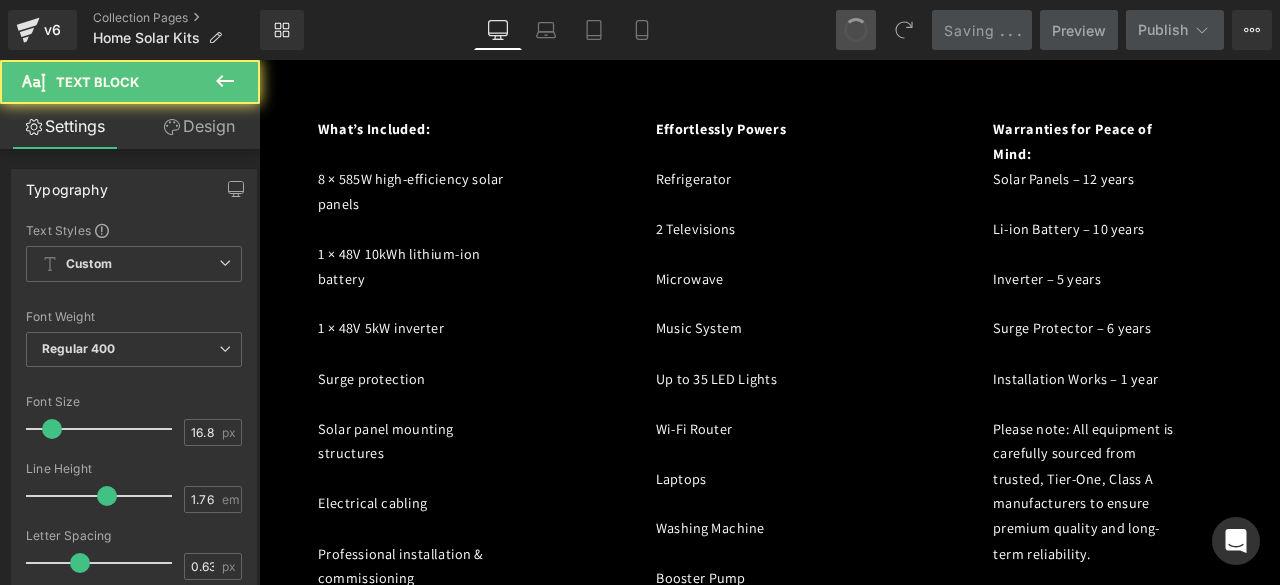 click on "[PERSON_NAME] Solar Home Power Package" at bounding box center [1069, -220] 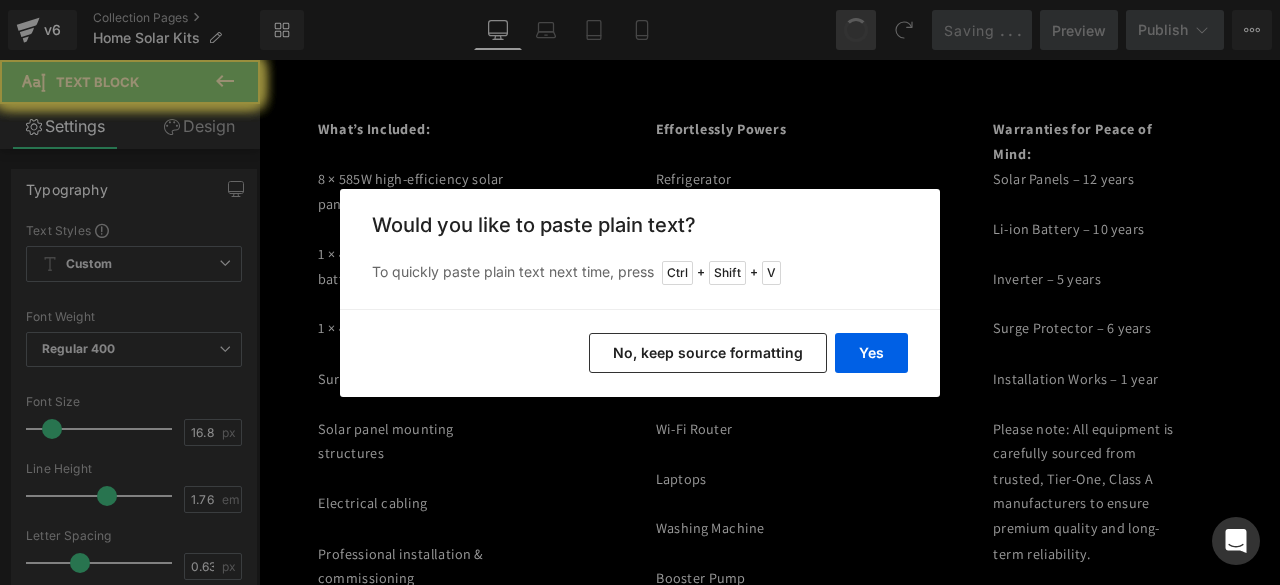 click on "Yes" at bounding box center (871, 353) 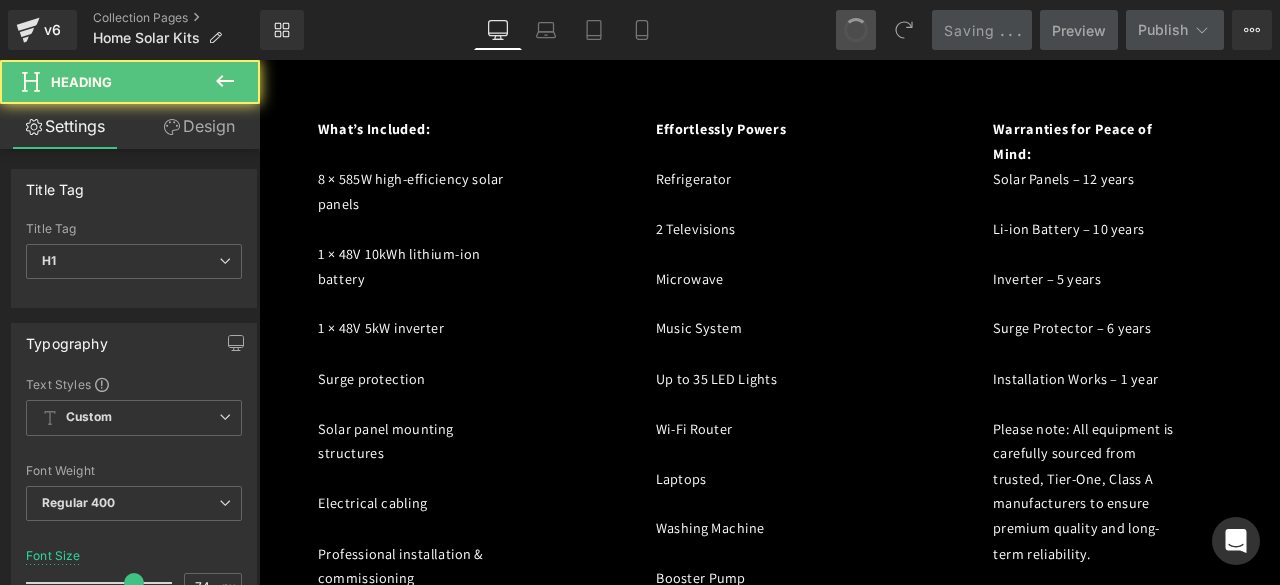 click on "NURU" at bounding box center (1164, -356) 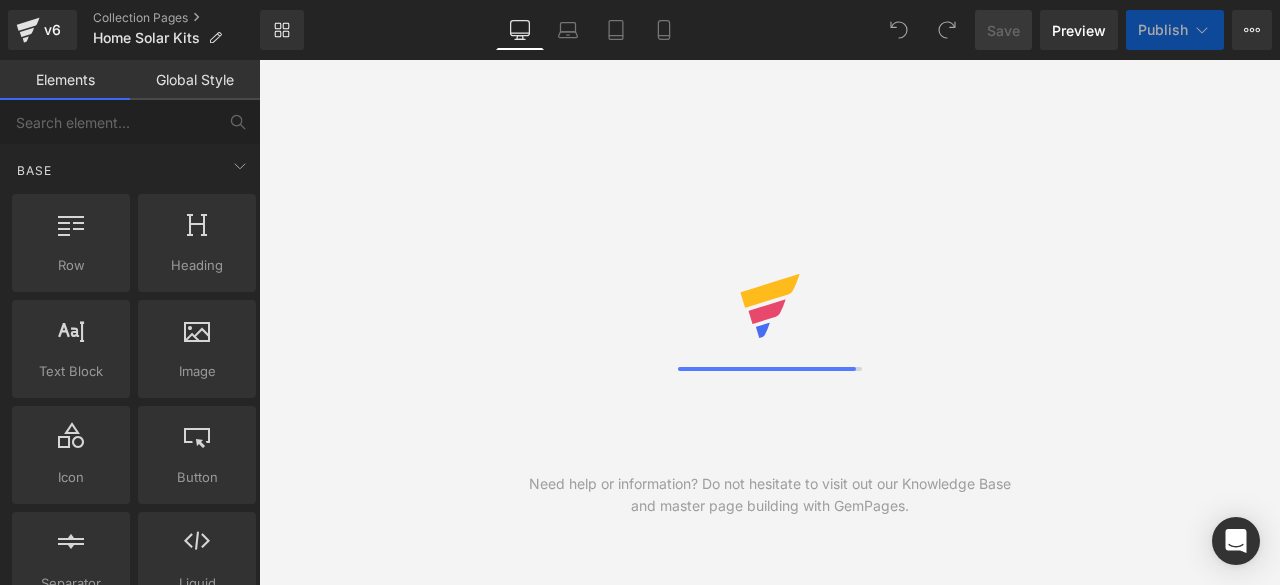 scroll, scrollTop: 0, scrollLeft: 0, axis: both 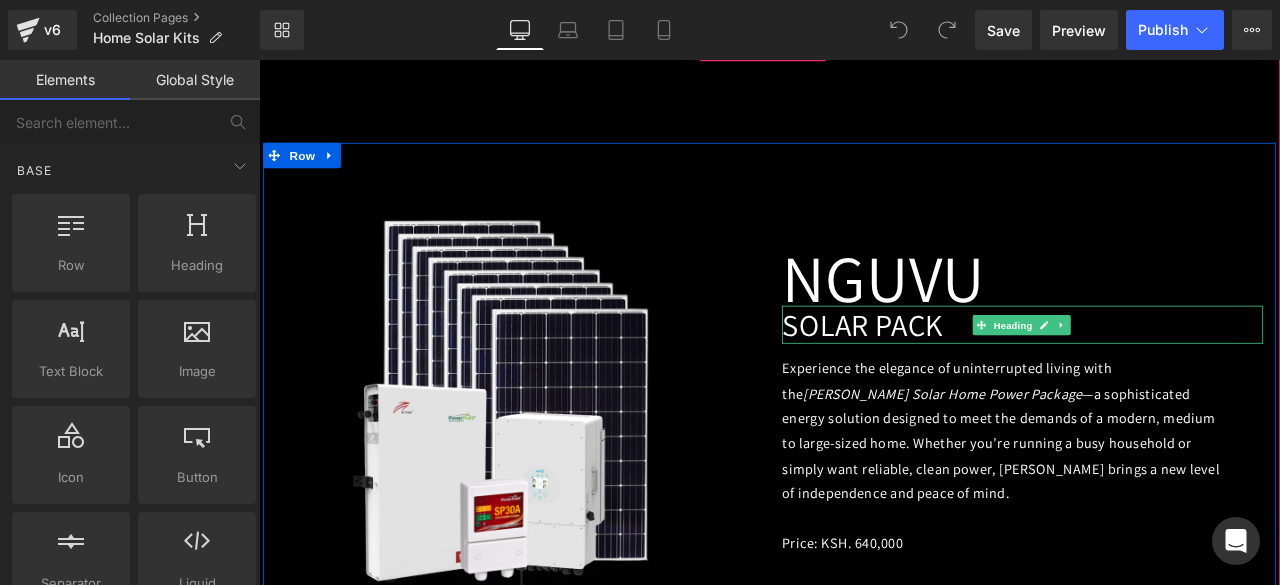 click on "SOLAR PACK" at bounding box center [974, 373] 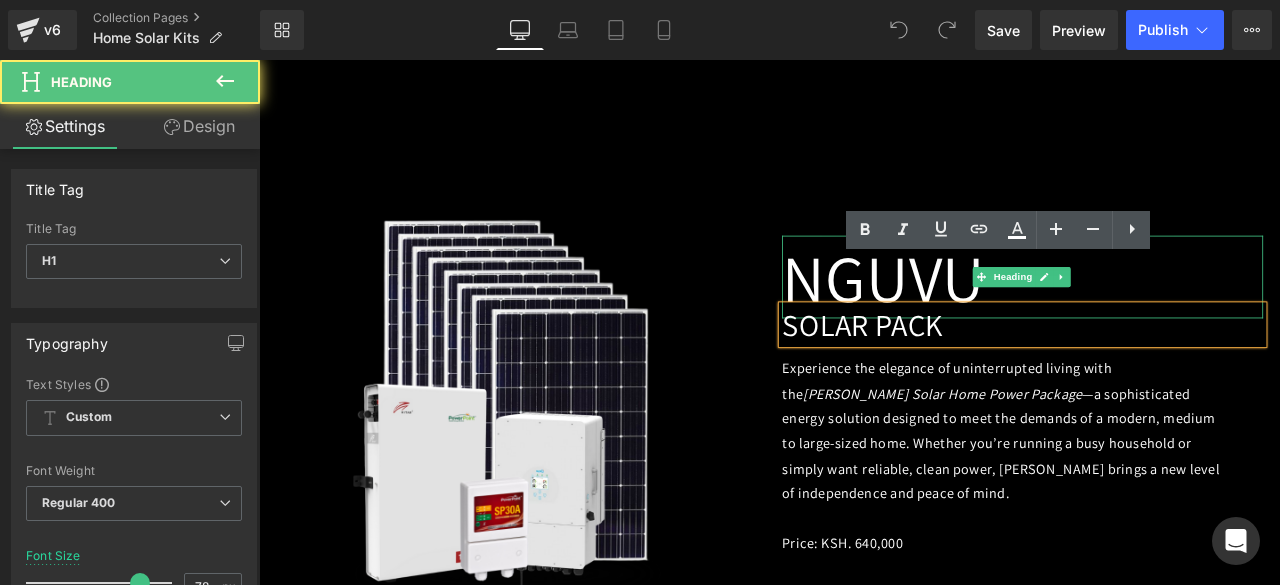 click on "NGUVU" at bounding box center (1164, 316) 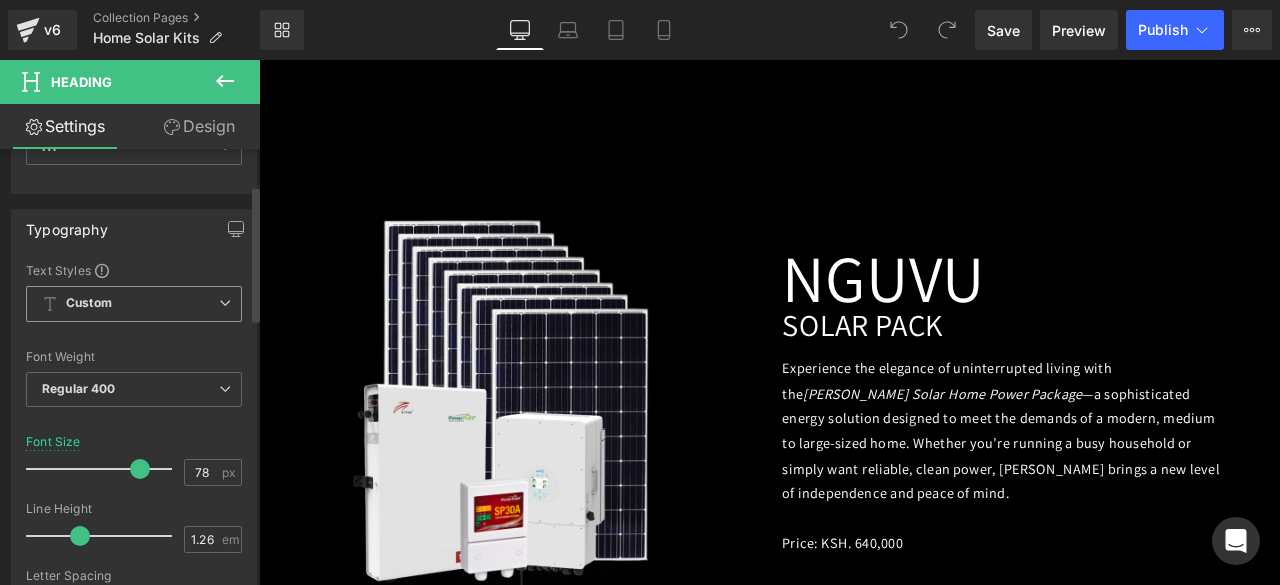 scroll, scrollTop: 115, scrollLeft: 0, axis: vertical 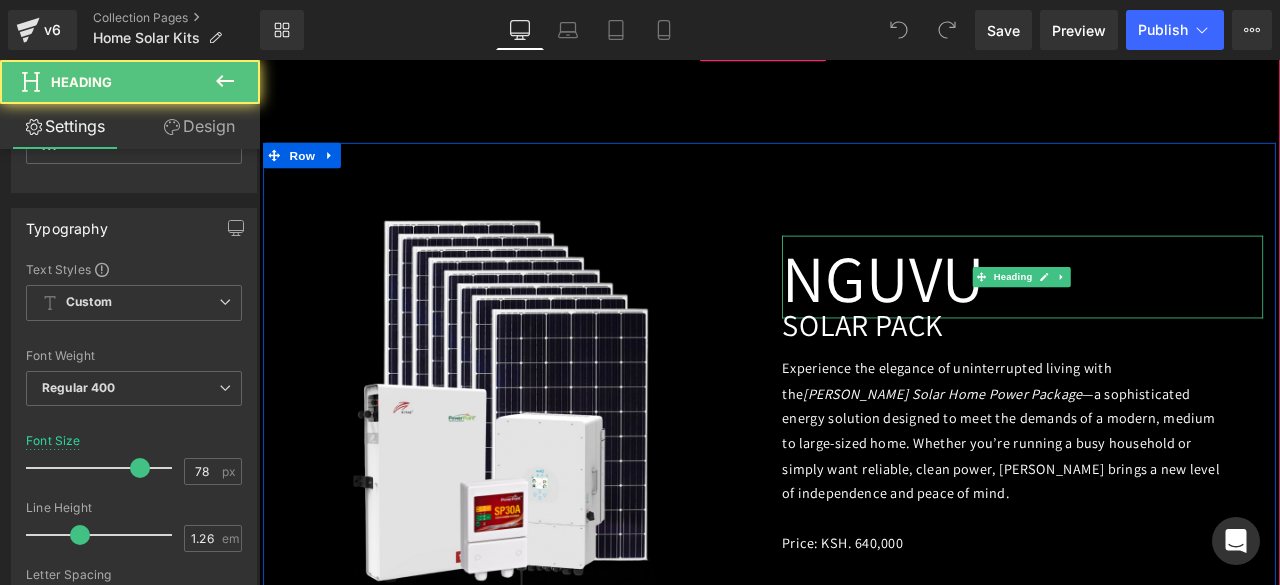 click on "NGUVU" at bounding box center (1164, 316) 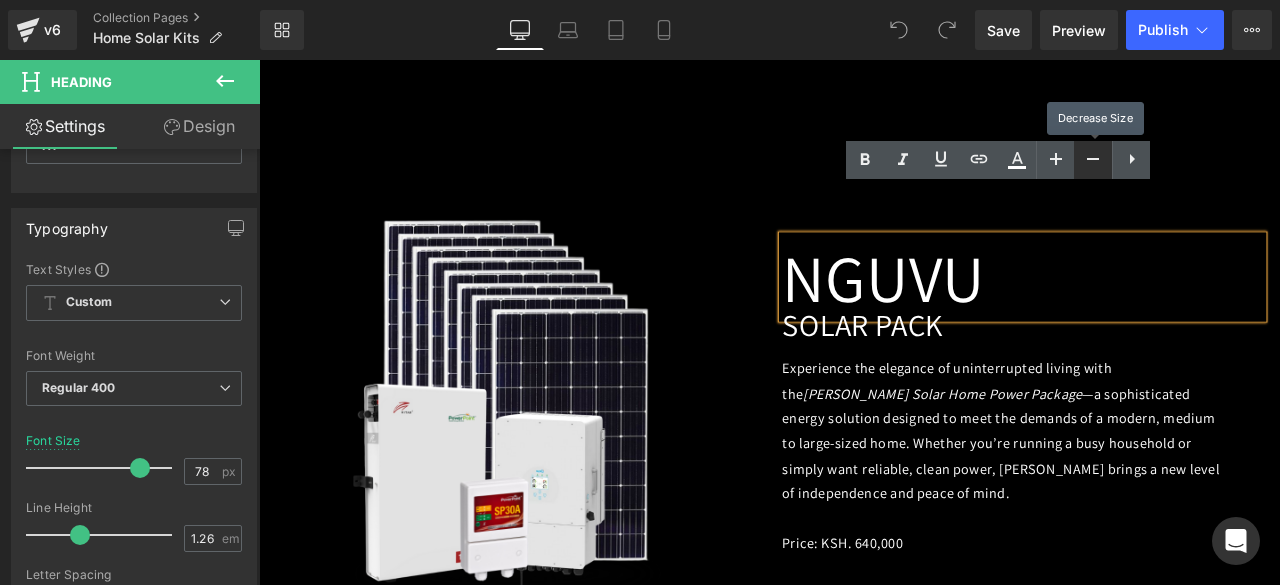 click 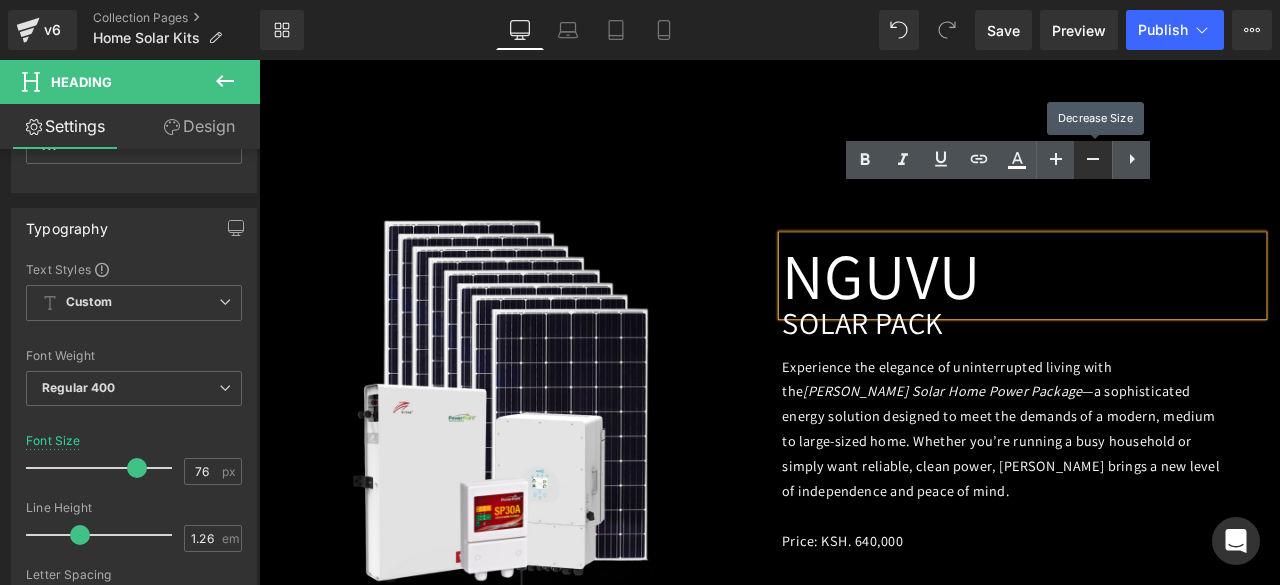 click 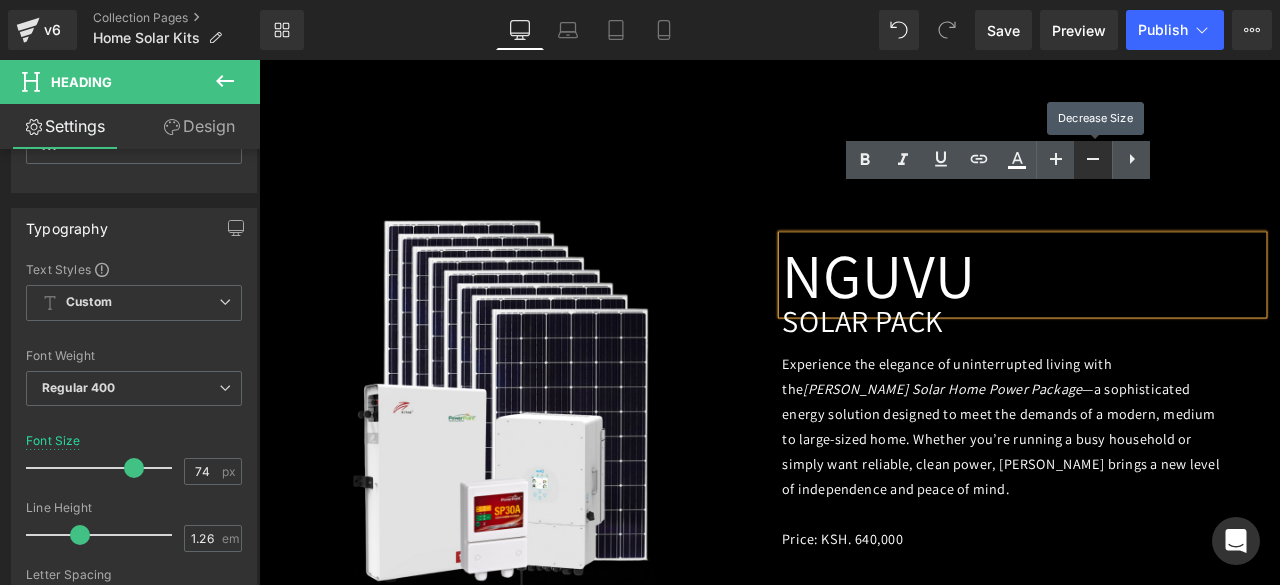 click 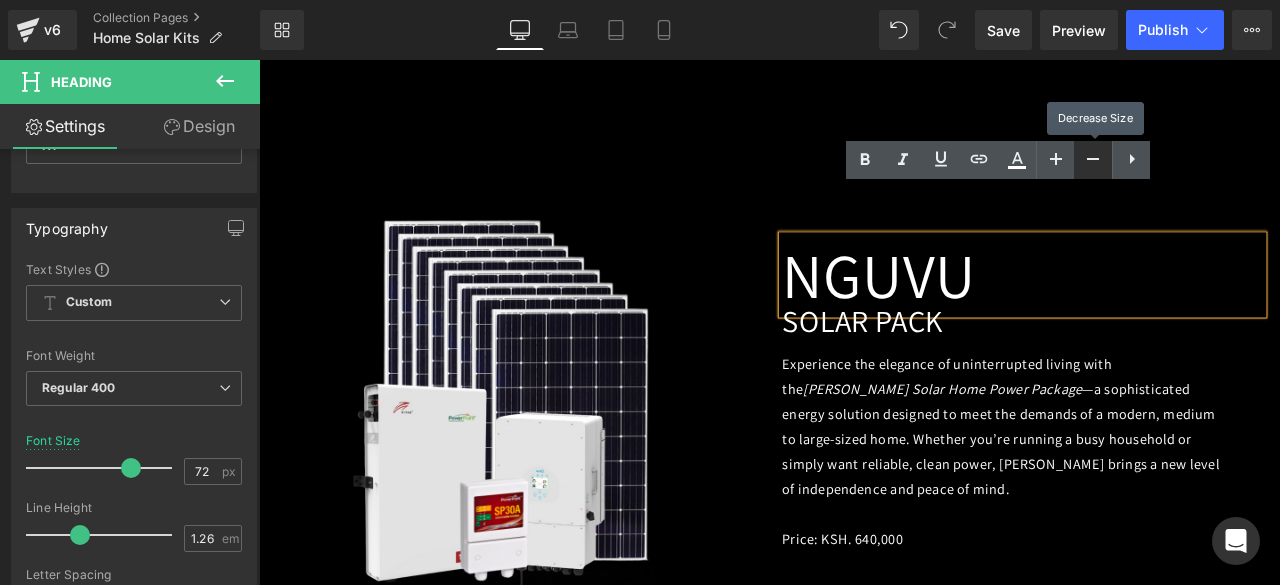 click 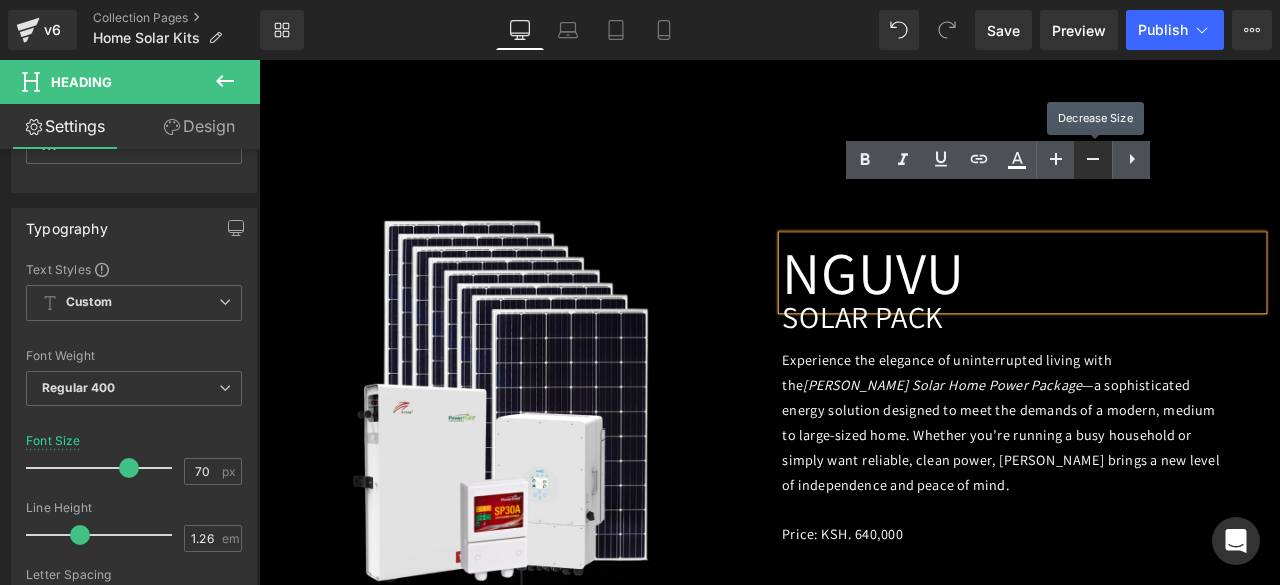 click 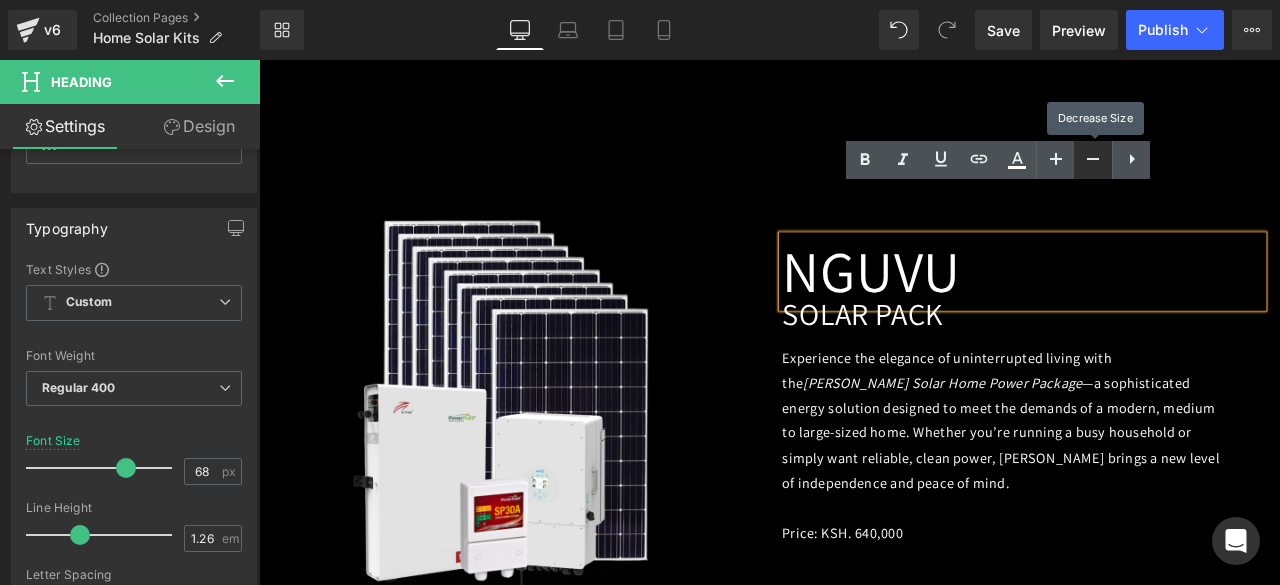 click at bounding box center (1093, 160) 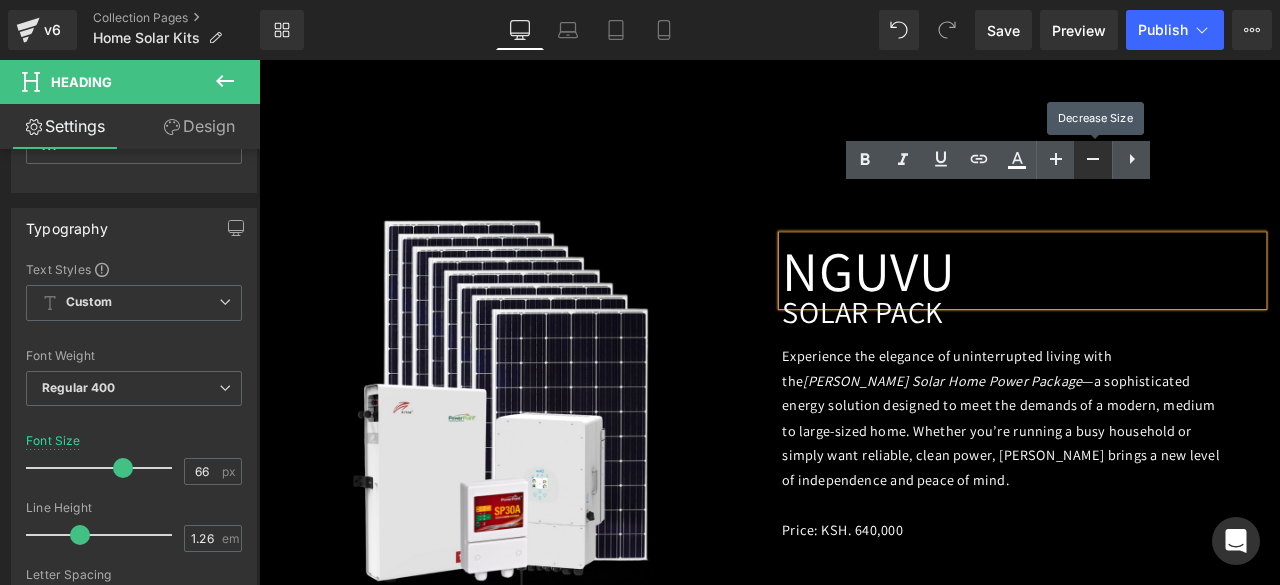 click at bounding box center (1093, 160) 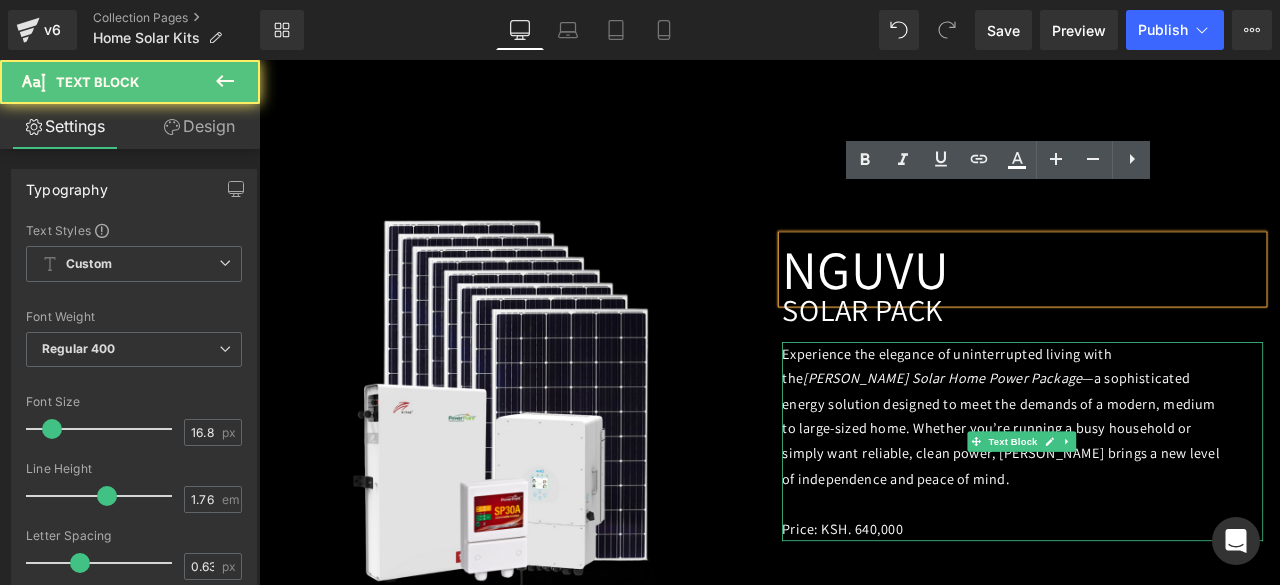 click at bounding box center (1139, 586) 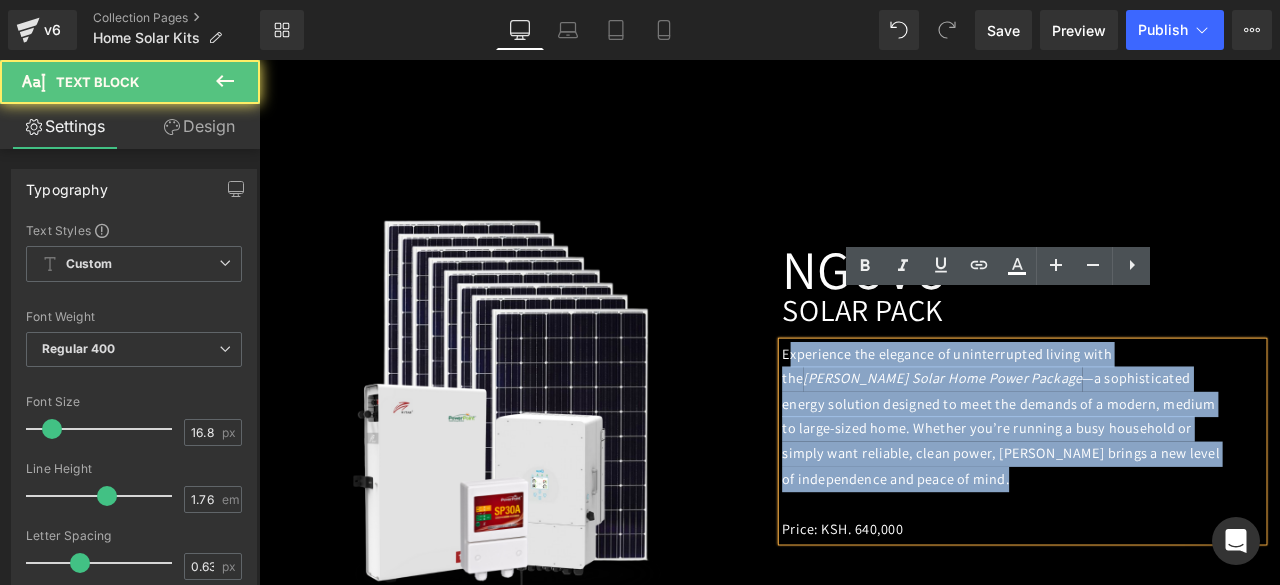 drag, startPoint x: 876, startPoint y: 356, endPoint x: 939, endPoint y: 521, distance: 176.61823 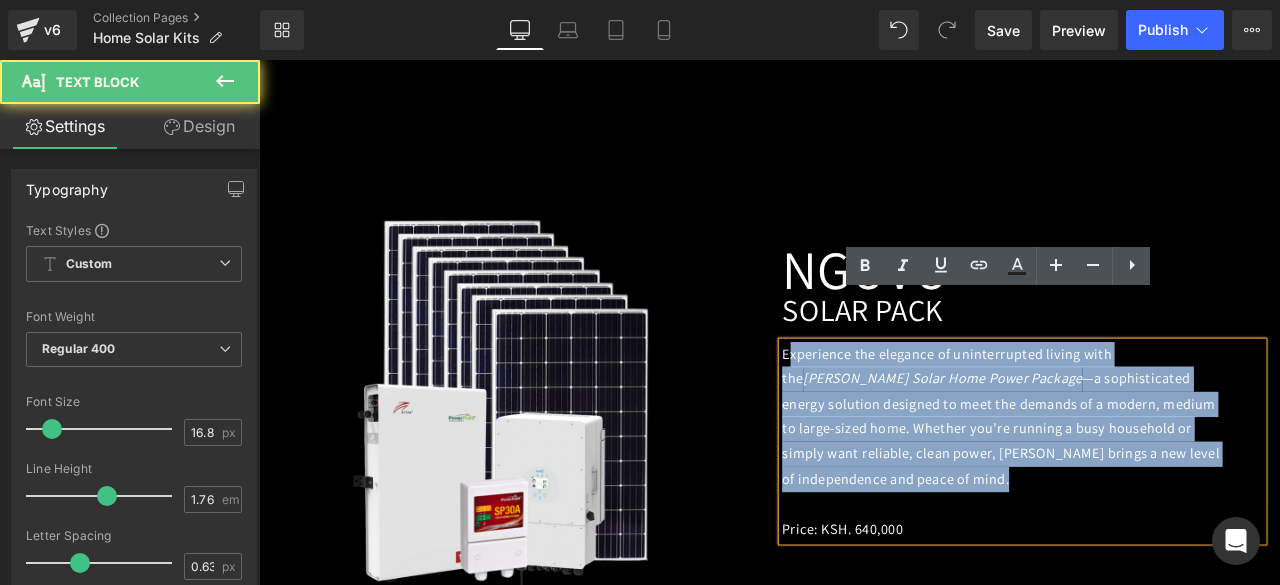 click at bounding box center [1139, 586] 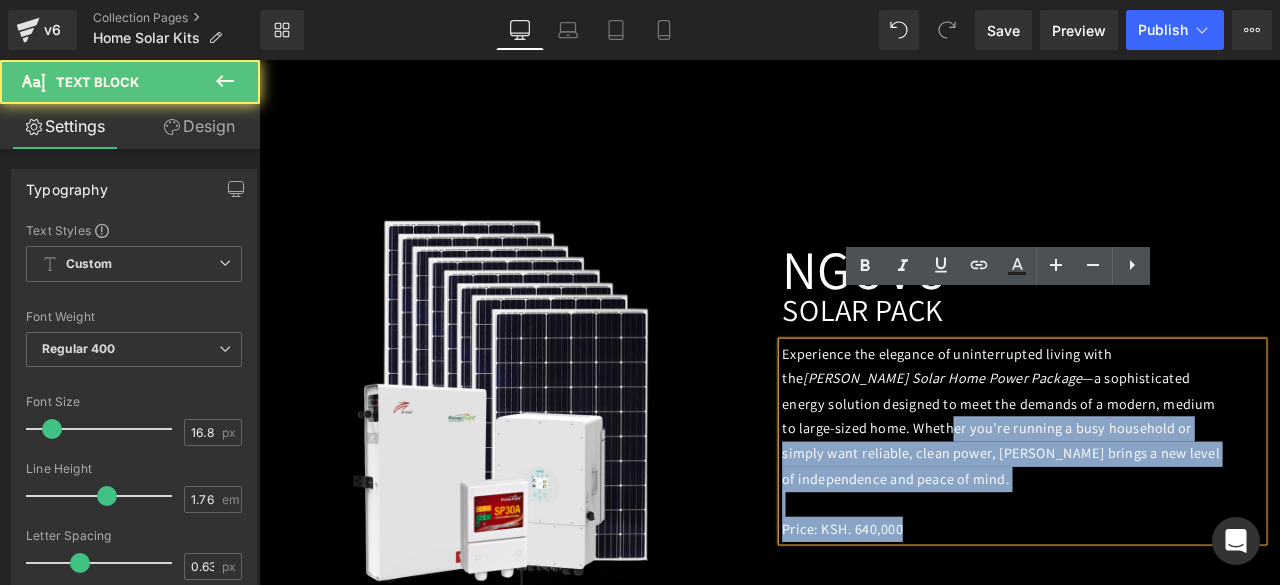 drag, startPoint x: 870, startPoint y: 346, endPoint x: 916, endPoint y: 445, distance: 109.165016 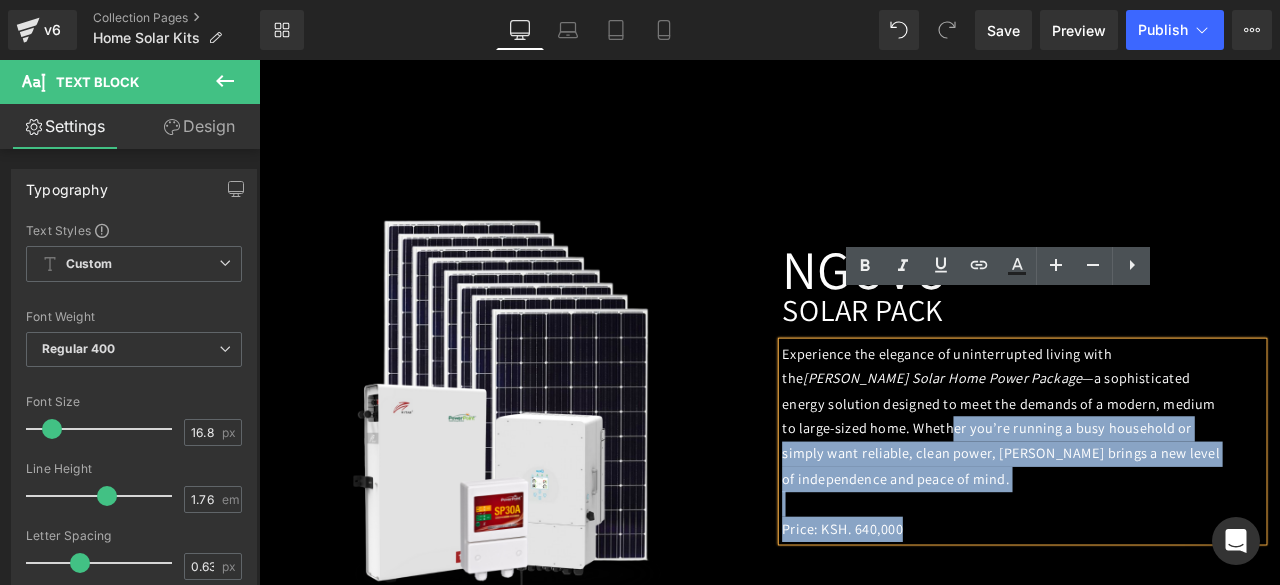 click on "Experience the elegance of uninterrupted living with the  [PERSON_NAME] Solar Home Power Package —a sophisticated energy solution designed to meet the demands of a modern, medium to large-sized home. Whether you’re running a busy household or simply want reliable, clean power, [PERSON_NAME] brings a new level of independence and peace of mind." at bounding box center [1138, 481] 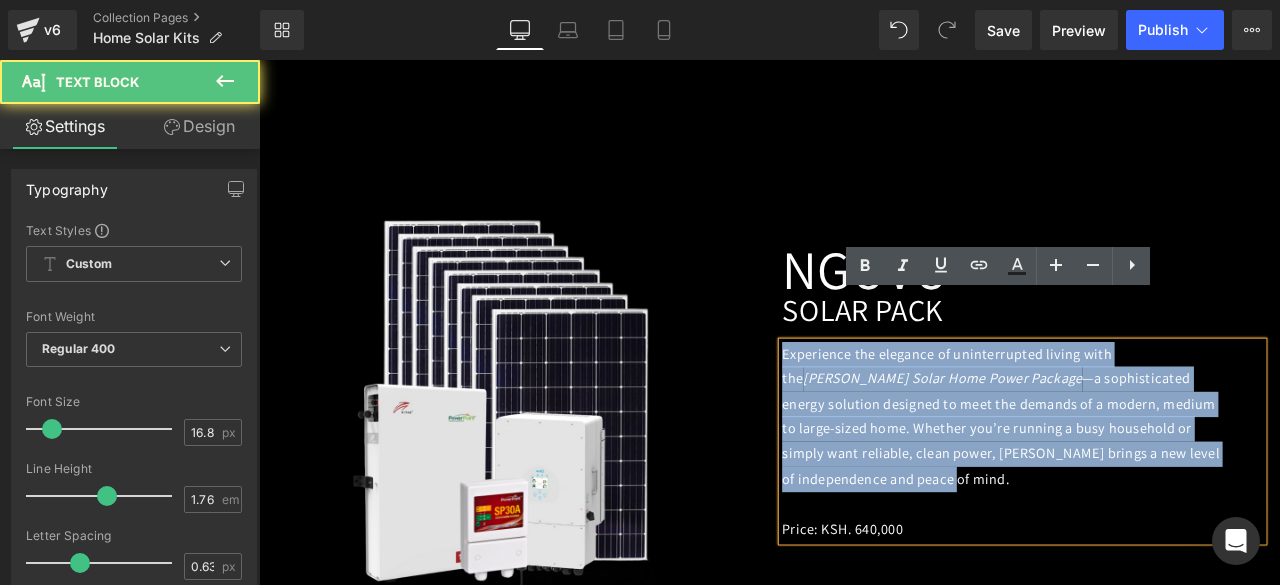 drag, startPoint x: 873, startPoint y: 351, endPoint x: 941, endPoint y: 505, distance: 168.34488 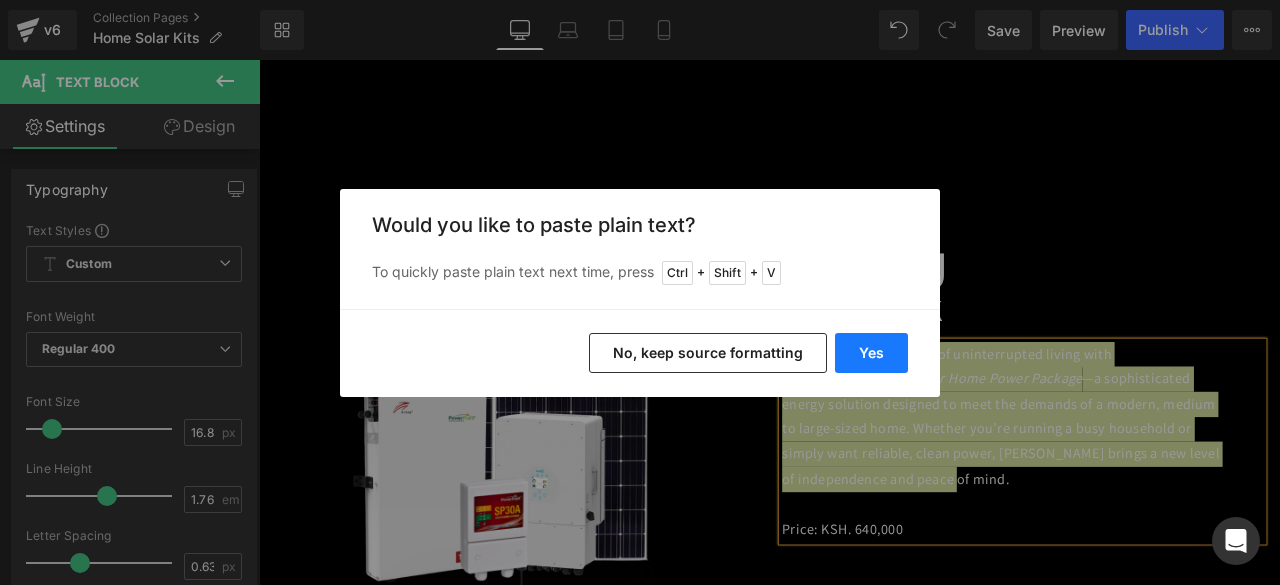click on "Yes" at bounding box center [871, 353] 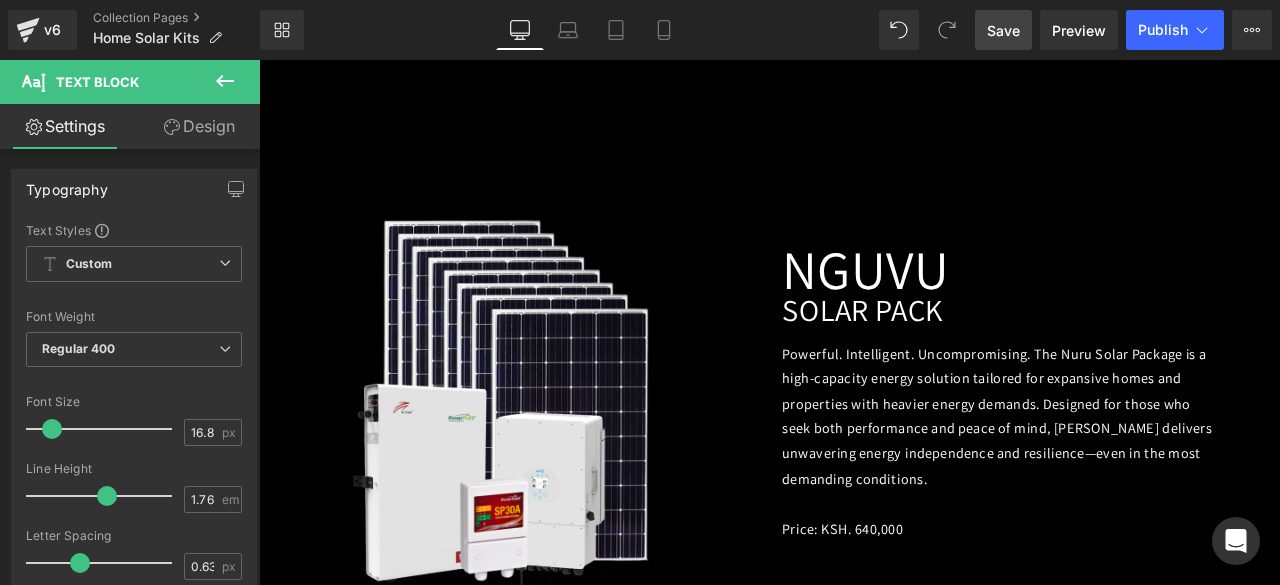 drag, startPoint x: 1012, startPoint y: 40, endPoint x: 670, endPoint y: 248, distance: 400.2849 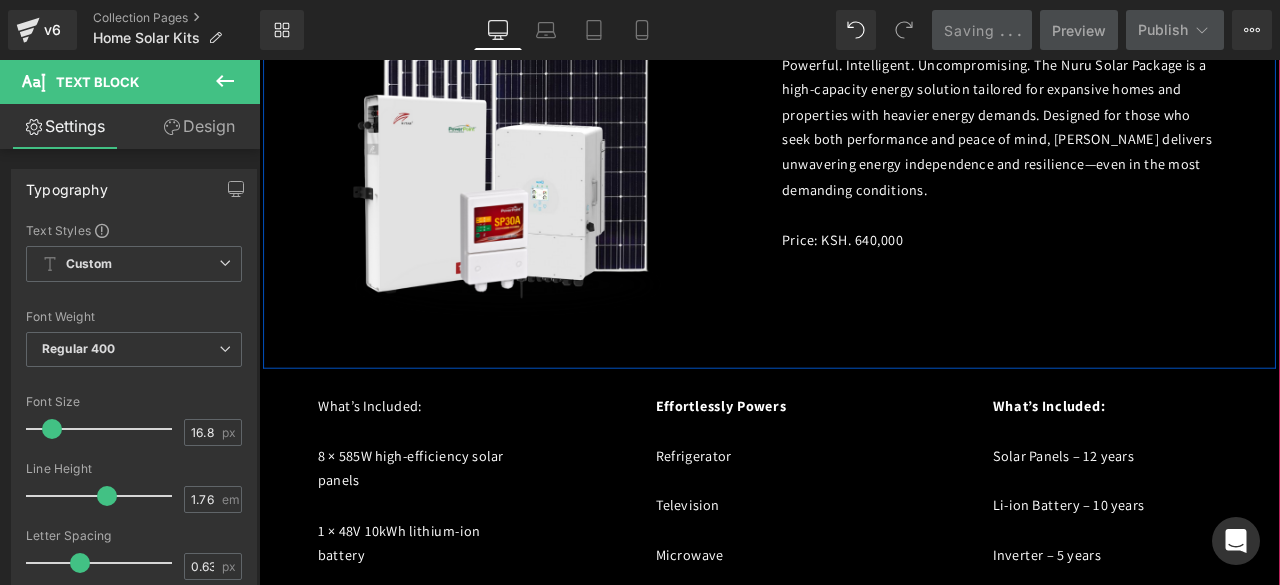 scroll, scrollTop: 4272, scrollLeft: 0, axis: vertical 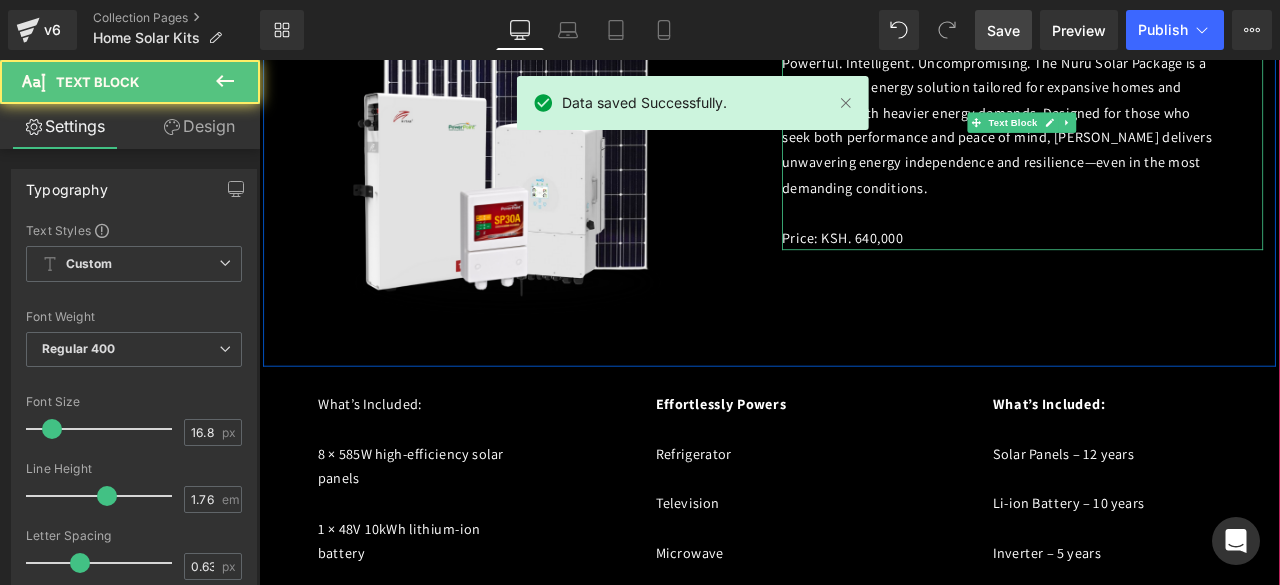 click on "Price: KSH. 640,000" at bounding box center (950, 270) 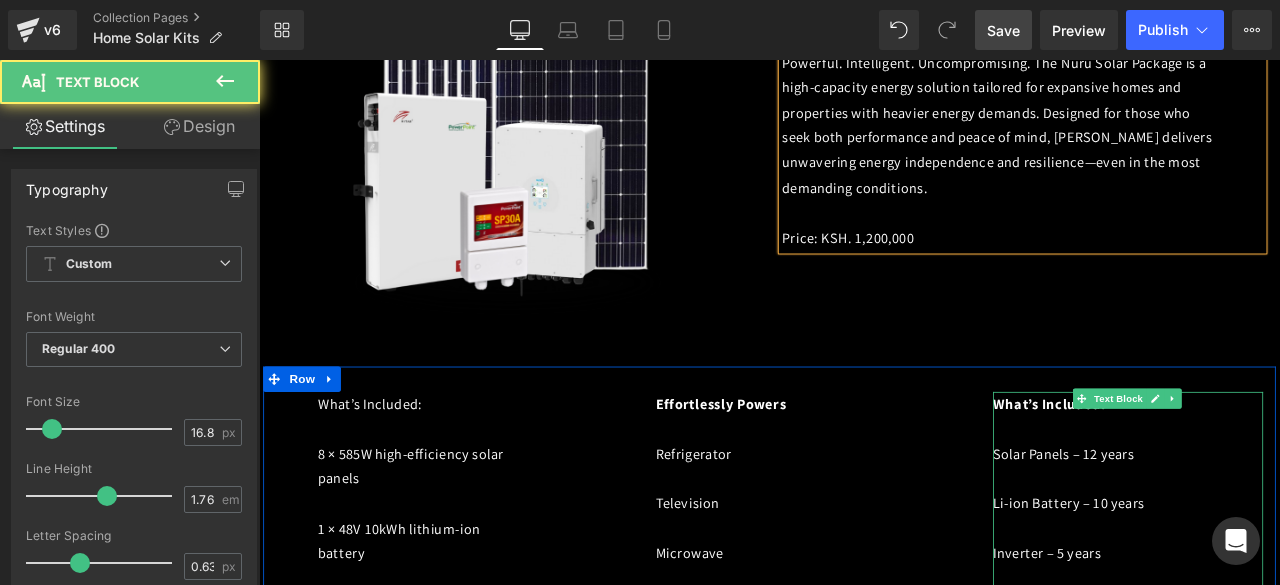 click at bounding box center (1244, 498) 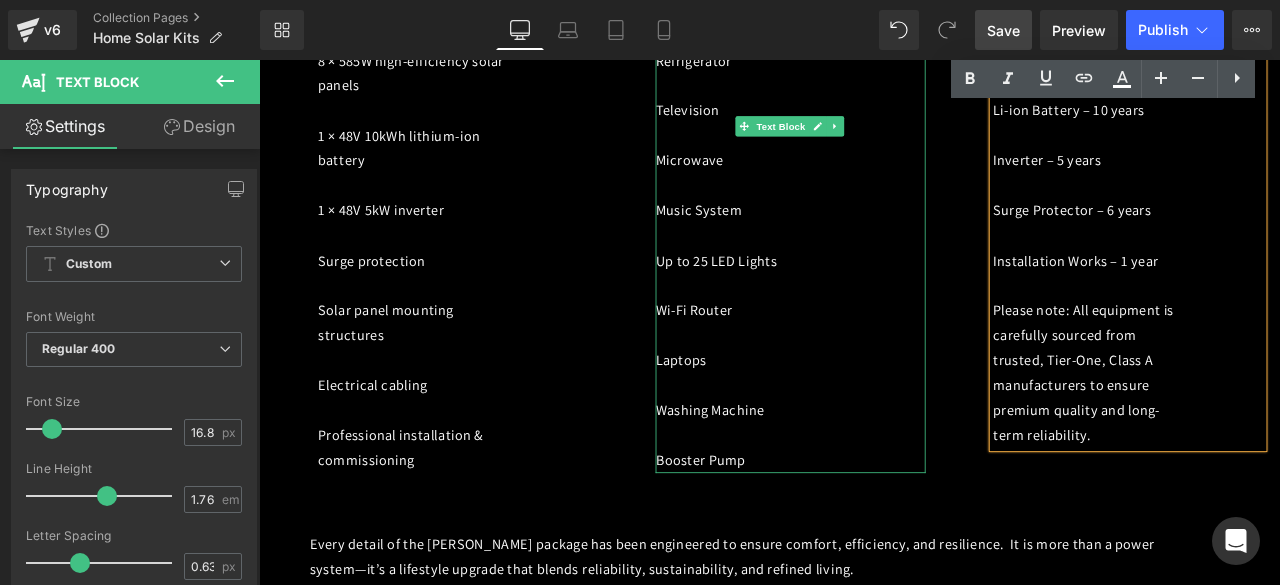 scroll, scrollTop: 4739, scrollLeft: 0, axis: vertical 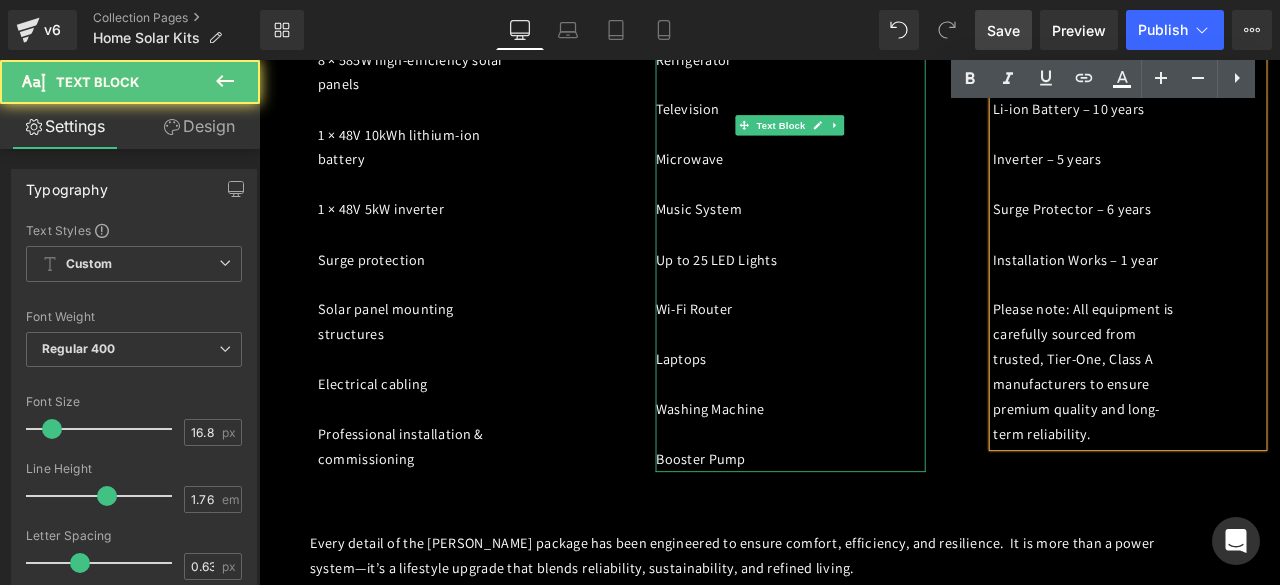 click on "Booster Pump" at bounding box center [844, 534] 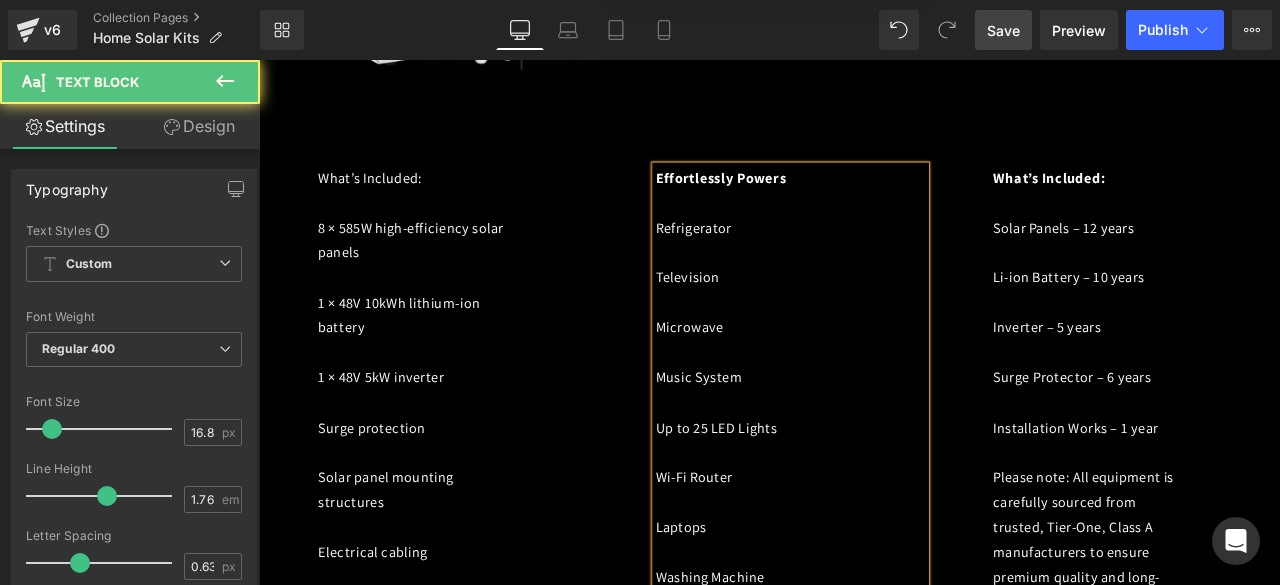 scroll, scrollTop: 4529, scrollLeft: 0, axis: vertical 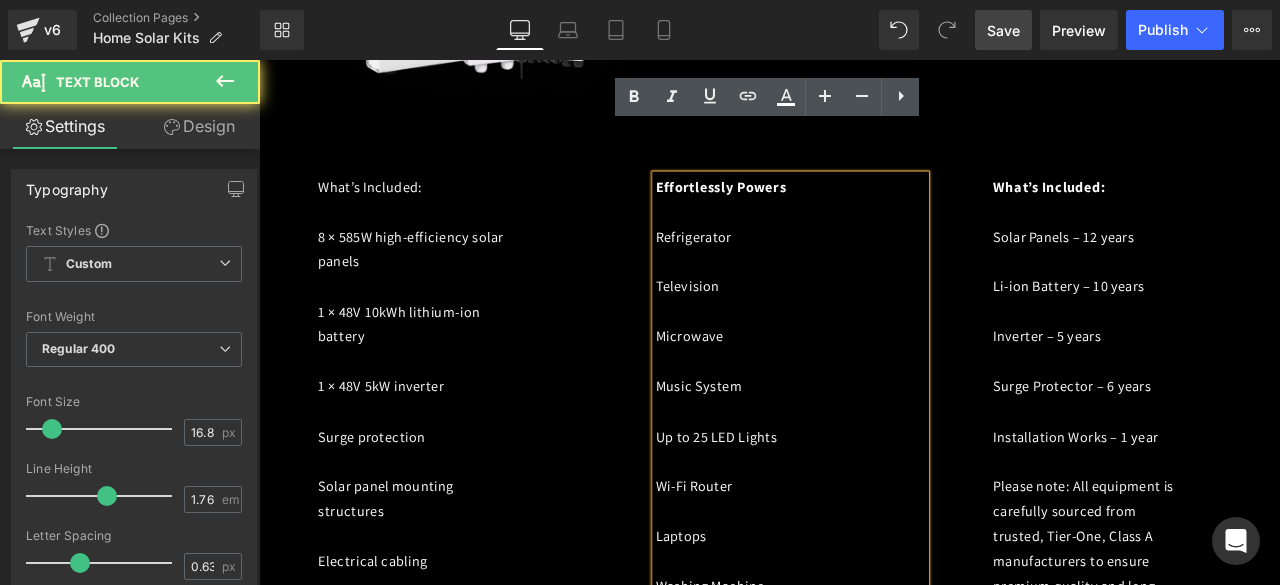 click on "Up to 25 LED Lights" at bounding box center (801, 506) 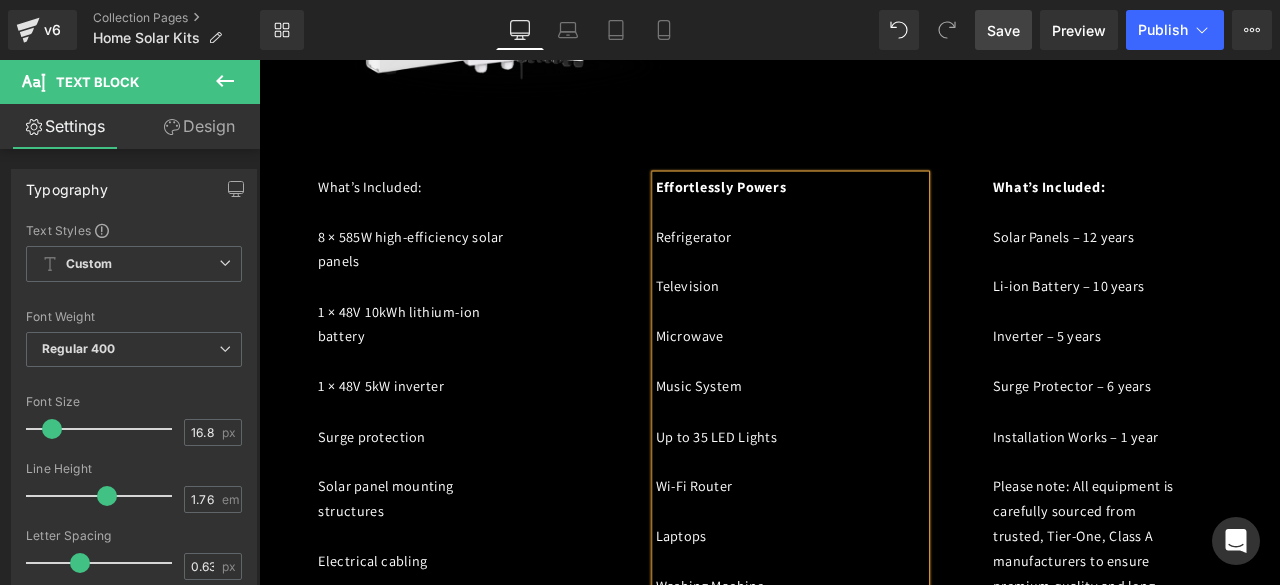 click on "1 × 48V 10kWh lithium-ion battery" at bounding box center (425, 373) 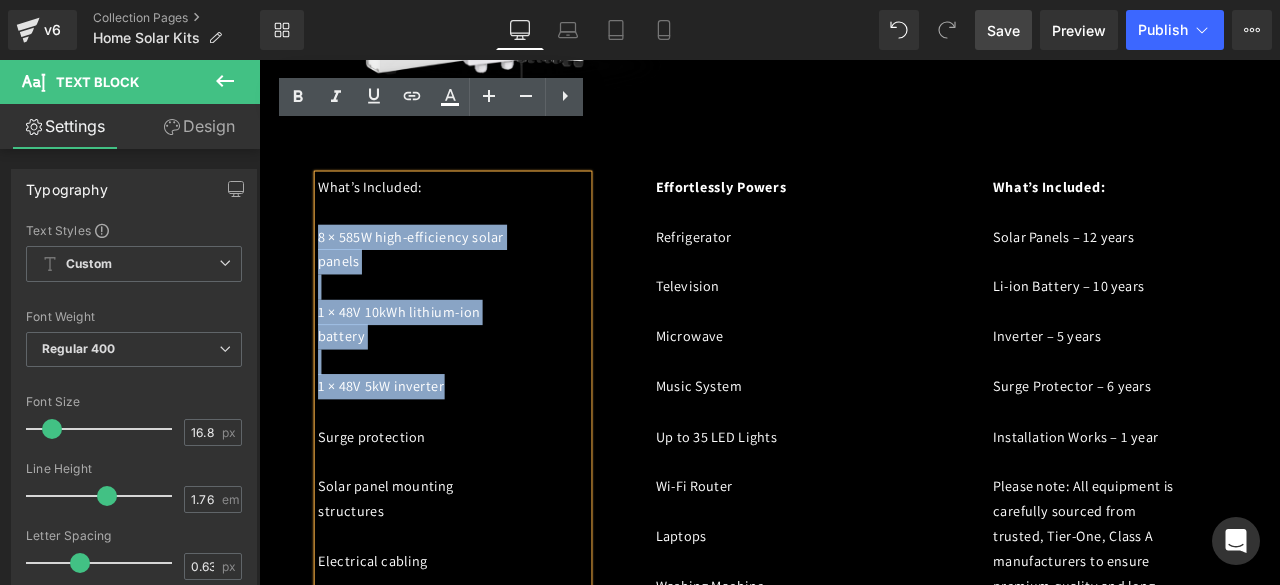 drag, startPoint x: 327, startPoint y: 213, endPoint x: 518, endPoint y: 402, distance: 268.70428 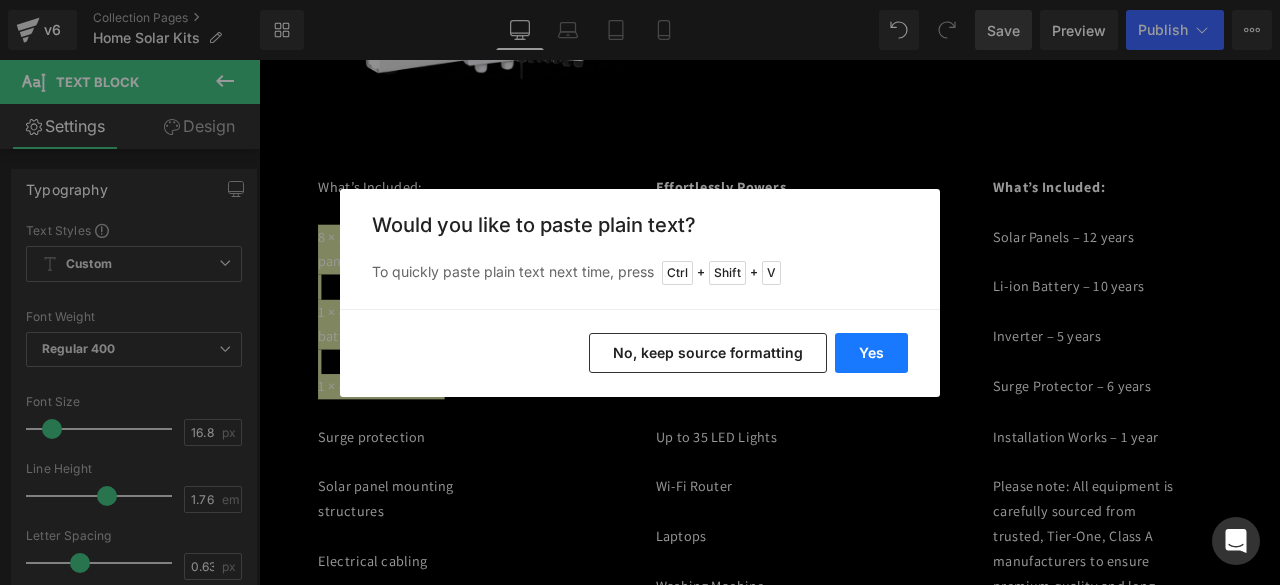 click on "Yes" at bounding box center [871, 353] 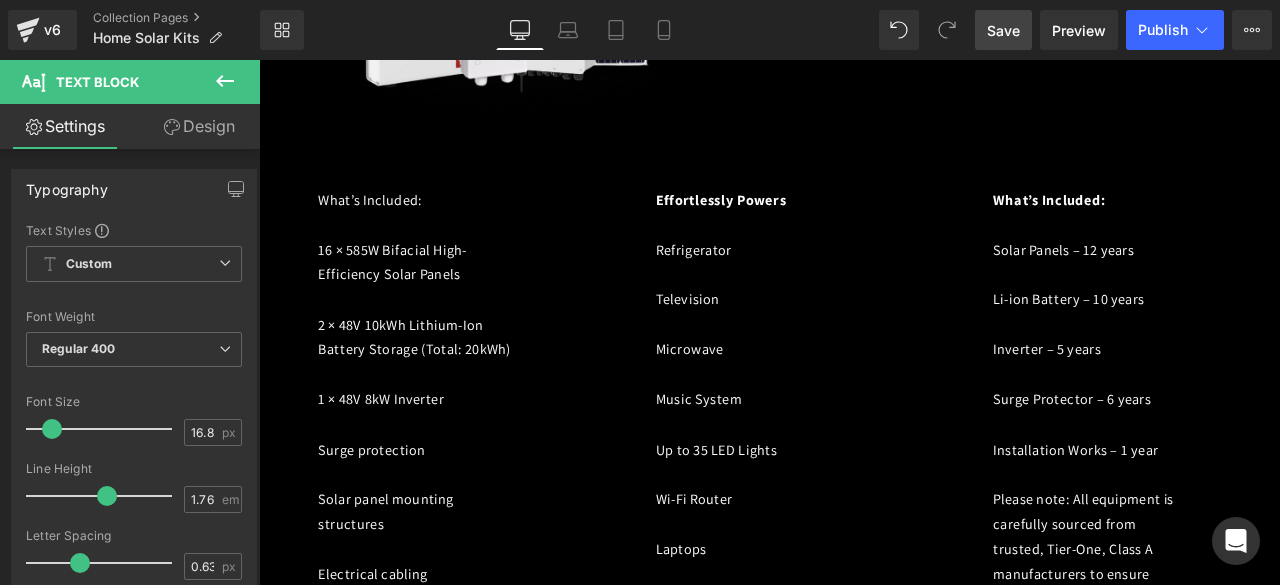 scroll, scrollTop: 4558, scrollLeft: 0, axis: vertical 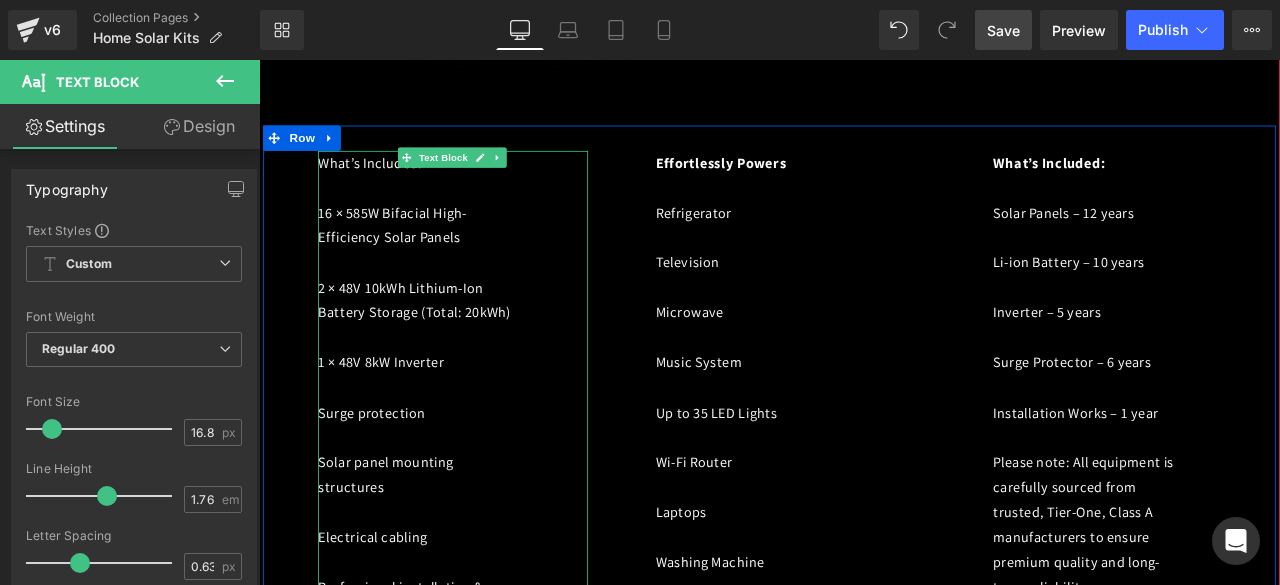 click at bounding box center [444, 212] 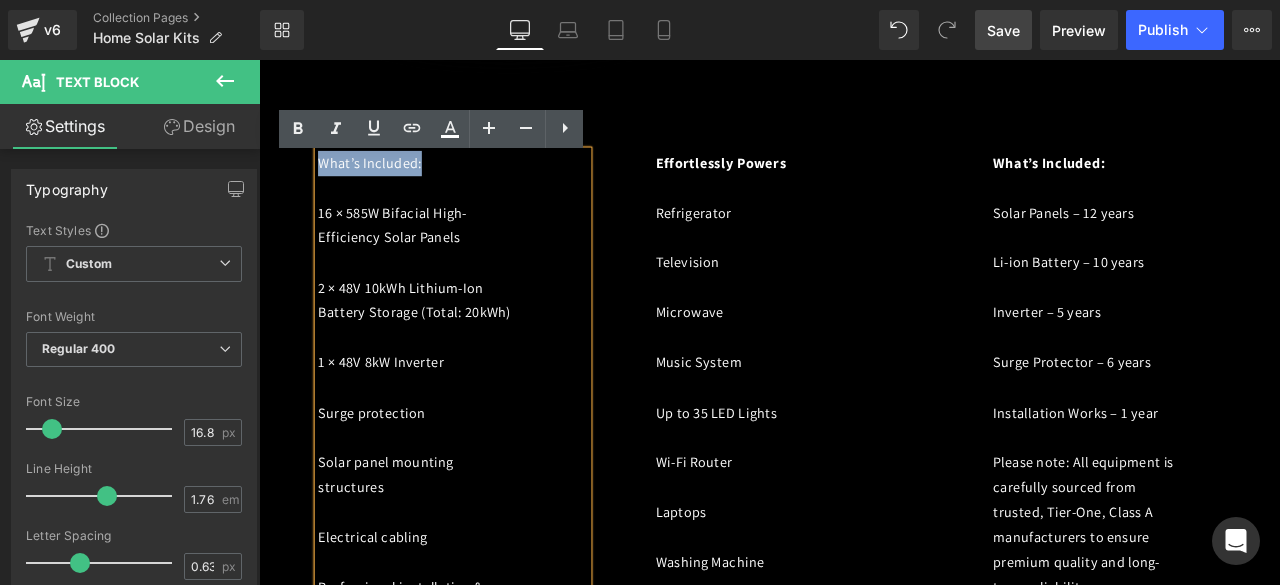 drag, startPoint x: 479, startPoint y: 104, endPoint x: 327, endPoint y: 116, distance: 152.47295 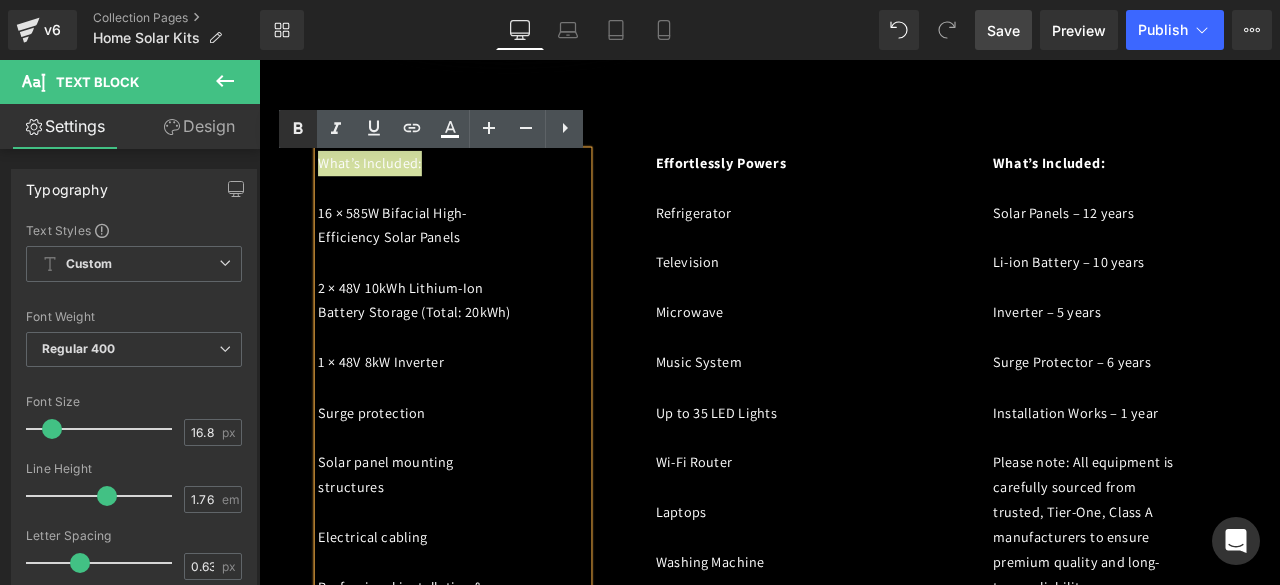 click 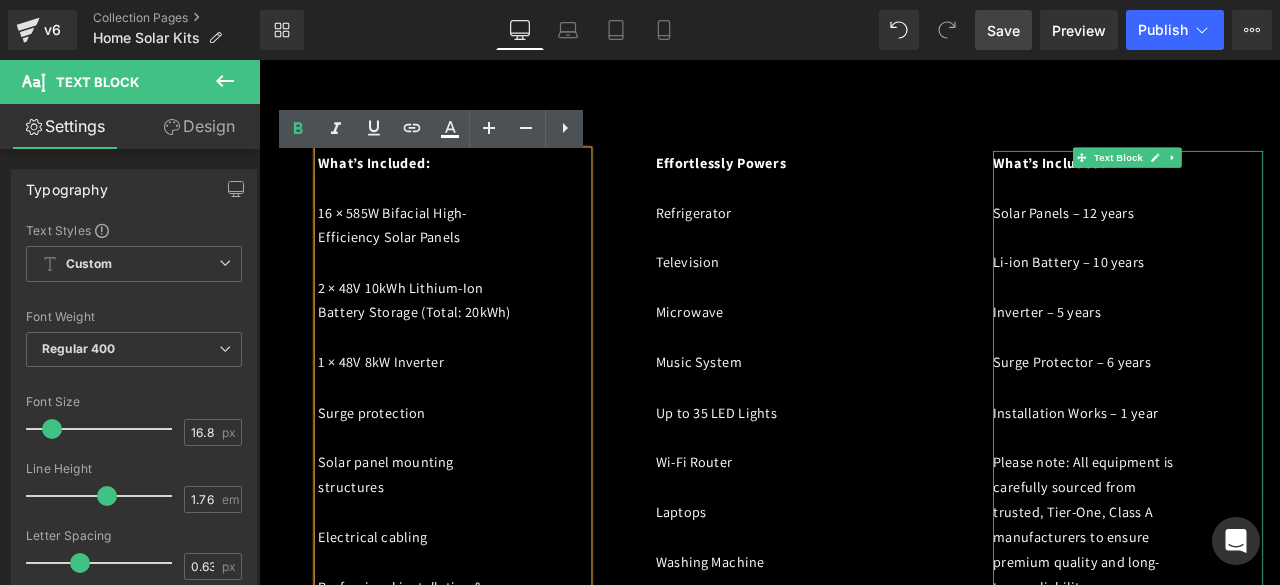 click at bounding box center [1244, 212] 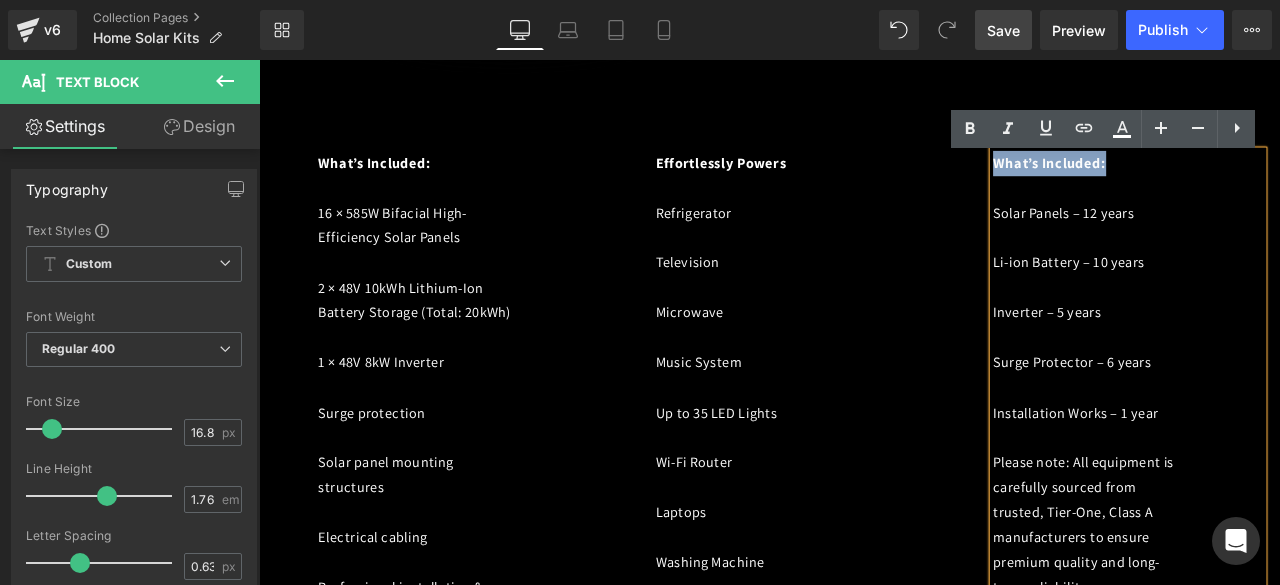 drag, startPoint x: 1329, startPoint y: 109, endPoint x: 1125, endPoint y: 112, distance: 204.02206 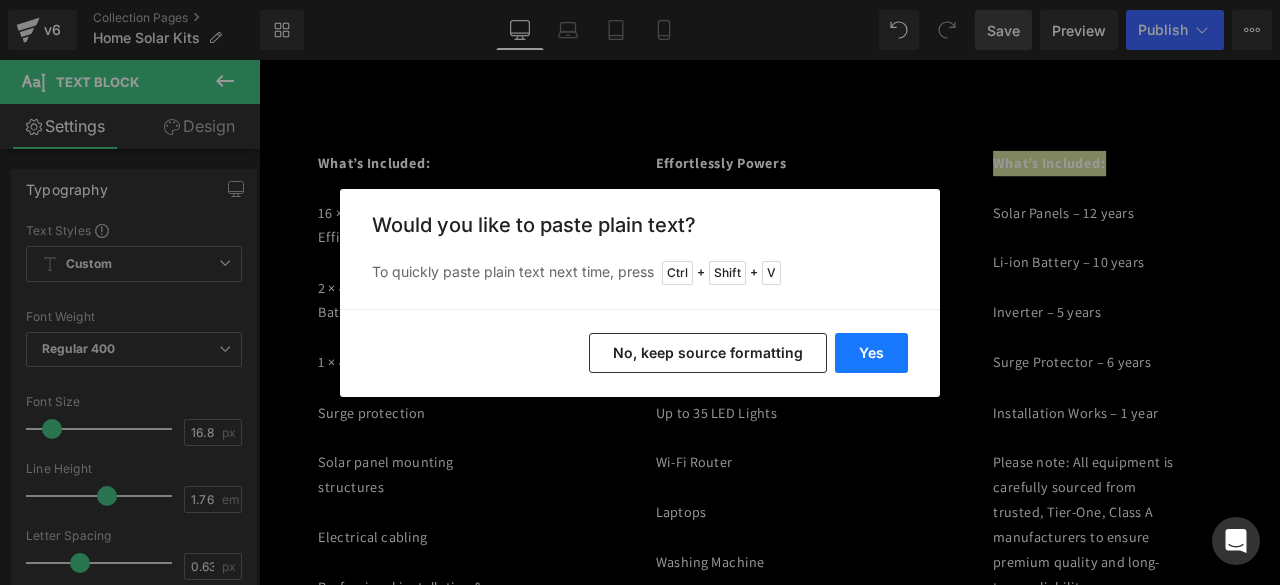 click on "Yes" at bounding box center [871, 353] 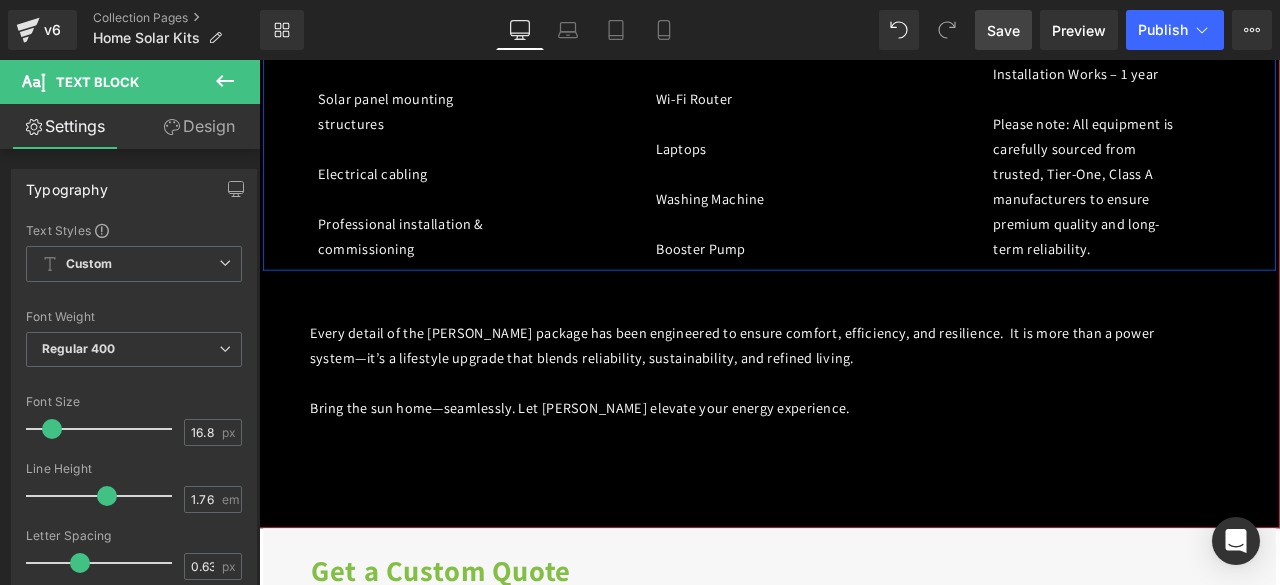 scroll, scrollTop: 5069, scrollLeft: 0, axis: vertical 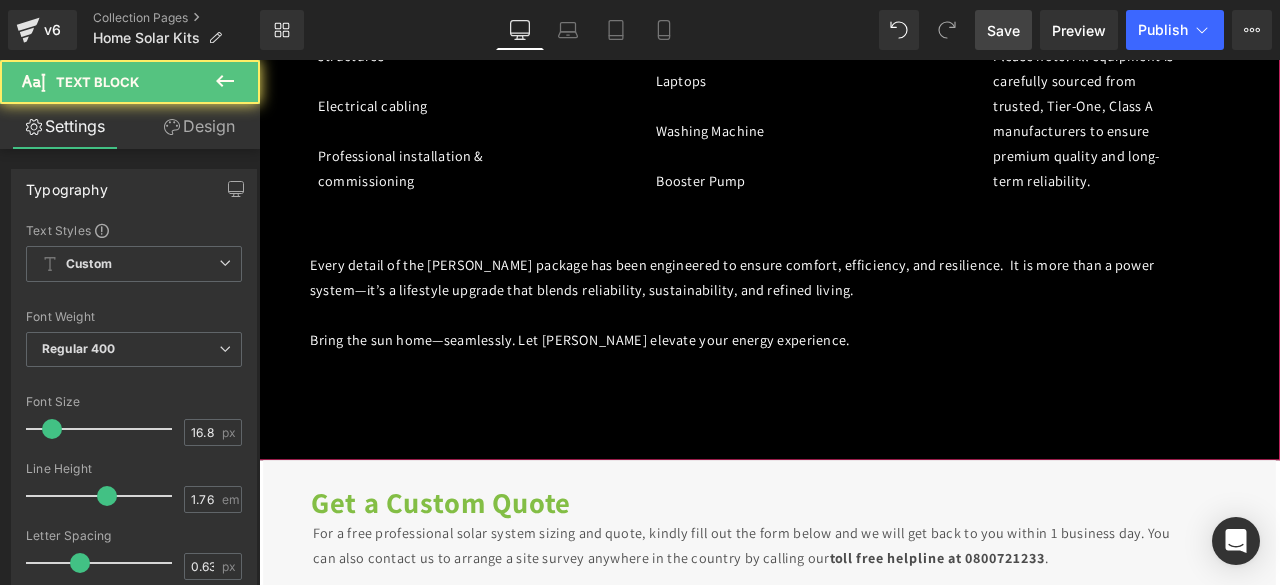 click on "Every detail of the [PERSON_NAME] package has been engineered to ensure comfort, efficiency, and resilience.  It is more than a power system—it’s a lifestyle upgrade that blends reliability, sustainability, and refined living." at bounding box center (839, 318) 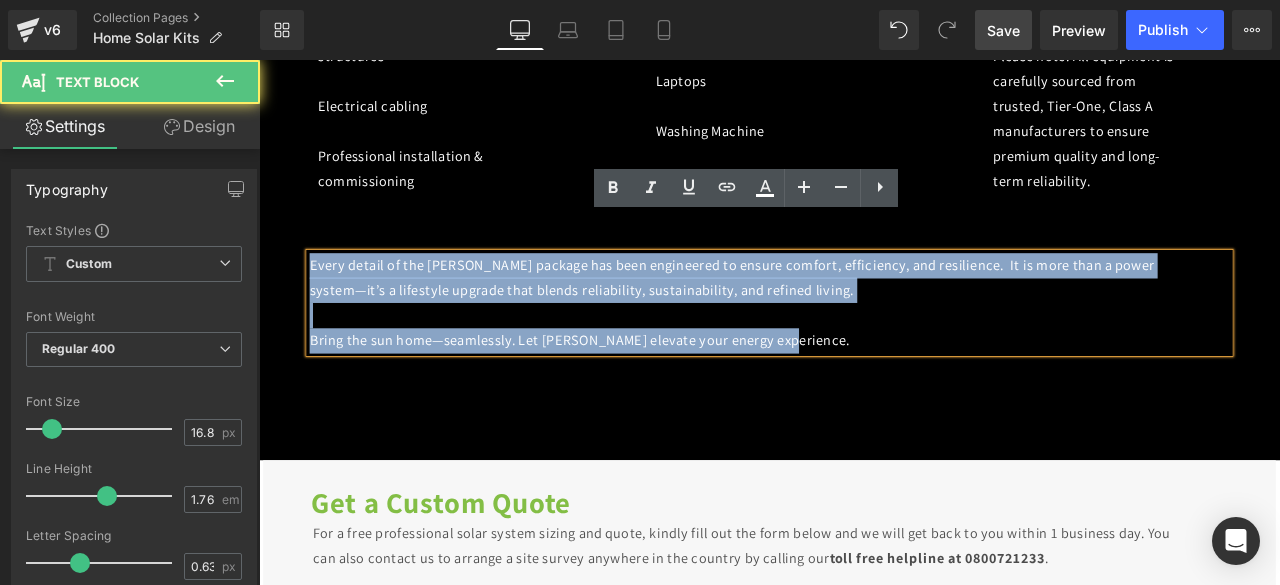 drag, startPoint x: 320, startPoint y: 263, endPoint x: 984, endPoint y: 346, distance: 669.1674 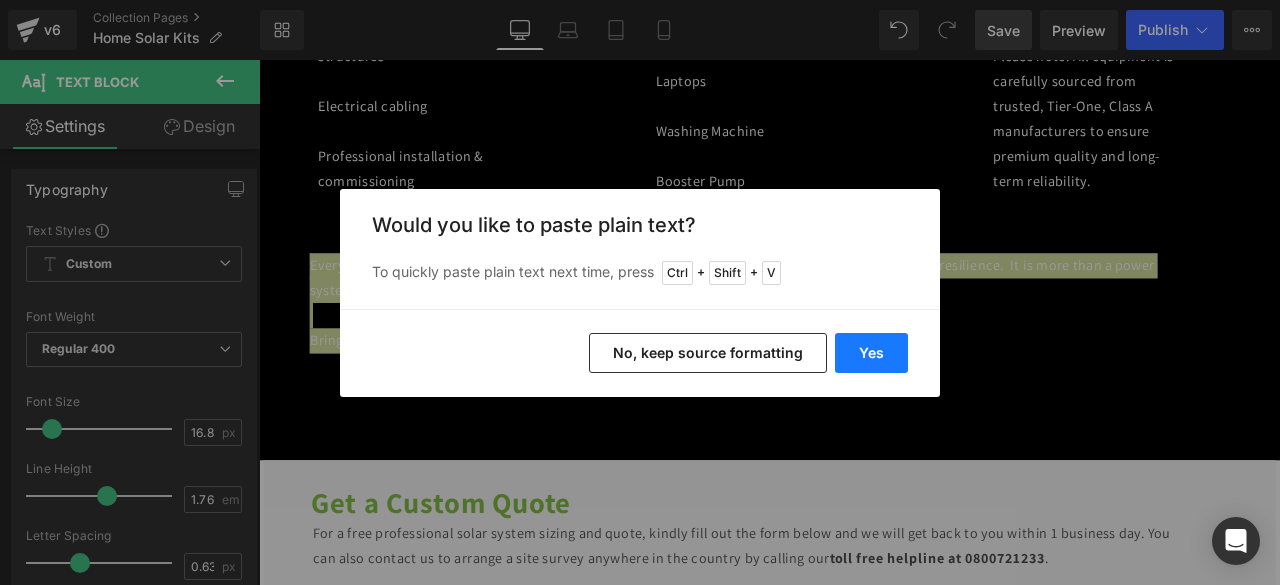 click on "Yes" at bounding box center [871, 353] 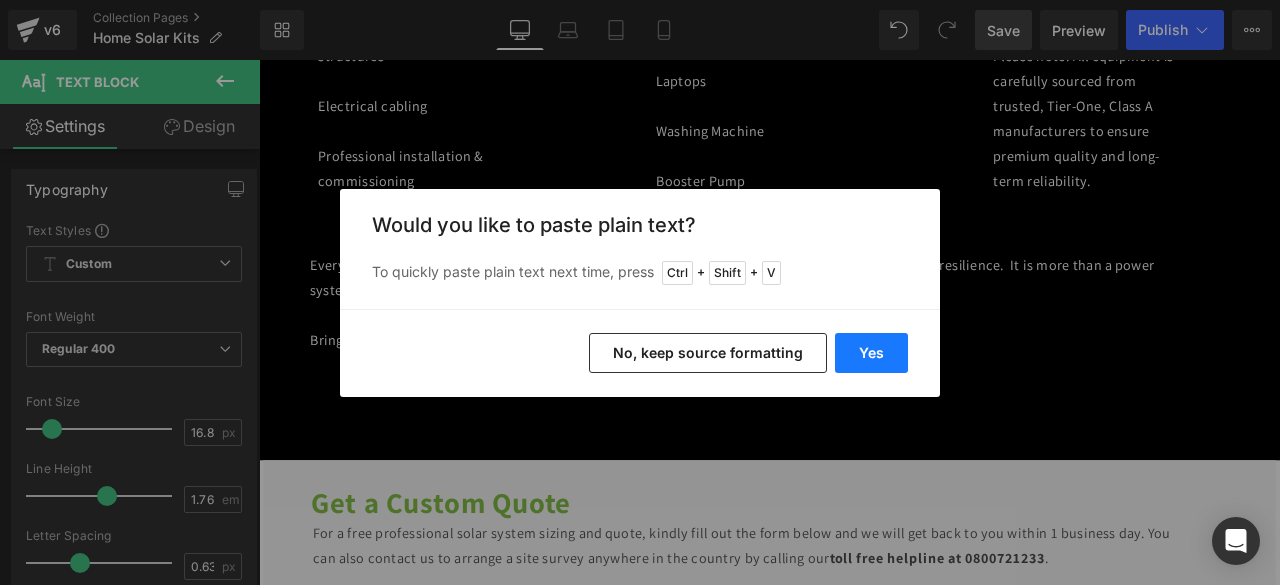 scroll, scrollTop: 5084, scrollLeft: 0, axis: vertical 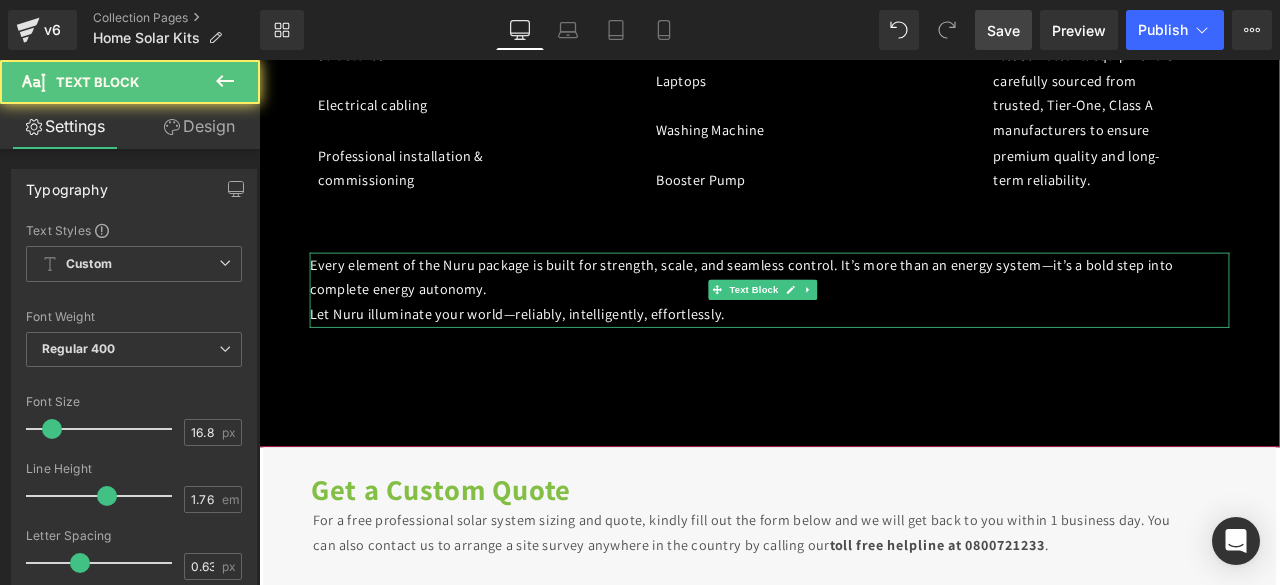 click on "Let Nuru illuminate your world—reliably, intelligently, effortlessly." at bounding box center (565, 362) 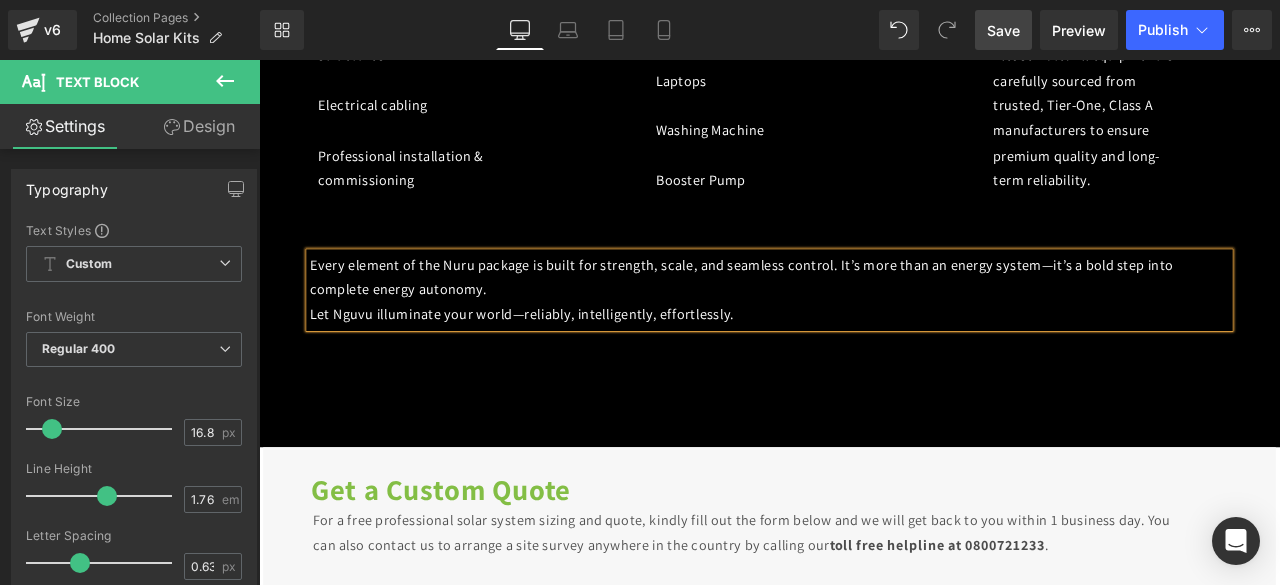 scroll, scrollTop: 4980, scrollLeft: 0, axis: vertical 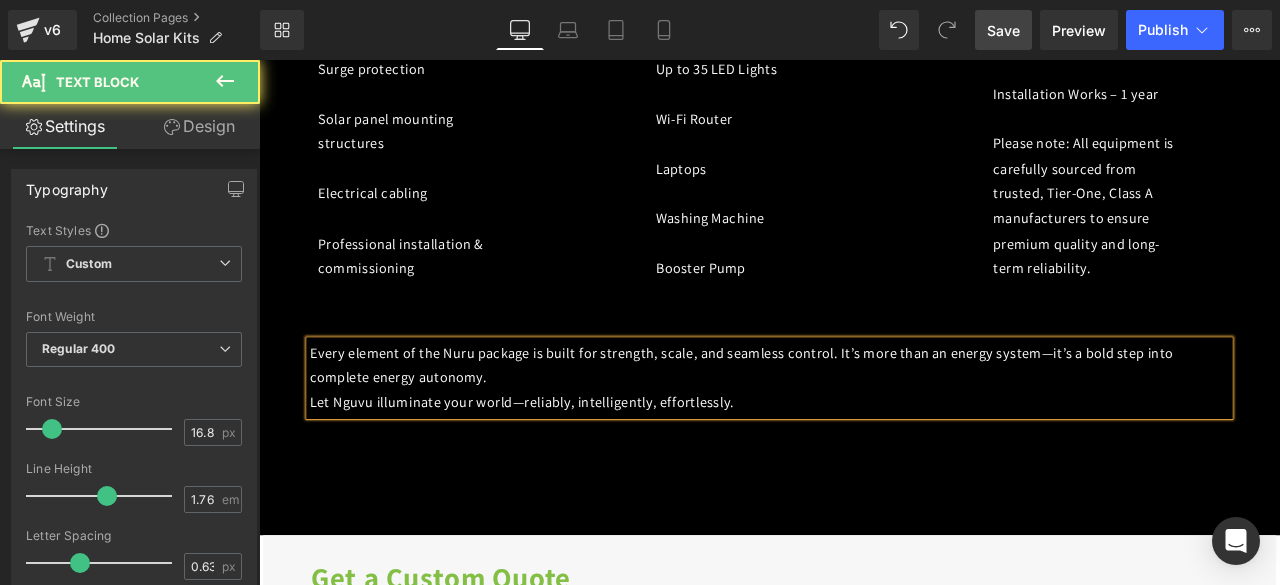 click on "Every element of the Nuru package is built for strength, scale, and seamless control. It’s more than an energy system—it’s a bold step into complete energy autonomy." at bounding box center (831, 421) 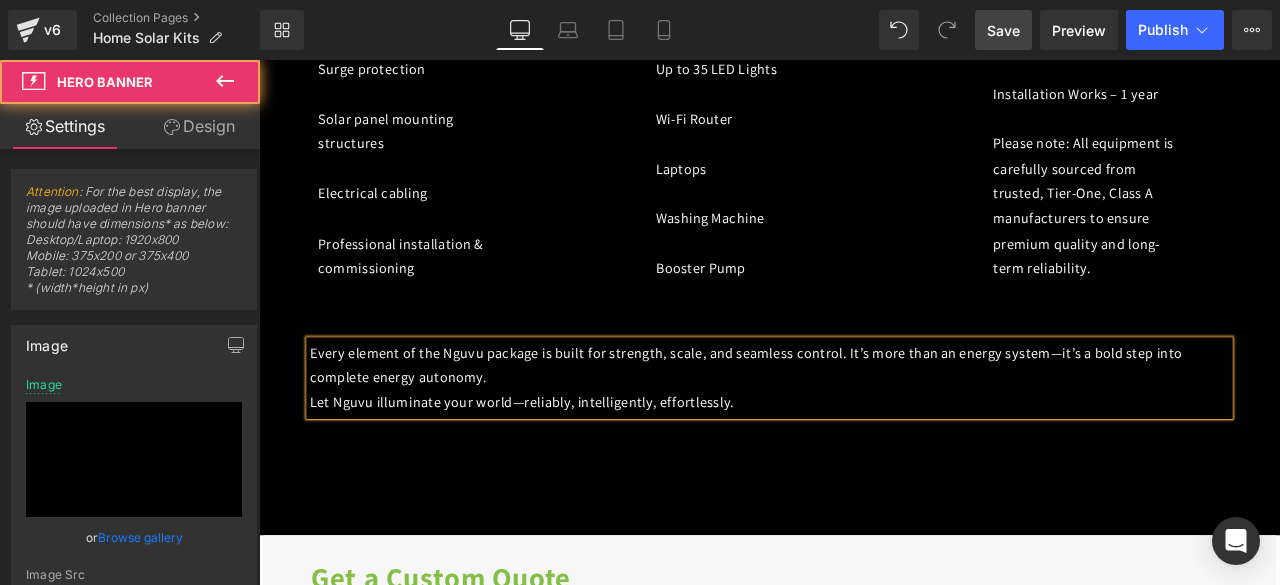 click on "Image         NGUVU Heading         SOLAR PACK Heading         Powerful. Intelligent. Uncompromising. The Nuru Solar Package is a high-capacity energy solution tailored for expansive homes and properties with heavier energy demands. Designed for those who seek both performance and peace of mind, Nuru delivers unwavering energy independence and resilience—even in the most demanding conditions. Price: KSH. 1,200,000 Text Block         Row
What’s Included: 16 × 585W Bifacial High-Efficiency Solar Panels 2 × 48V 10kWh Lithium-Ion Battery Storage (Total: 20kWh) 1 × 48V 8kW Inverter Surge protection Solar panel mounting structures Electrical cabling Professional installation & commissioning Text Block         Effortlessly Powers Refrigerator Television Microwave Music System Up to 35 LED Lights Wi-Fi Router Laptops Washing Machine Booster Pump Text Block         Warranties for Peace of Mind: Solar Panels – 12 years Li-ion Battery – 10 years Text Block" at bounding box center [864, -199] 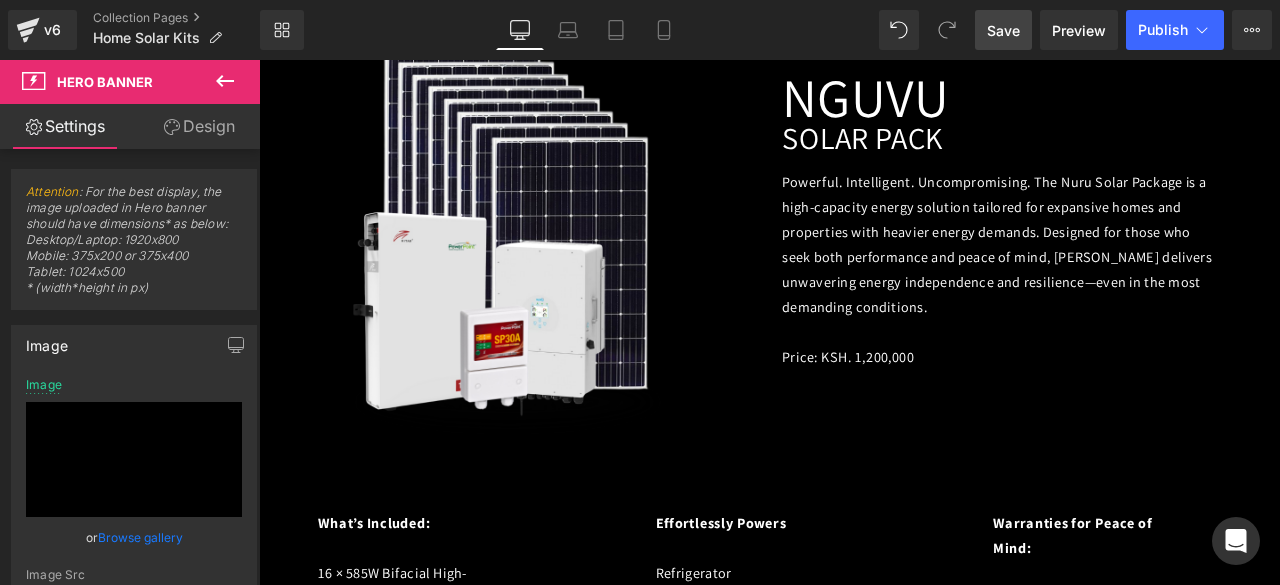 scroll, scrollTop: 4144, scrollLeft: 0, axis: vertical 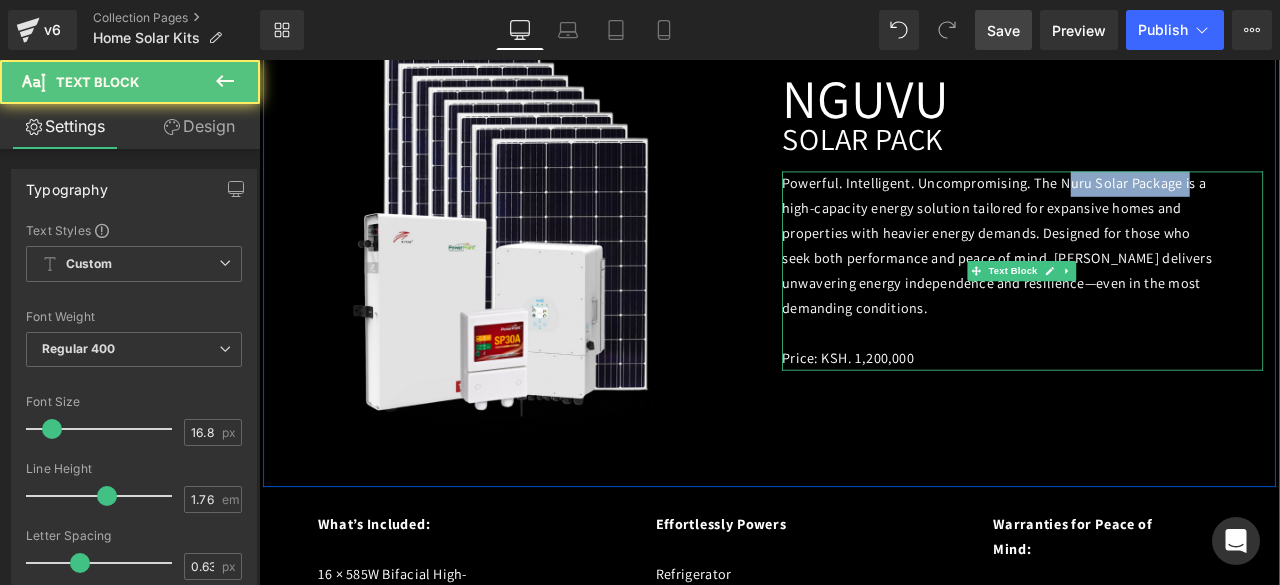 drag, startPoint x: 1209, startPoint y: 137, endPoint x: 1360, endPoint y: 133, distance: 151.05296 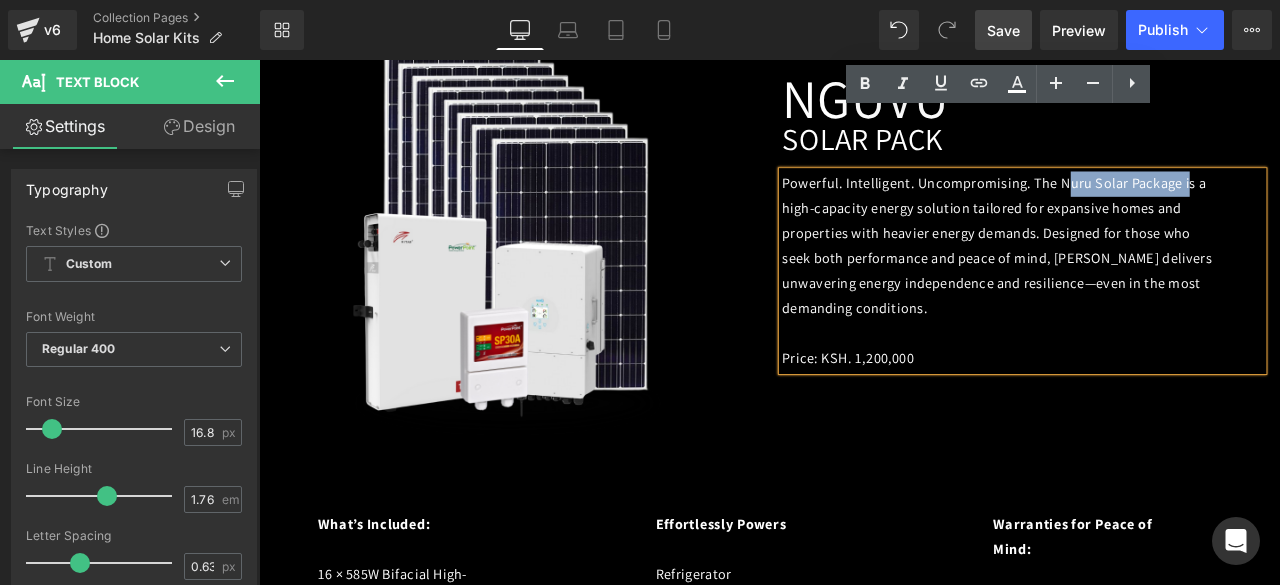 click on "Powerful. Intelligent. Uncompromising. The Nuru Solar Package is a high-capacity energy solution tailored for expansive homes and properties with heavier energy demands. Designed for those who seek both performance and peace of mind, [PERSON_NAME] delivers unwavering energy independence and resilience—even in the most demanding conditions." at bounding box center [1134, 280] 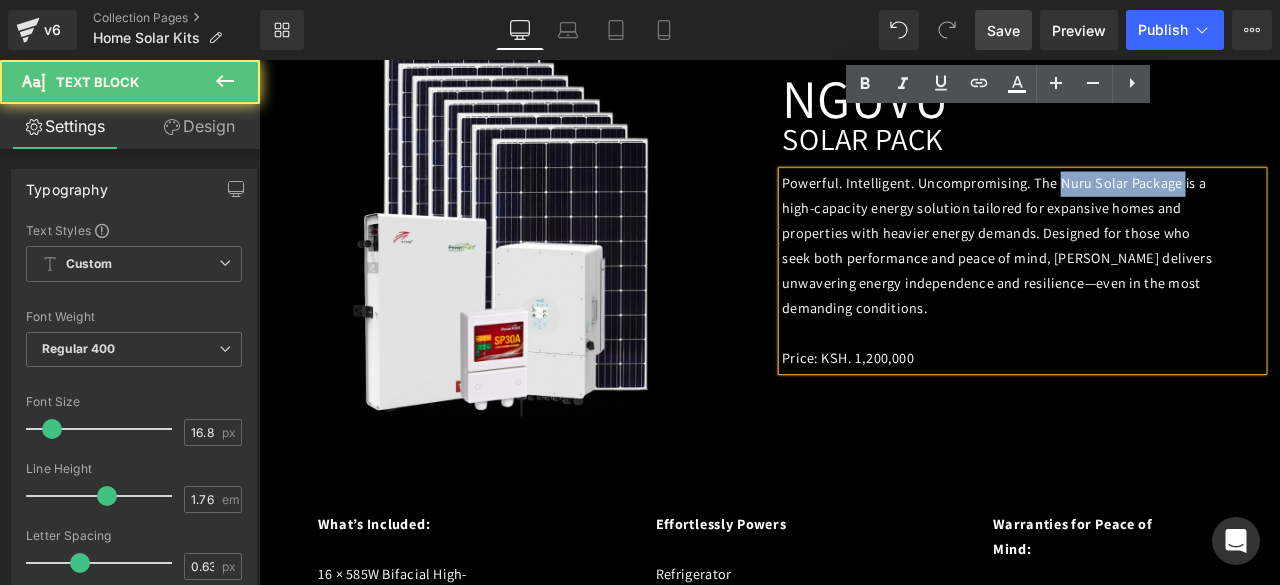 drag, startPoint x: 1205, startPoint y: 137, endPoint x: 1354, endPoint y: 135, distance: 149.01343 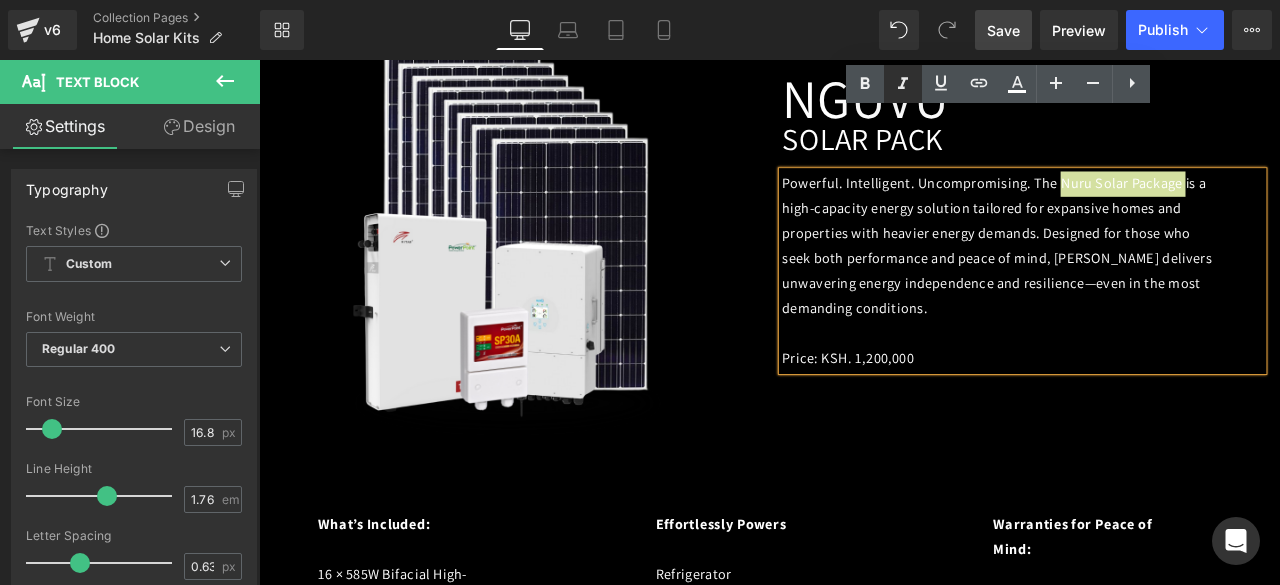 click 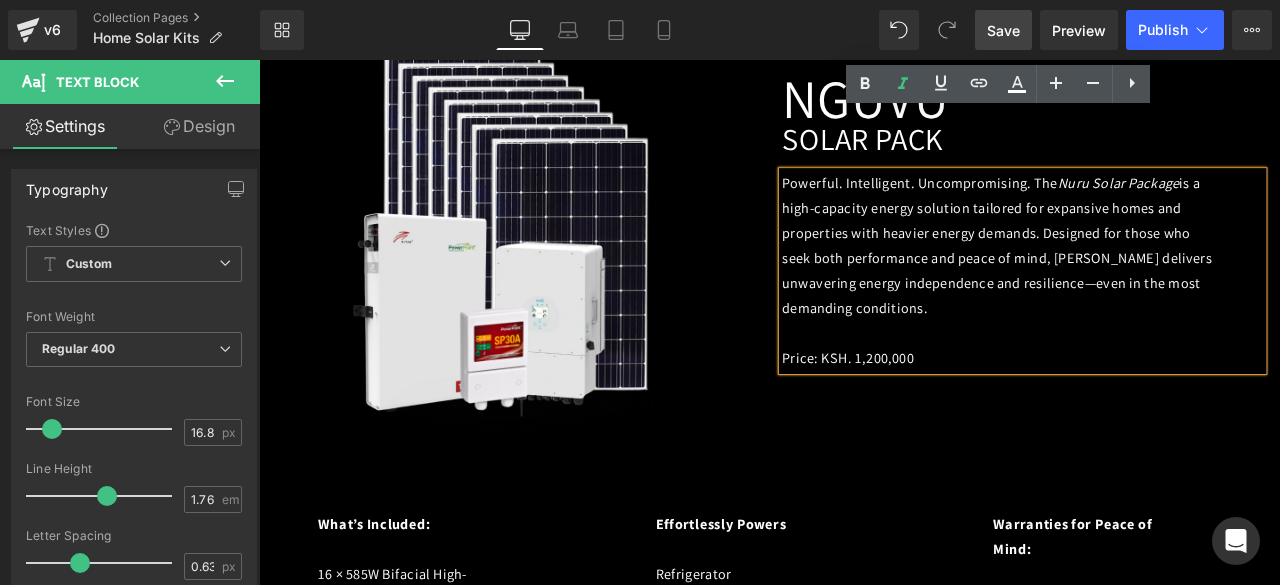 click on "Nuru Solar Package" at bounding box center [1277, 206] 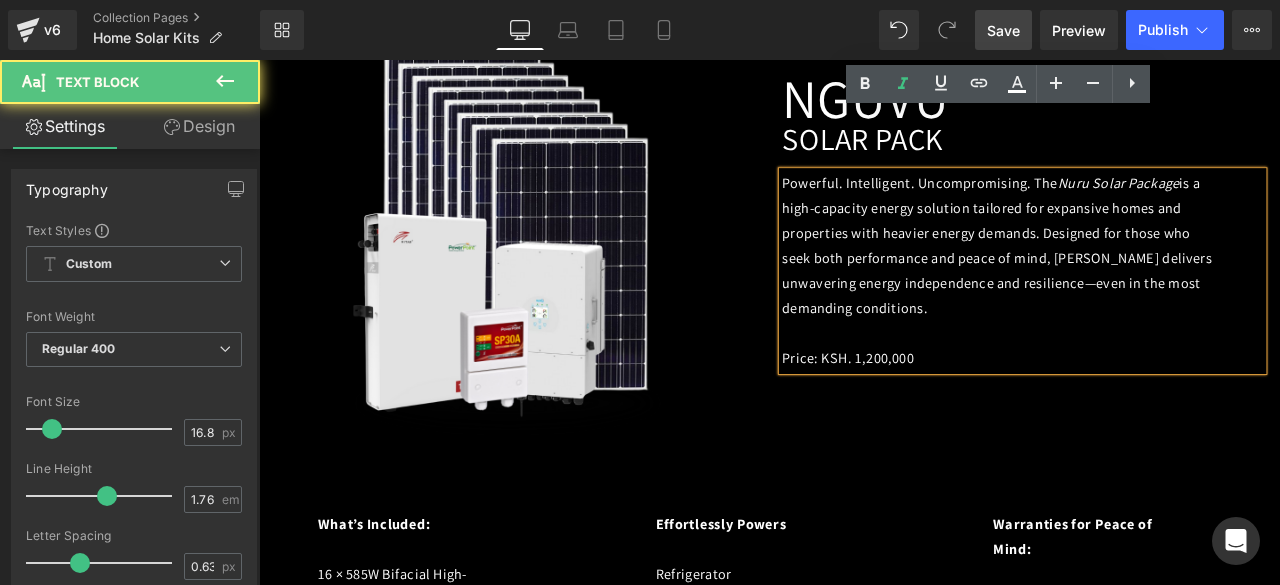 click on "Nuru Solar Package" at bounding box center [1277, 206] 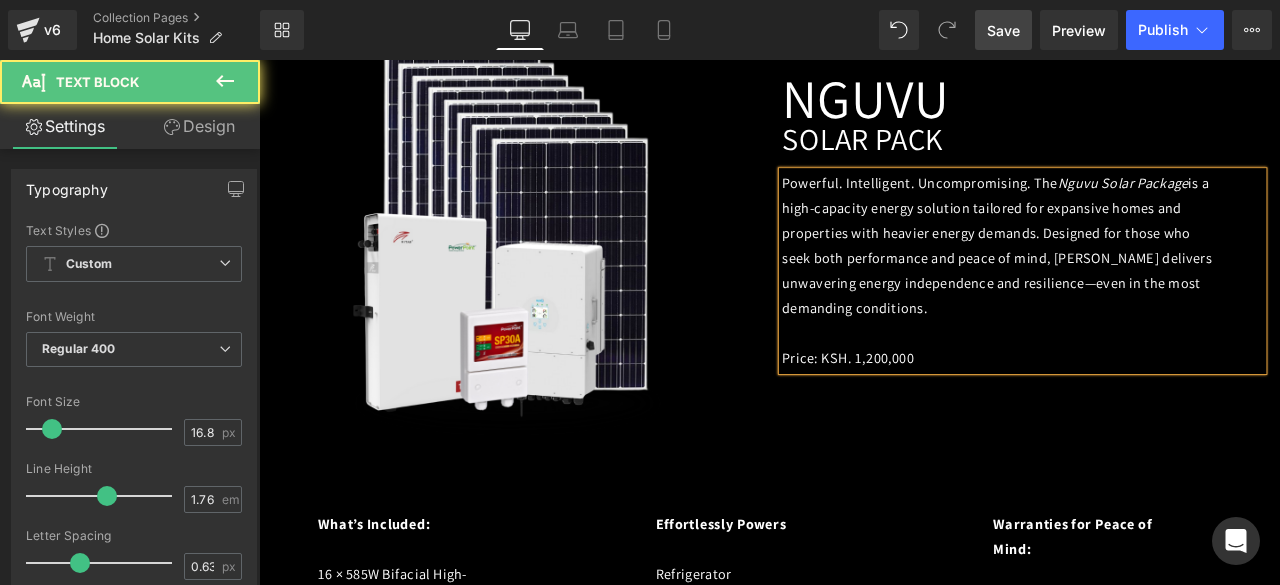 click on "Price: KSH. 1,200,000" at bounding box center [1139, 414] 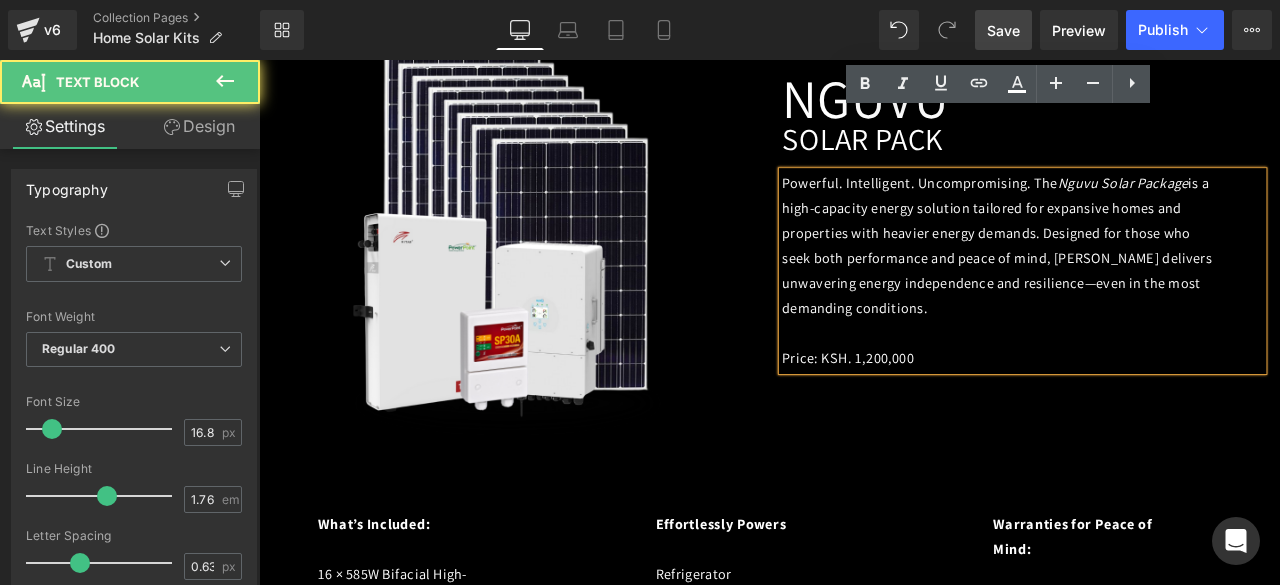 click on "Powerful. Intelligent. Uncompromising. The  Nguvu Solar Package  is a high-capacity energy solution tailored for expansive homes and properties with heavier energy demands. Designed for those who seek both performance and peace of mind, Nuru delivers unwavering energy independence and resilience—even in the most demanding conditions." at bounding box center [1134, 280] 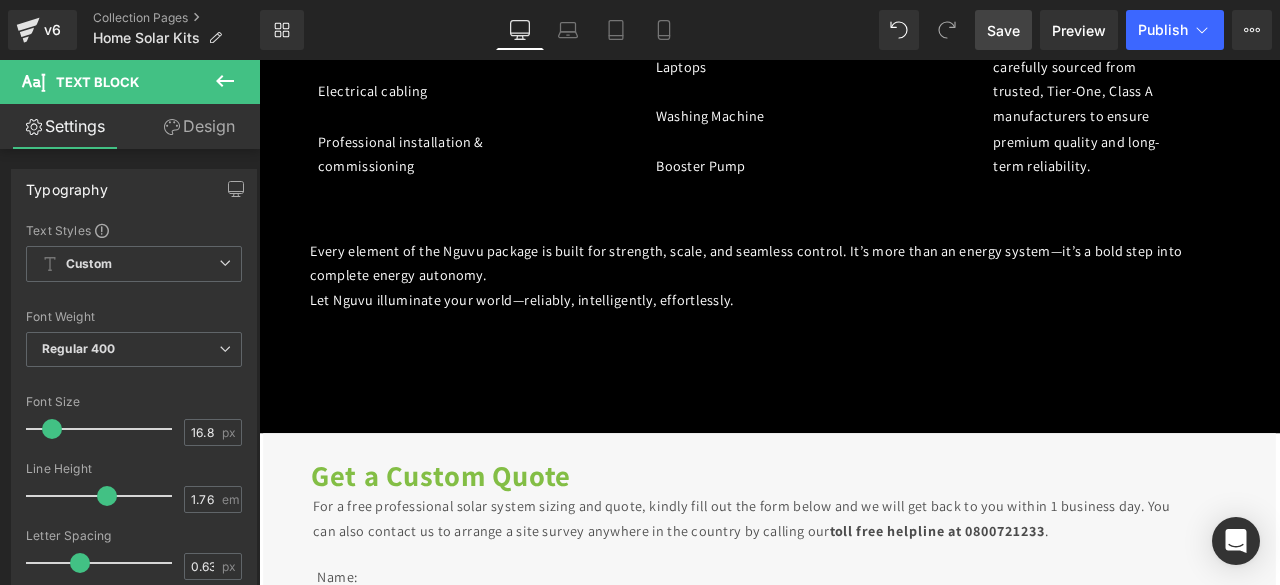 scroll, scrollTop: 5135, scrollLeft: 0, axis: vertical 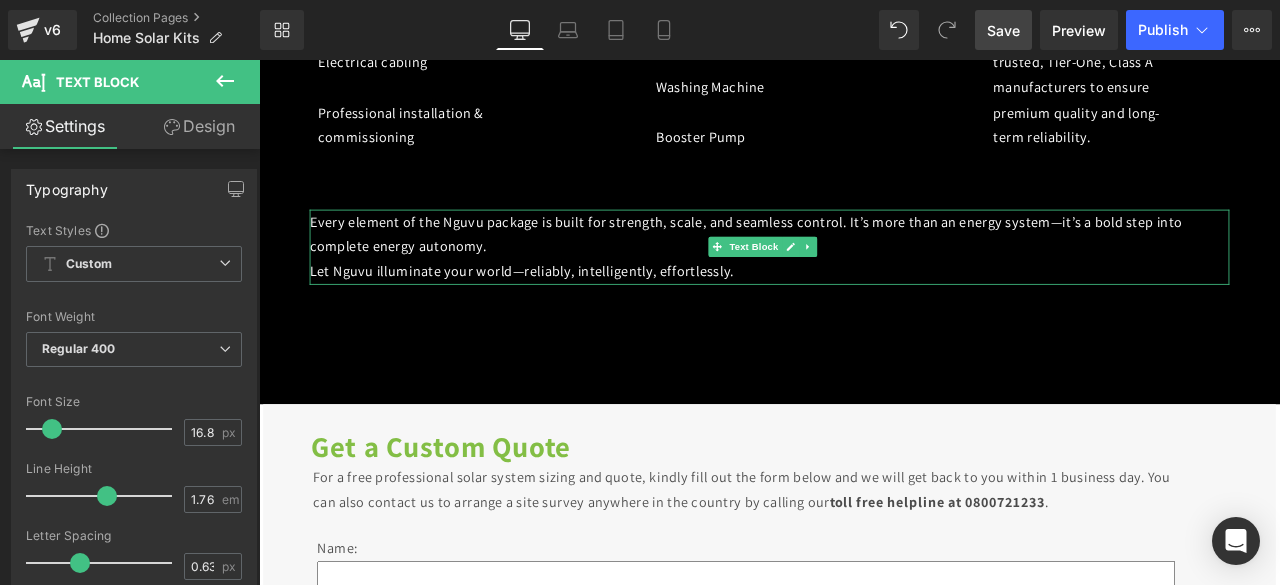 click on "Every element of the Nguvu package is built for strength, scale, and seamless control. It’s more than an energy system—it’s a bold step into complete energy autonomy." at bounding box center (839, 266) 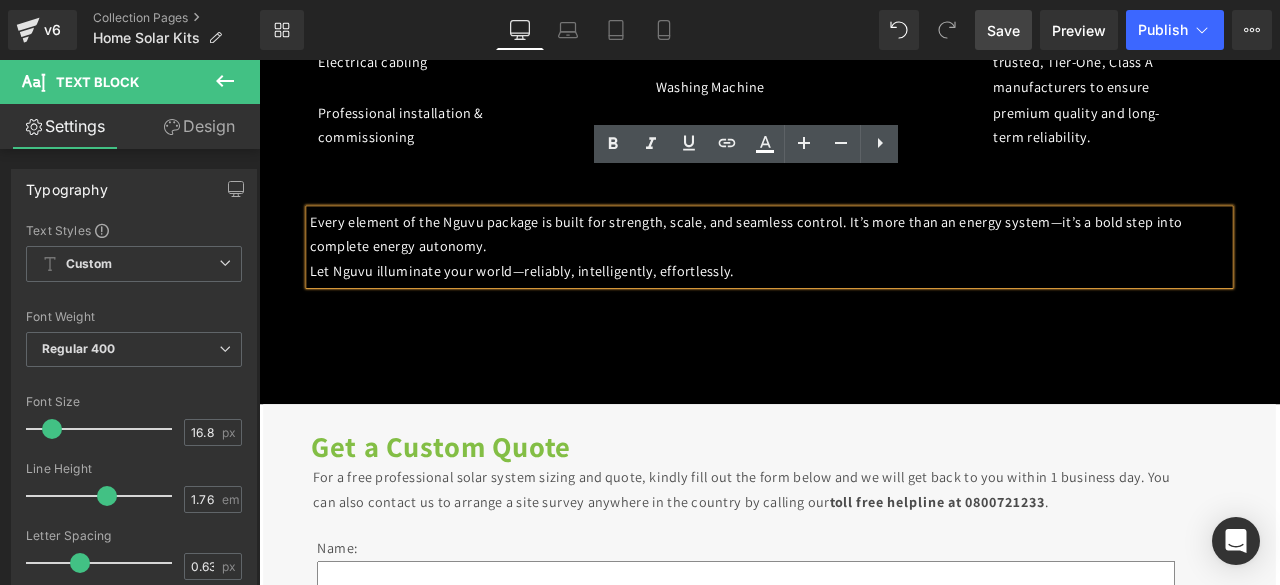 scroll, scrollTop: 5120, scrollLeft: 0, axis: vertical 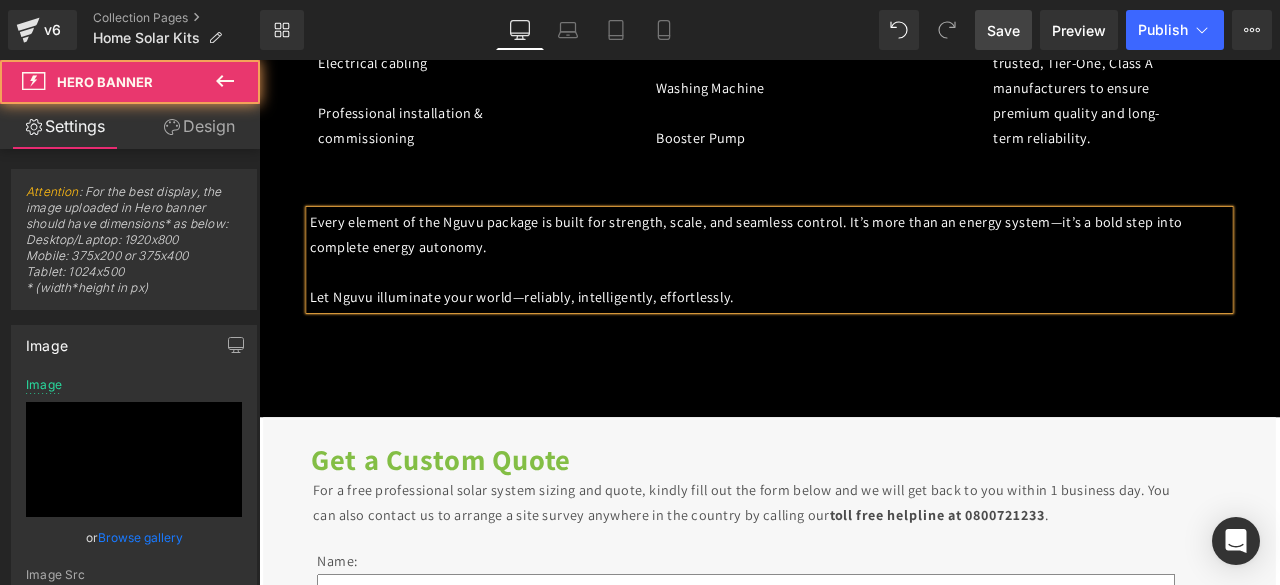 click on "Image         NGUVU Heading         SOLAR PACK Heading         Powerful. Intelligent. Uncompromising. The  Nguvu Solar Package  is a high-capacity energy solution tailored for expansive homes and properties with heavier energy demands. Designed for those who seek both performance and peace of mind, Nguvu delivers unwavering energy independence and resilience—even in the most demanding conditions. Price: KSH. 1,200,000 Text Block         Row
What’s Included: 16 × 585W Bifacial High-Efficiency Solar Panels 2 × 48V 10kWh Lithium-Ion Battery Storage (Total: 20kWh) 1 × 48V 8kW Inverter Surge protection Solar panel mounting structures Electrical cabling Professional installation & commissioning Text Block         Effortlessly Powers Refrigerator Television Microwave Music System Up to 35 LED Lights Wi-Fi Router Laptops Washing Machine Booster Pump Text Block         Warranties for Peace of Mind: Solar Panels – 12 years Li-ion Battery – 10 years" at bounding box center (864, -339) 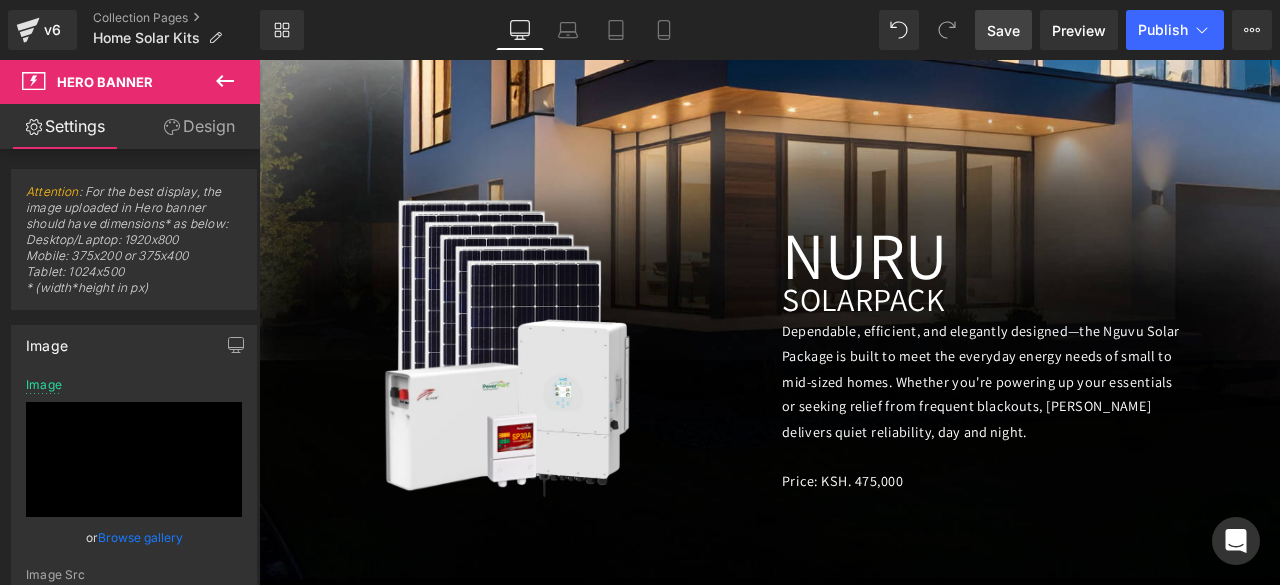 scroll, scrollTop: 828, scrollLeft: 0, axis: vertical 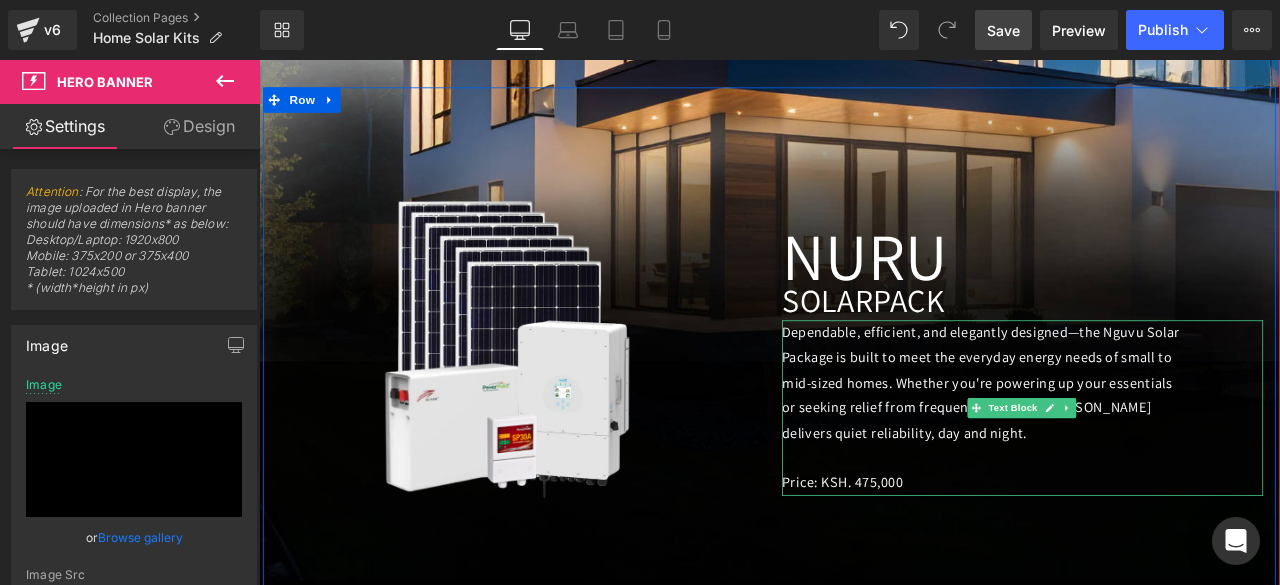 click on "Dependable, efficient, and elegantly designed—the Nguvu Solar Package is built to meet the everyday energy needs of small to mid-sized homes. Whether you're powering up your essentials or seeking relief from frequent blackouts, [PERSON_NAME] delivers quiet reliability, day and night." at bounding box center (1119, 443) 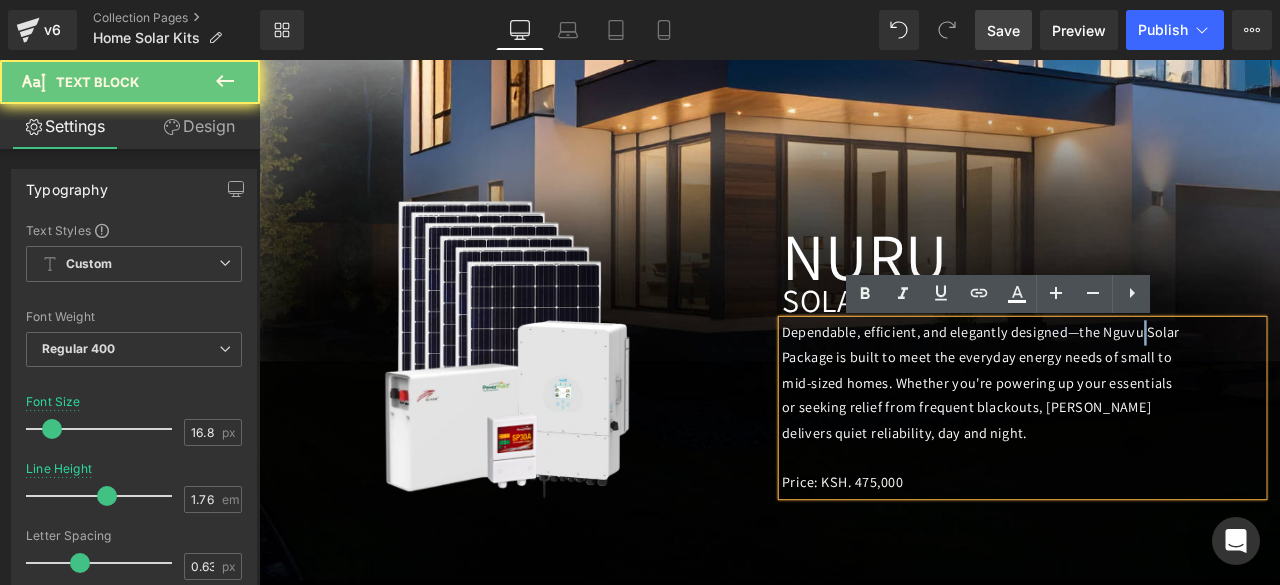 click on "Dependable, efficient, and elegantly designed—the Nguvu Solar Package is built to meet the everyday energy needs of small to mid-sized homes. Whether you're powering up your essentials or seeking relief from frequent blackouts, [PERSON_NAME] delivers quiet reliability, day and night." at bounding box center (1119, 443) 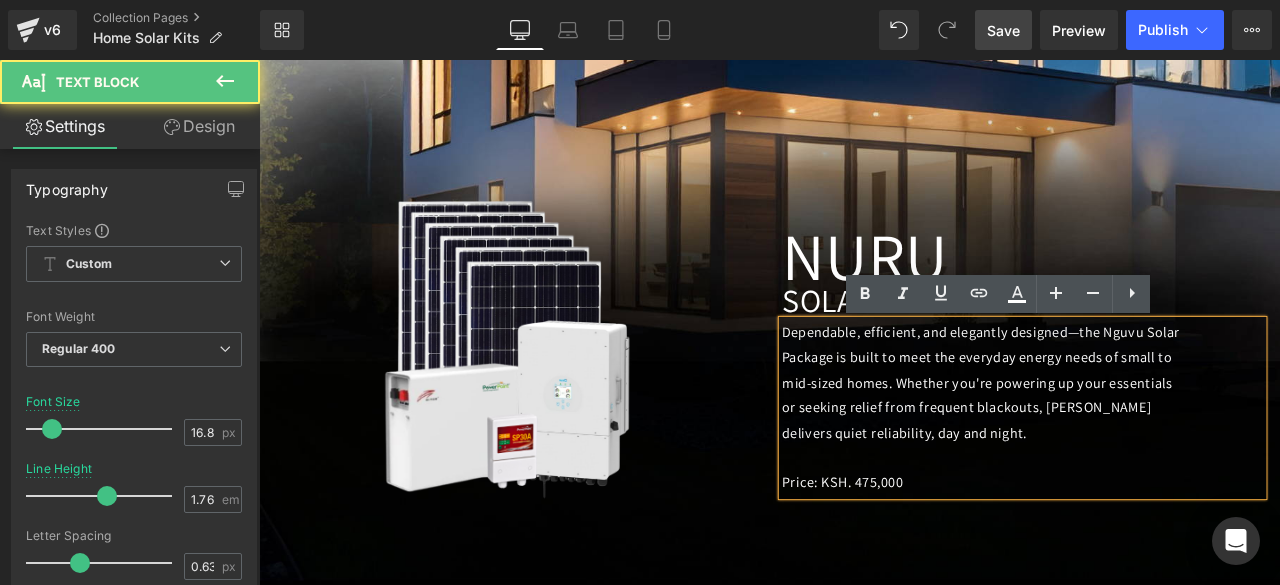 click on "Dependable, efficient, and elegantly designed—the Nguvu Solar Package is built to meet the everyday energy needs of small to mid-sized homes. Whether you're powering up your essentials or seeking relief from frequent blackouts, [PERSON_NAME] delivers quiet reliability, day and night." at bounding box center (1114, 442) 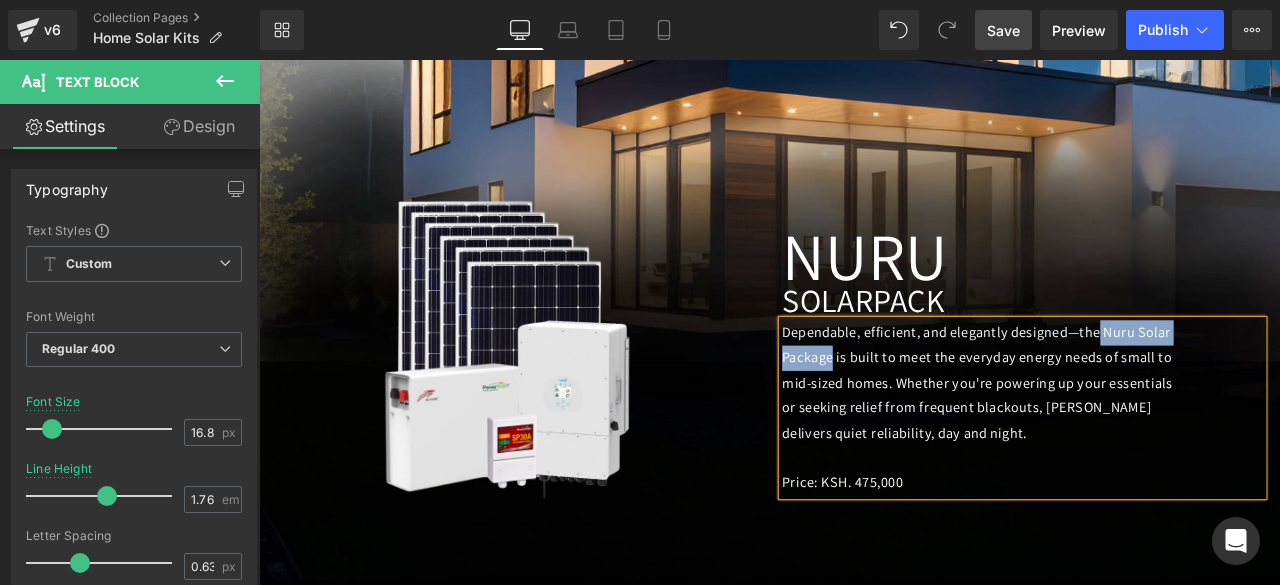 drag, startPoint x: 1257, startPoint y: 397, endPoint x: 934, endPoint y: 425, distance: 324.21136 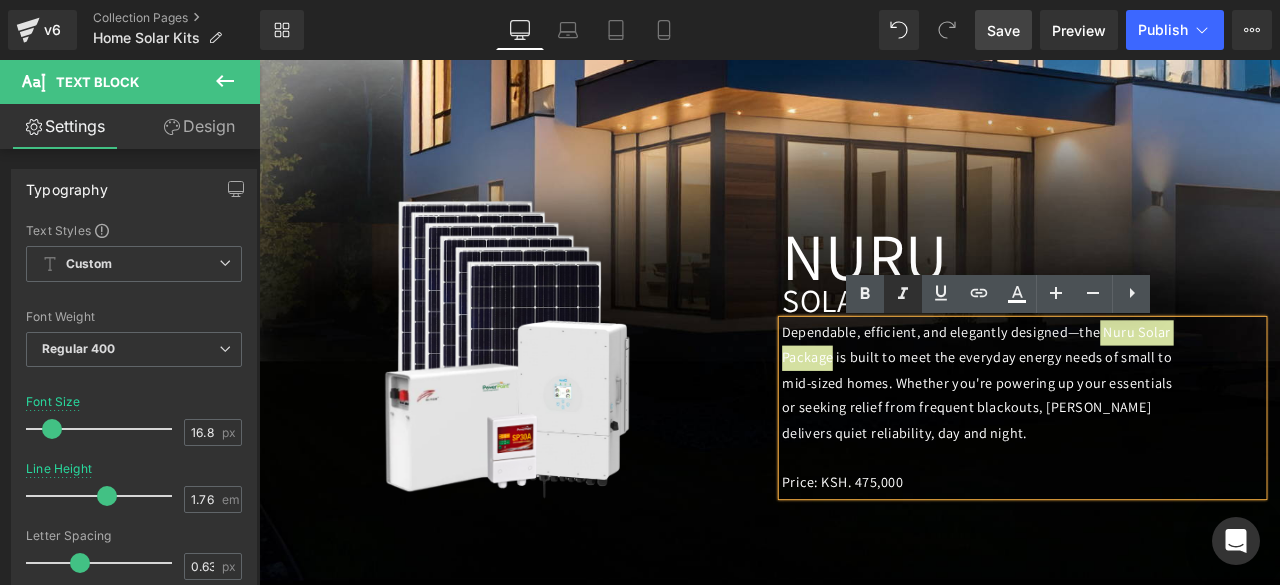 click 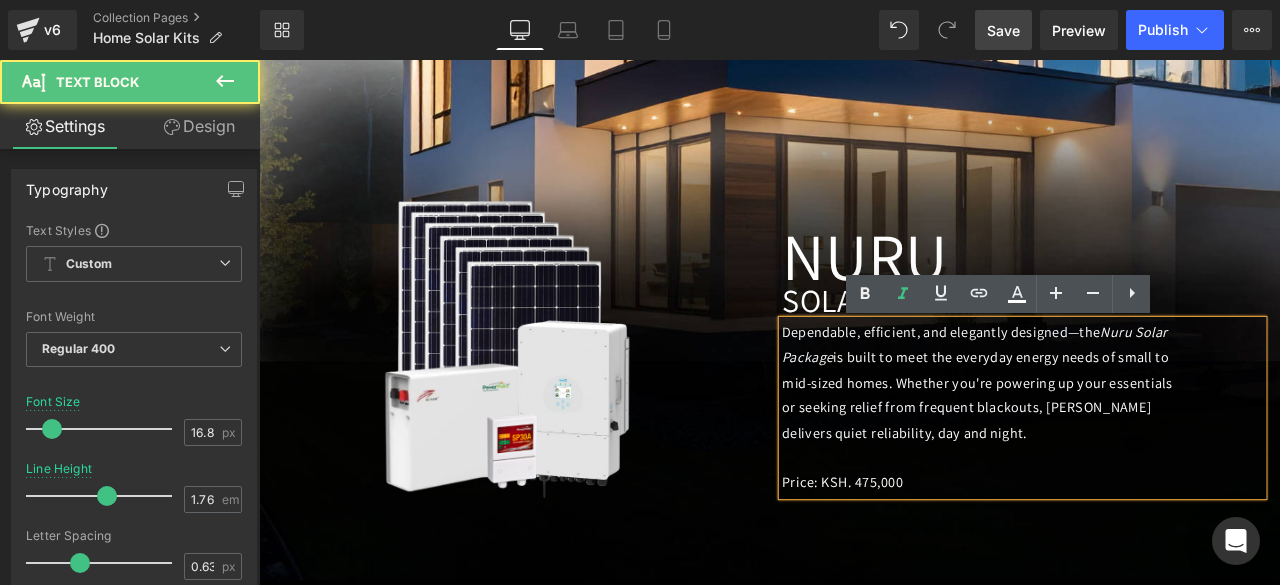 click on "Price: KSH. 475,000" at bounding box center (1119, 562) 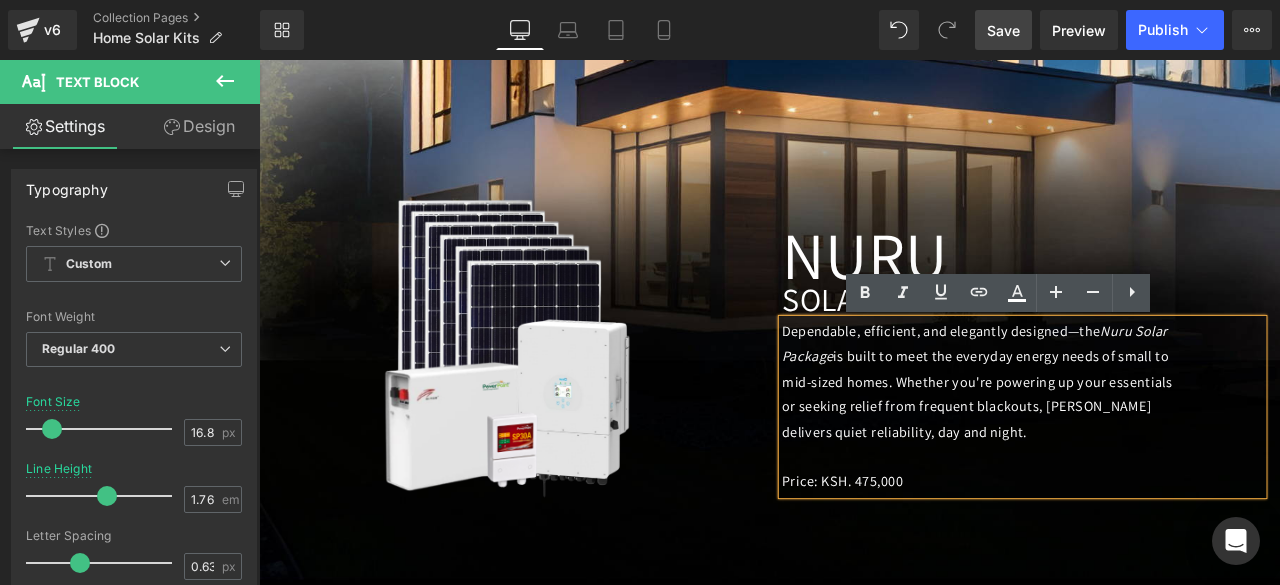 scroll, scrollTop: 831, scrollLeft: 0, axis: vertical 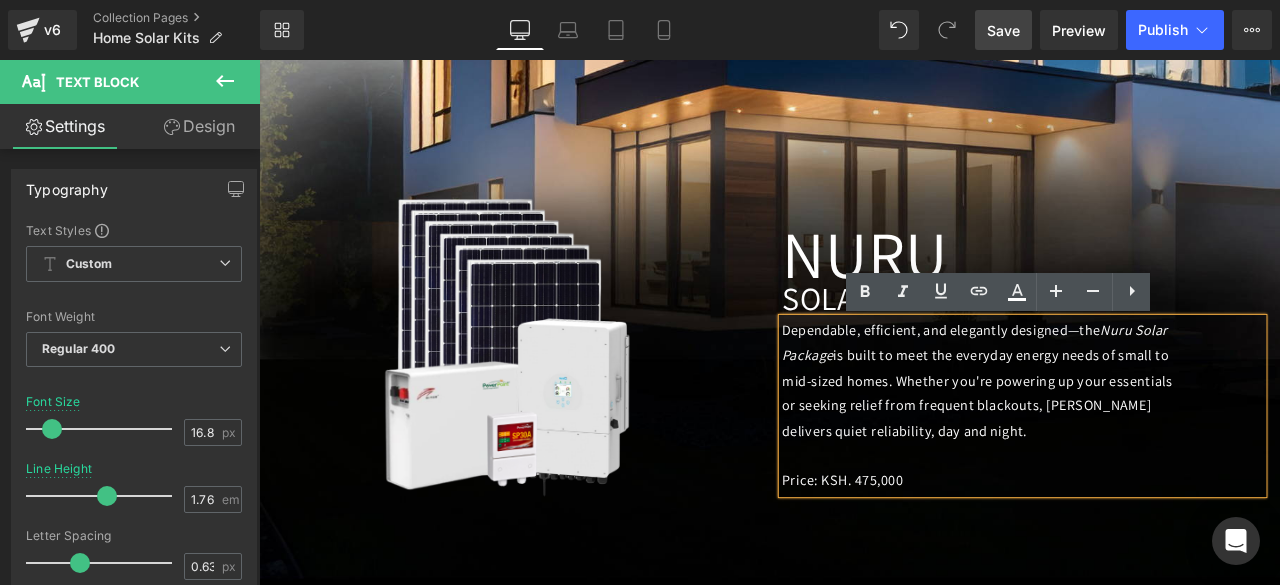 click on "Dependable, efficient, and elegantly designed—the  Nuru Solar Package  is built to meet the everyday energy needs of small to mid-sized homes. Whether you're powering up your essentials or seeking relief from frequent blackouts, Nguvu delivers quiet reliability, day and night." at bounding box center (1110, 439) 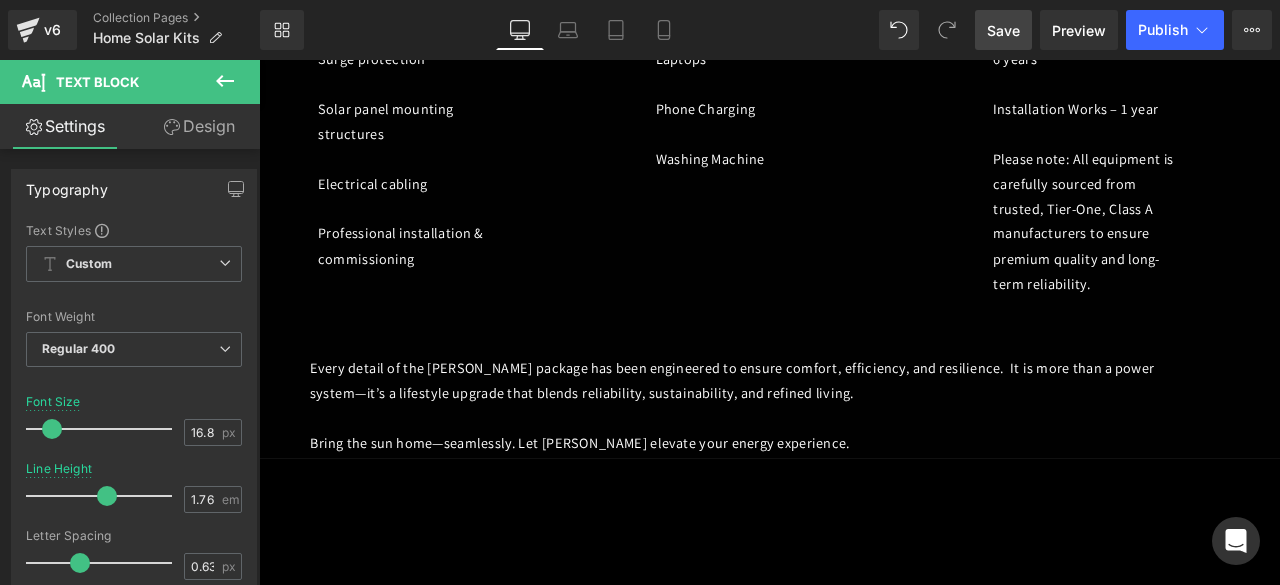 scroll, scrollTop: 1788, scrollLeft: 0, axis: vertical 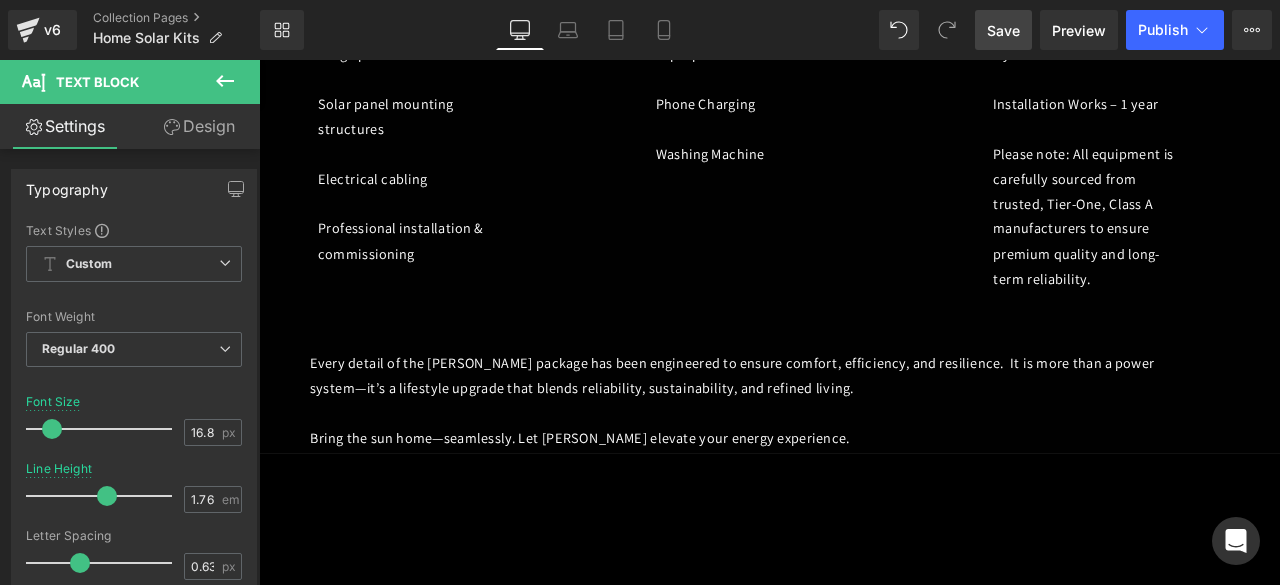 drag, startPoint x: 1023, startPoint y: 35, endPoint x: 833, endPoint y: 54, distance: 190.94763 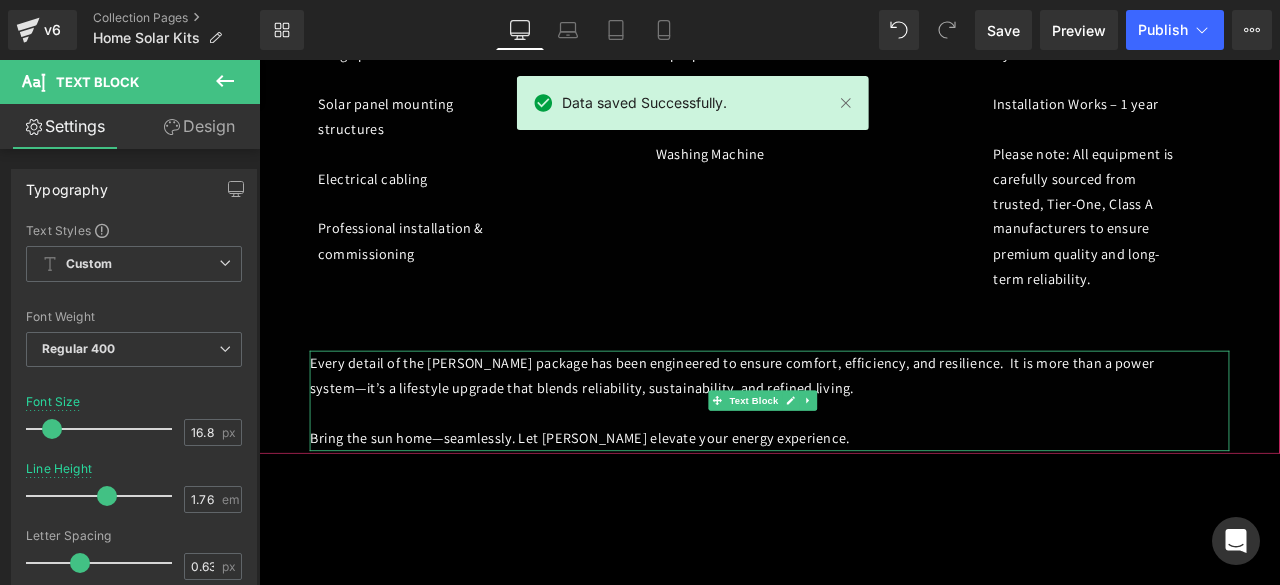 click on "Every detail of the [PERSON_NAME] package has been engineered to ensure comfort, efficiency, and resilience.  It is more than a power system—it’s a lifestyle upgrade that blends reliability, sustainability, and refined living." at bounding box center [839, 434] 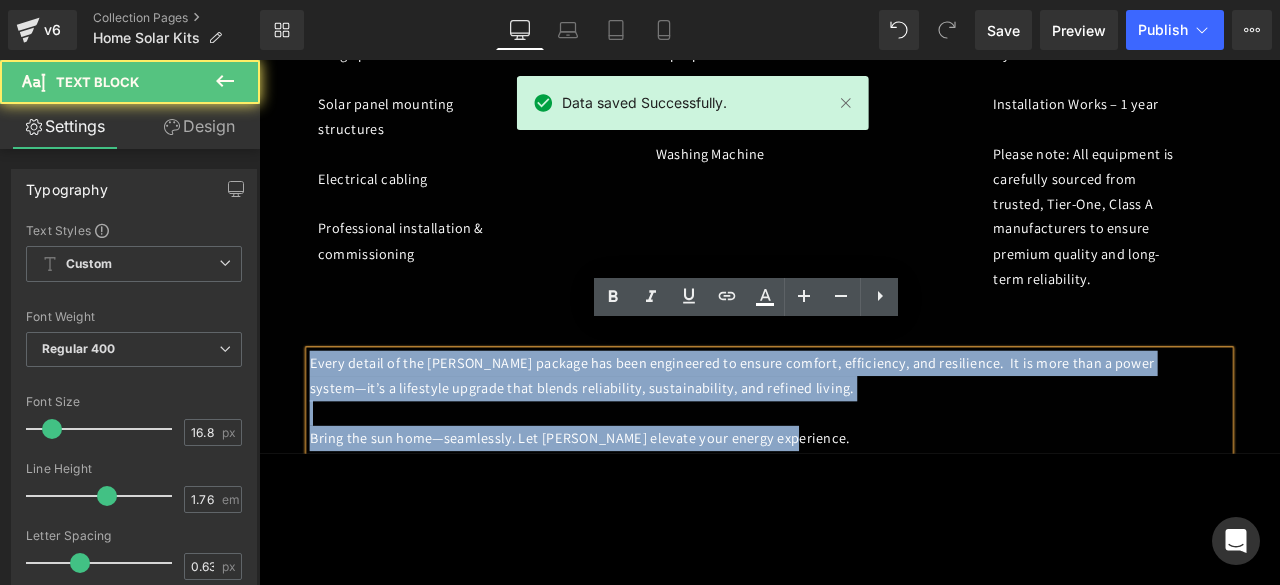 drag, startPoint x: 322, startPoint y: 390, endPoint x: 913, endPoint y: 468, distance: 596.125 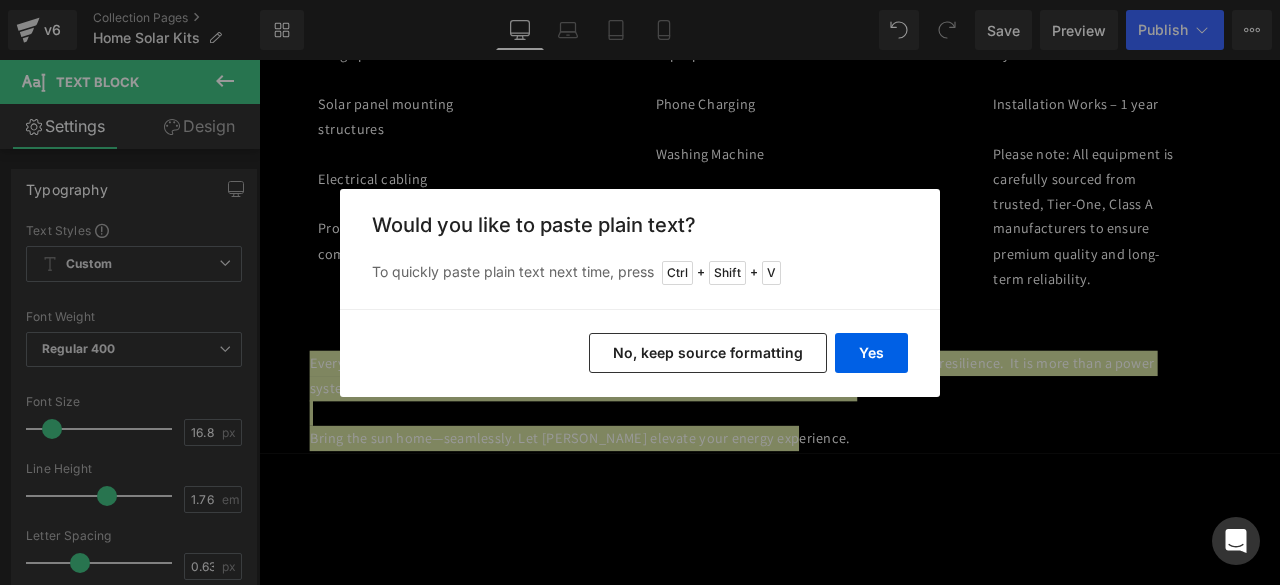 click on "Yes No, keep source formatting" at bounding box center [640, 353] 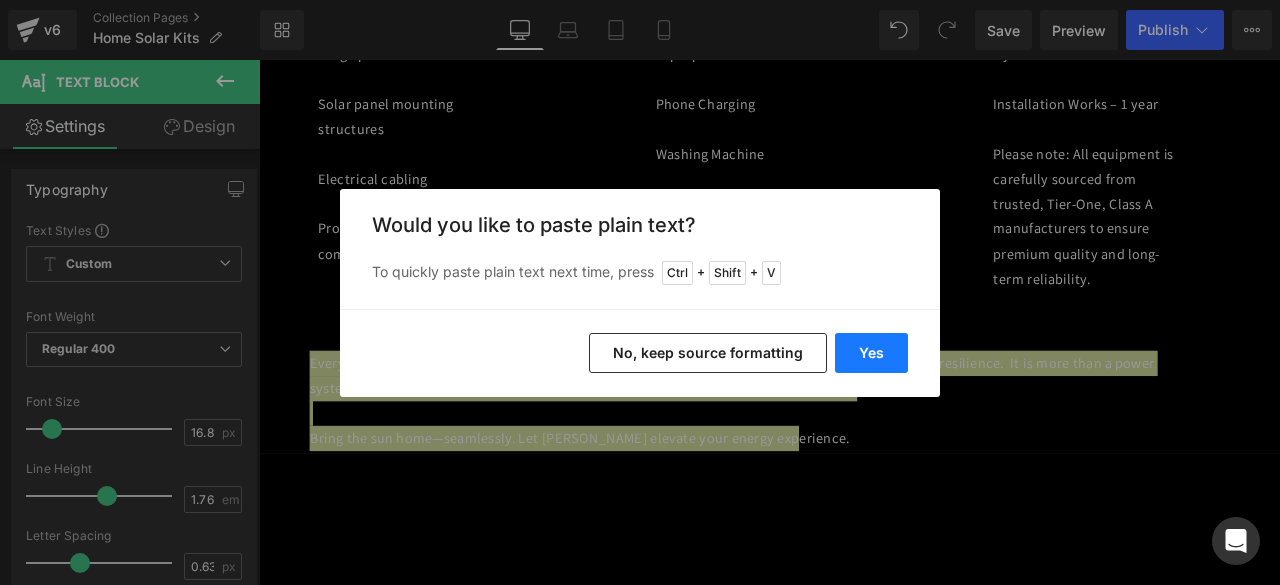 click on "Yes" at bounding box center (871, 353) 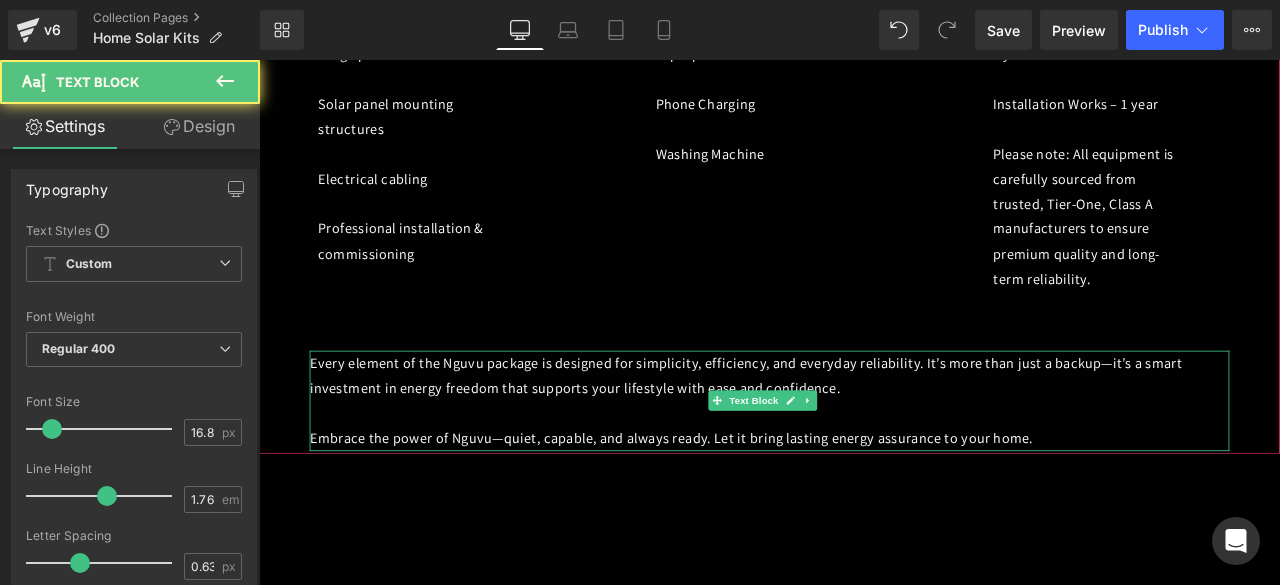 click on "Every element of the Nguvu package is designed for simplicity, efficiency, and everyday reliability. It’s more than just a backup—it’s a smart investment in energy freedom that supports your lifestyle with ease and confidence." at bounding box center (836, 434) 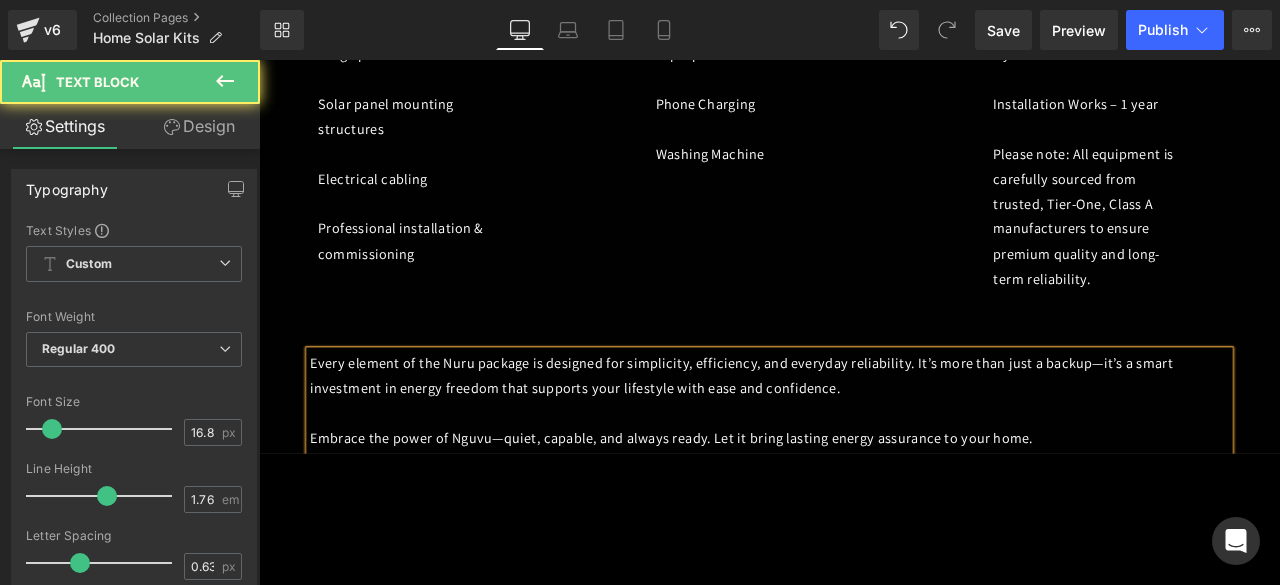 click on "Embrace the power of Nguvu—quiet, capable, and always ready. Let it bring lasting energy assurance to your home." at bounding box center [748, 508] 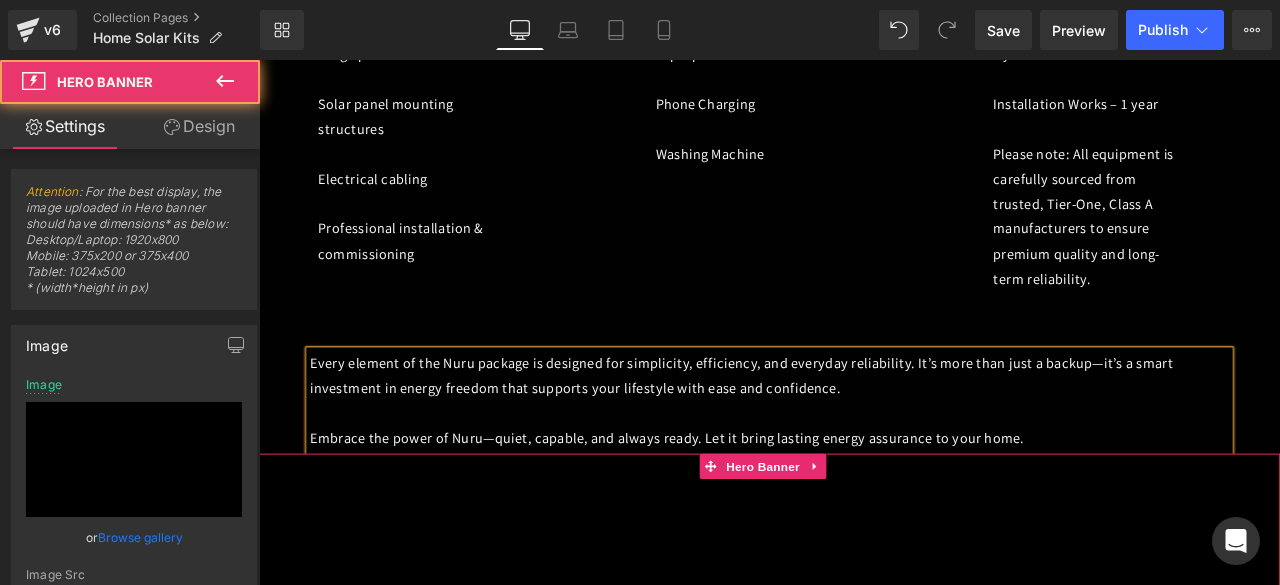 click on "Image         MIALE Heading         SOLAR PACK Heading         Experience the elegance of uninterrupted living with the  Miale Solar Home Power Package —a sophisticated energy solution designed to meet the demands of a modern, medium to large-sized home. Whether you’re running a busy household or simply want reliable, clean power, Miale brings a new level of independence and peace of mind. Price: KSH. 1,200,000 Text Block         Row
What’s Included: 8 × 585W high-efficiency solar panels 1 × 48V 10kWh lithium-ion battery 1 × 48V 5kW inverter Surge protection Solar panel mounting structures Electrical cabling Professional installation & commissioning Text Block         Effortlessly Powers Refrigerator Television Microwave Music System Up to 25 LED Lights Wi-Fi Router Laptops Washing Machine Booster Pump Text Block         What’s Included: Solar Panels – 12 years Li-ion Battery – 10 years Inverter – 5 years Surge Protector – 6 years Text Block" at bounding box center [864, 1349] 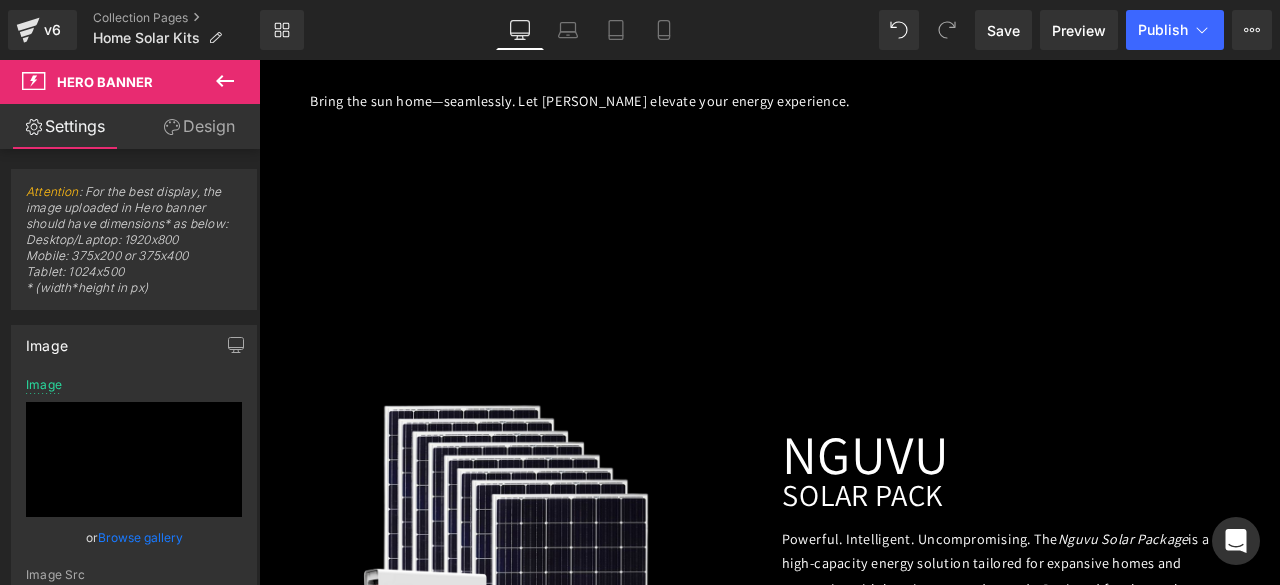 scroll, scrollTop: 3854, scrollLeft: 0, axis: vertical 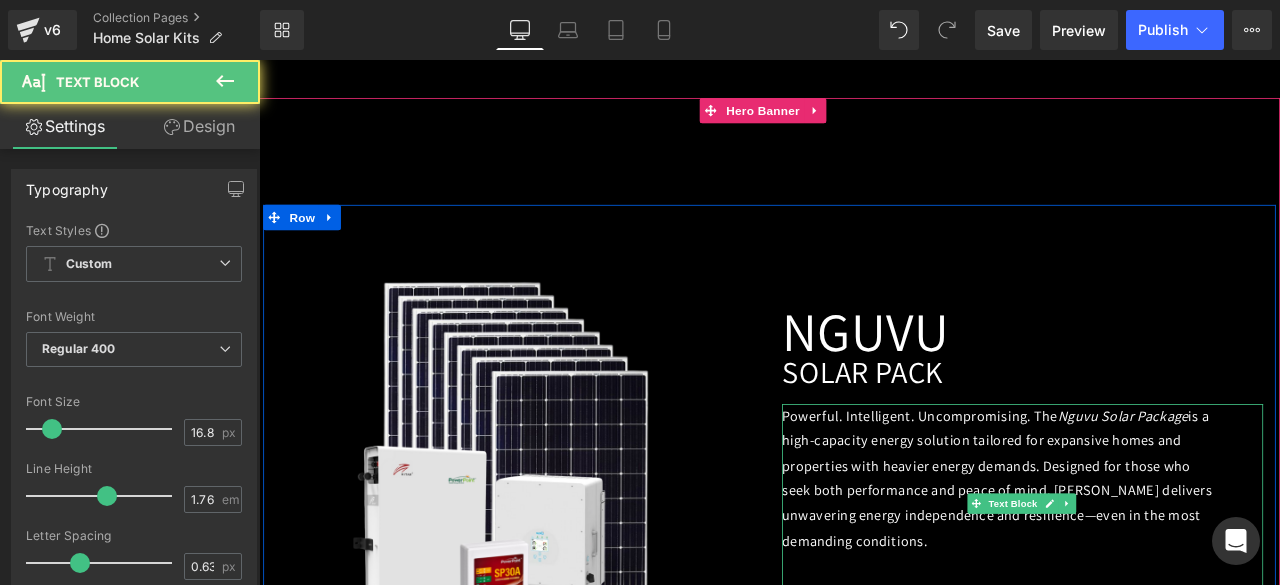click on "Powerful. Intelligent. Uncompromising. The  Nguvu Solar Package  is a high-capacity energy solution tailored for expansive homes and properties with heavier energy demands. Designed for those who seek both performance and peace of mind, Nguvu delivers unwavering energy independence and resilience—even in the most demanding conditions." at bounding box center [1139, 556] 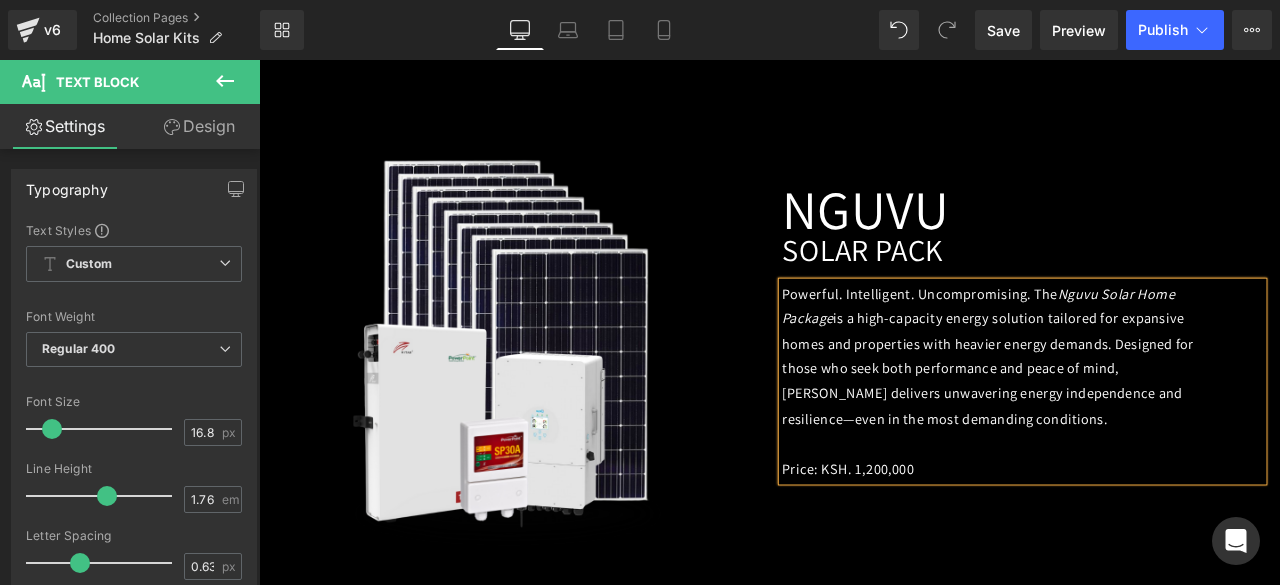 scroll, scrollTop: 4000, scrollLeft: 0, axis: vertical 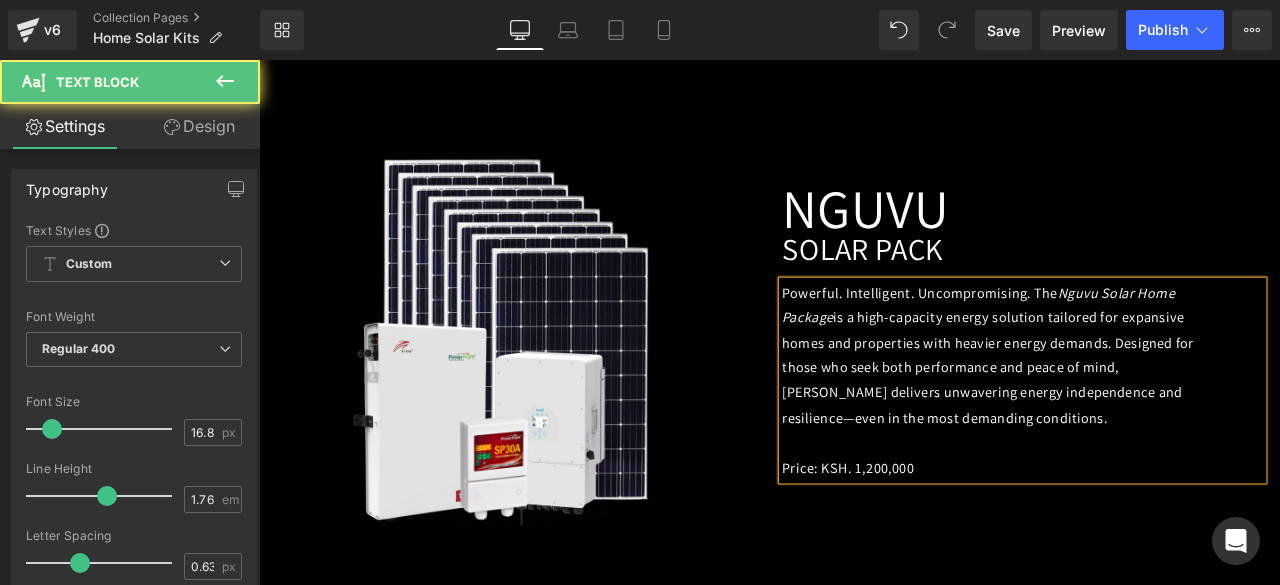 click on "Powerful. Intelligent. Uncompromising. The  Nguvu Solar Home Package  is a high-capacity energy solution tailored for expansive homes and properties with heavier energy demands. Designed for those who seek both performance and peace of mind, Nguvu delivers unwavering energy independence and resilience—even in the most demanding conditions." at bounding box center [1139, 410] 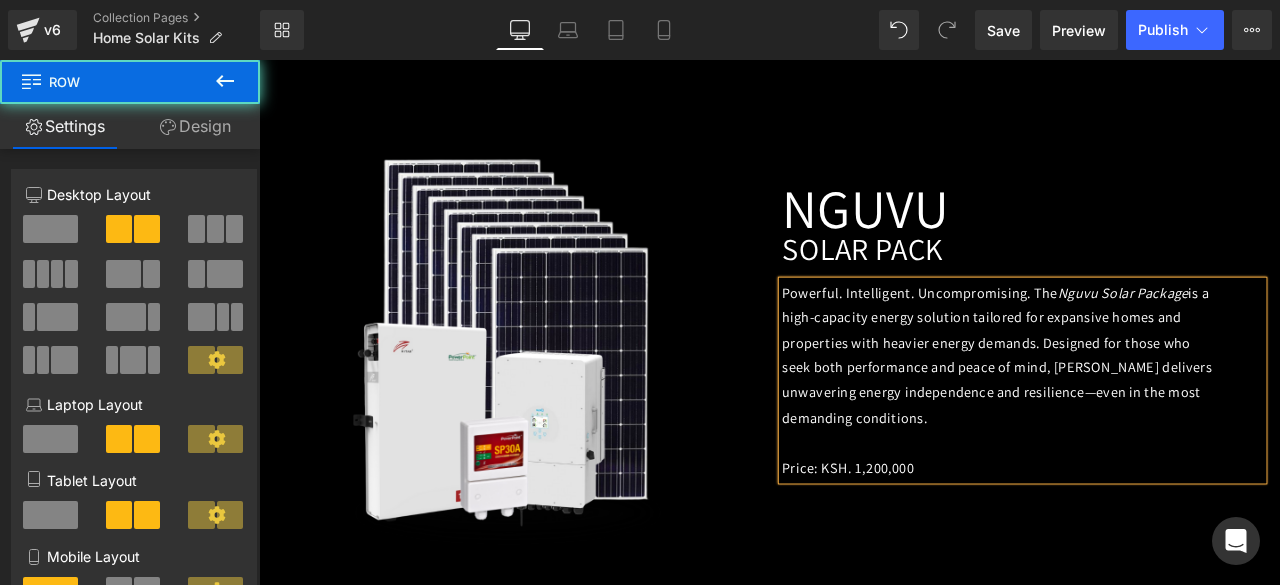 click on "Image         NGUVU Heading         SOLAR PACK Heading         Powerful. Intelligent. Uncompromising. The  Nguvu Solar Package  is a high-capacity energy solution tailored for expansive homes and properties with heavier energy demands. Designed for those who seek both performance and peace of mind, Nguvu delivers unwavering energy independence and resilience—even in the most demanding conditions. Price: KSH. 1,200,000 Text Block         Row" at bounding box center [864, 390] 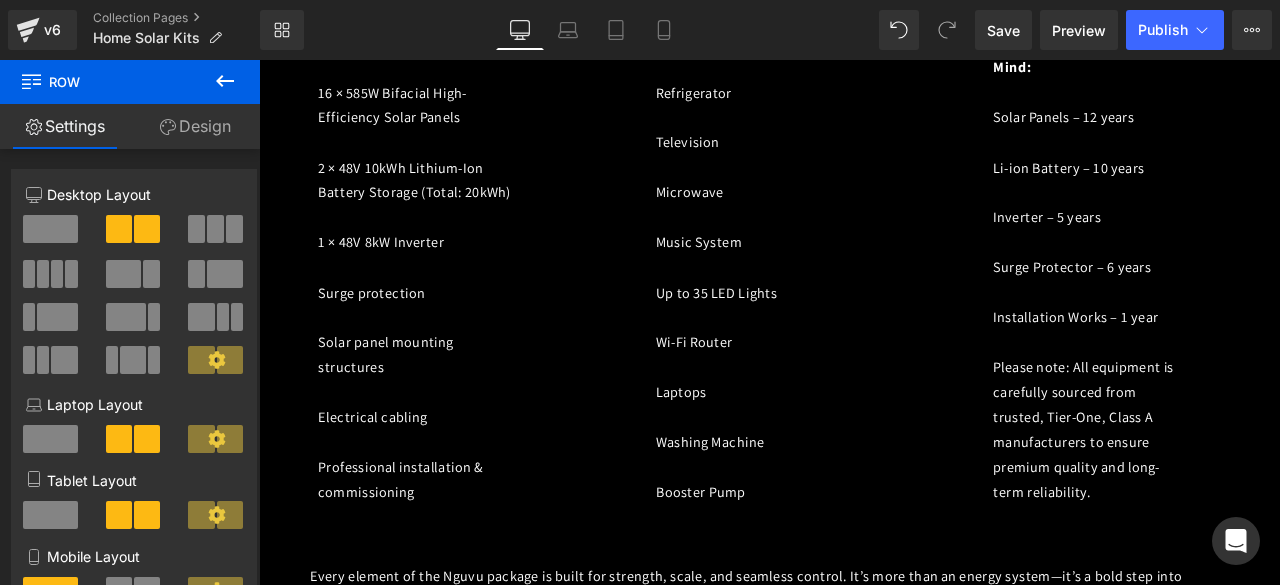 scroll, scrollTop: 4730, scrollLeft: 0, axis: vertical 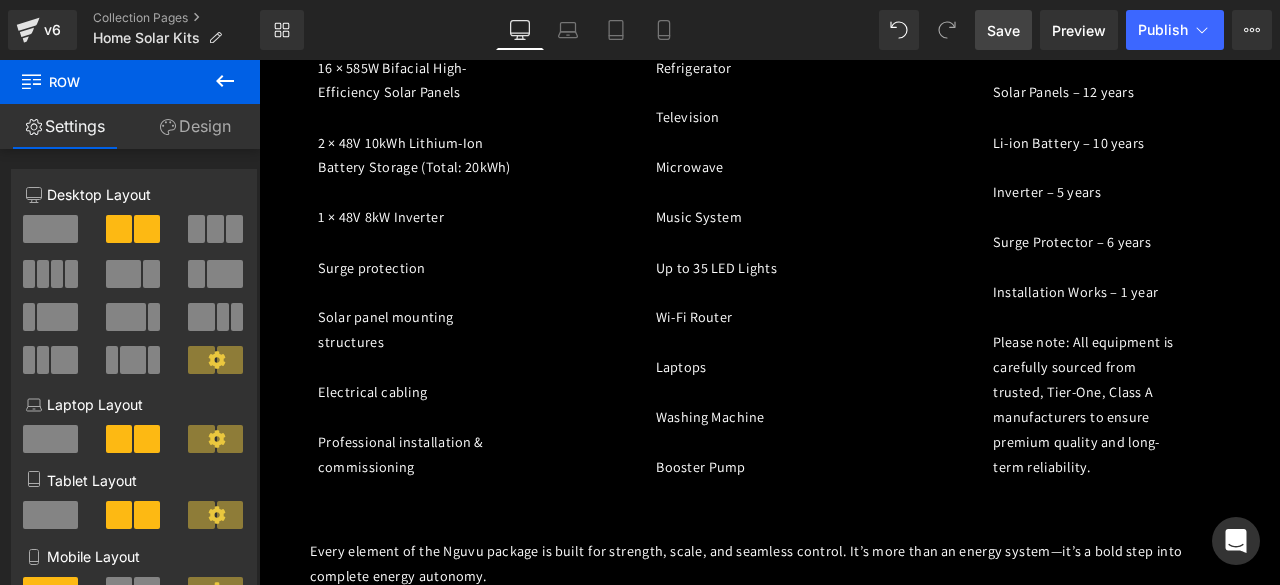 drag, startPoint x: 1000, startPoint y: 31, endPoint x: 649, endPoint y: 480, distance: 569.914 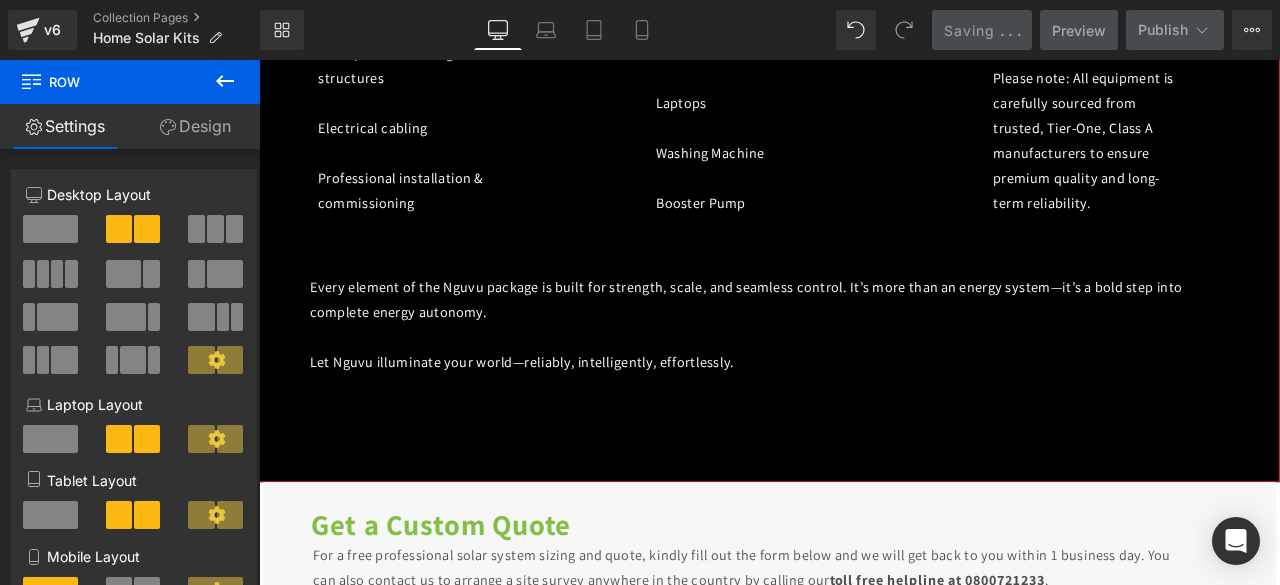 scroll, scrollTop: 5044, scrollLeft: 0, axis: vertical 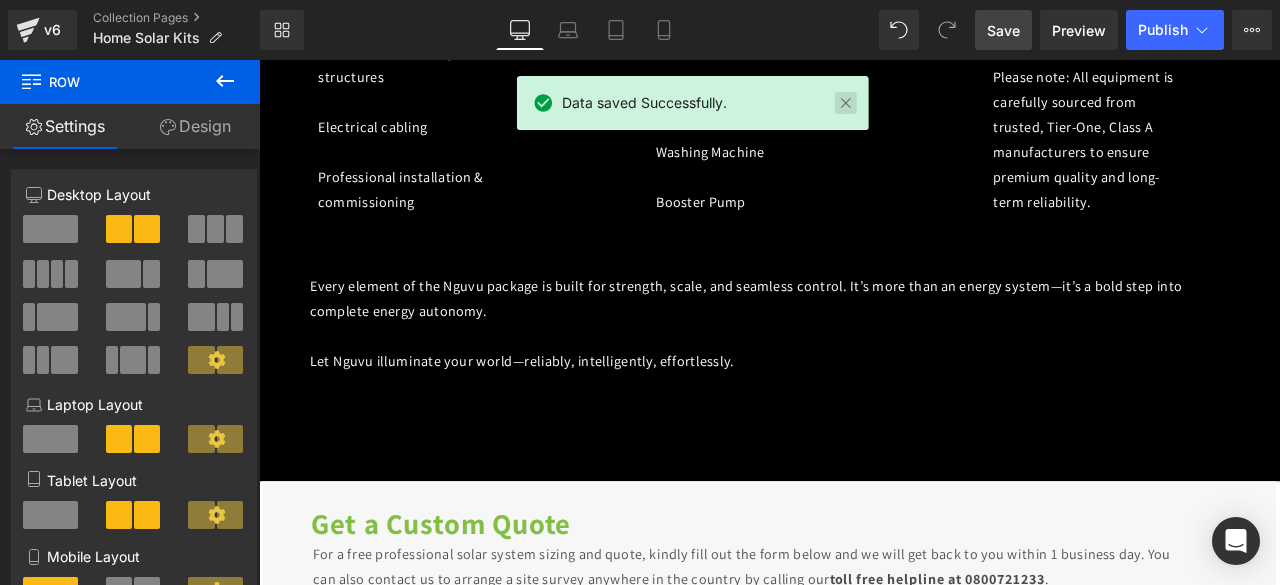 click at bounding box center (846, 103) 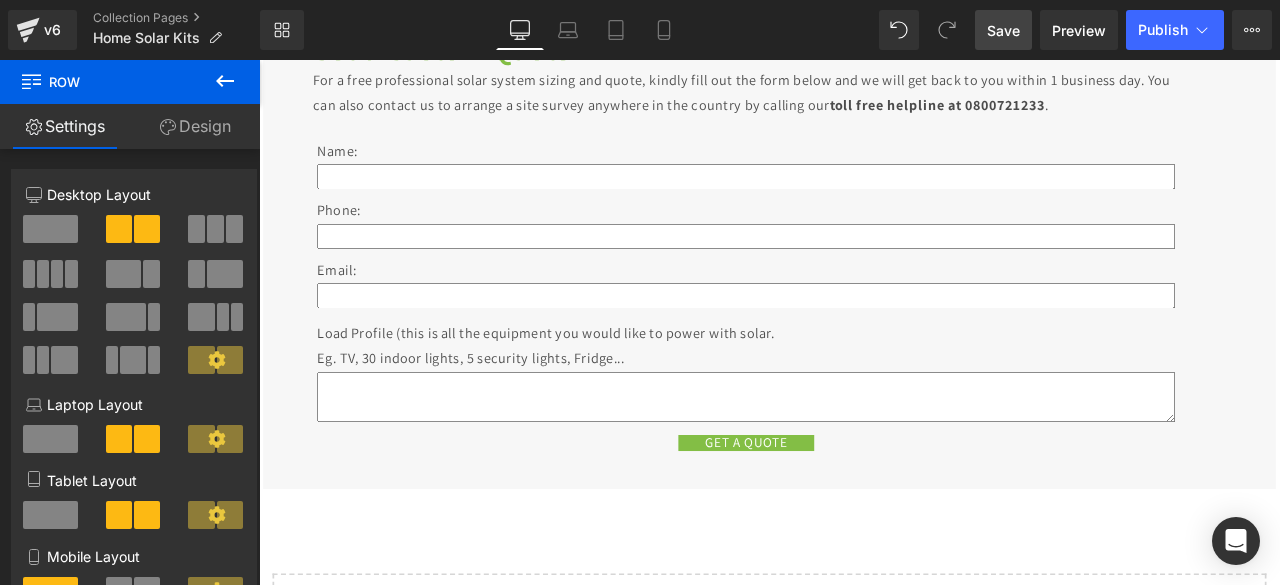 scroll, scrollTop: 5585, scrollLeft: 0, axis: vertical 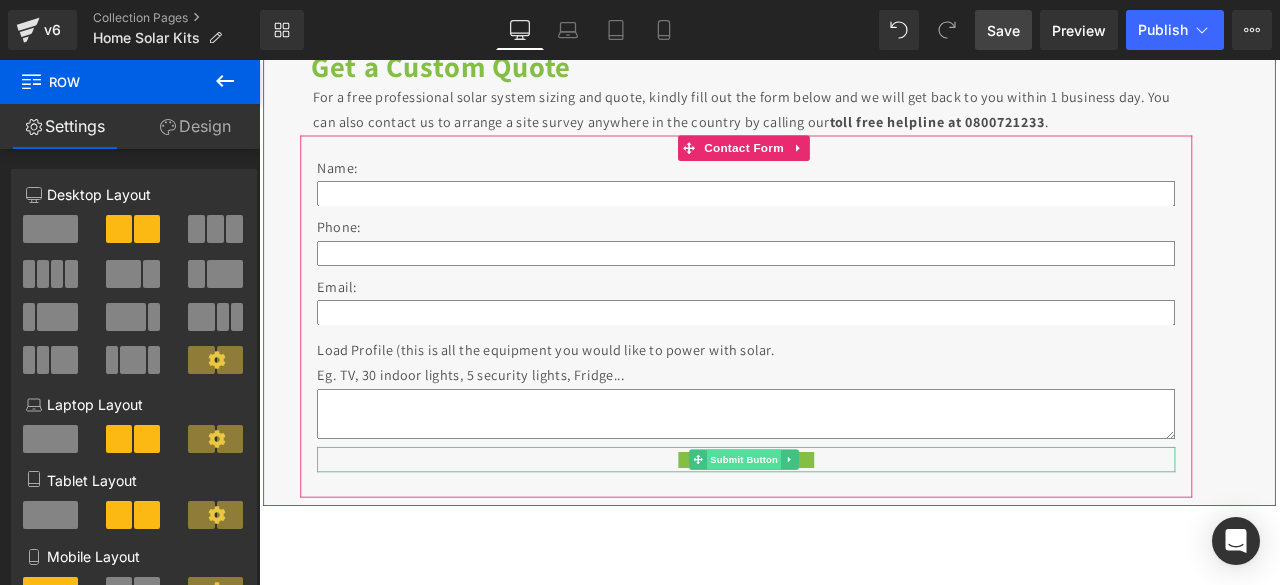 click on "Submit Button" at bounding box center (834, 534) 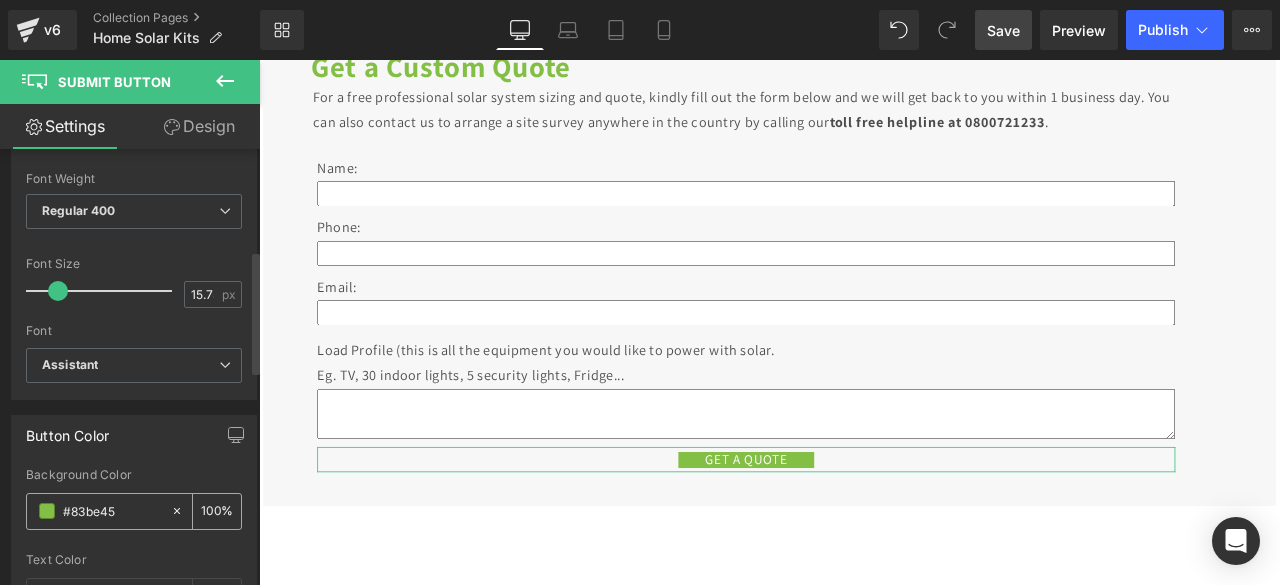 scroll, scrollTop: 353, scrollLeft: 0, axis: vertical 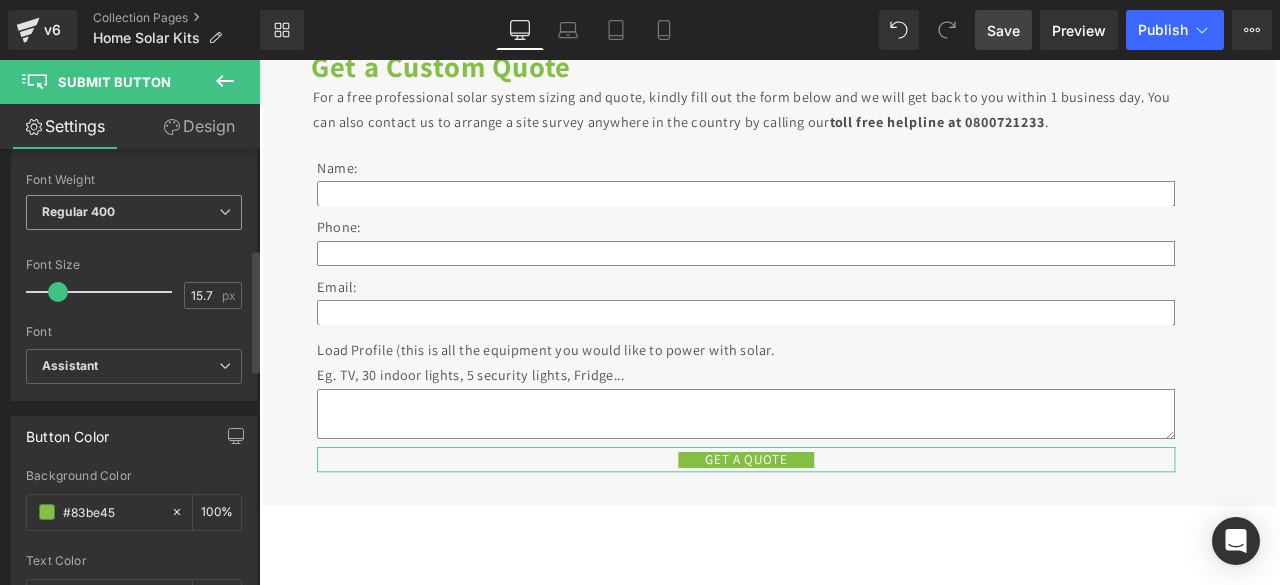 click on "Regular 400" at bounding box center [79, 211] 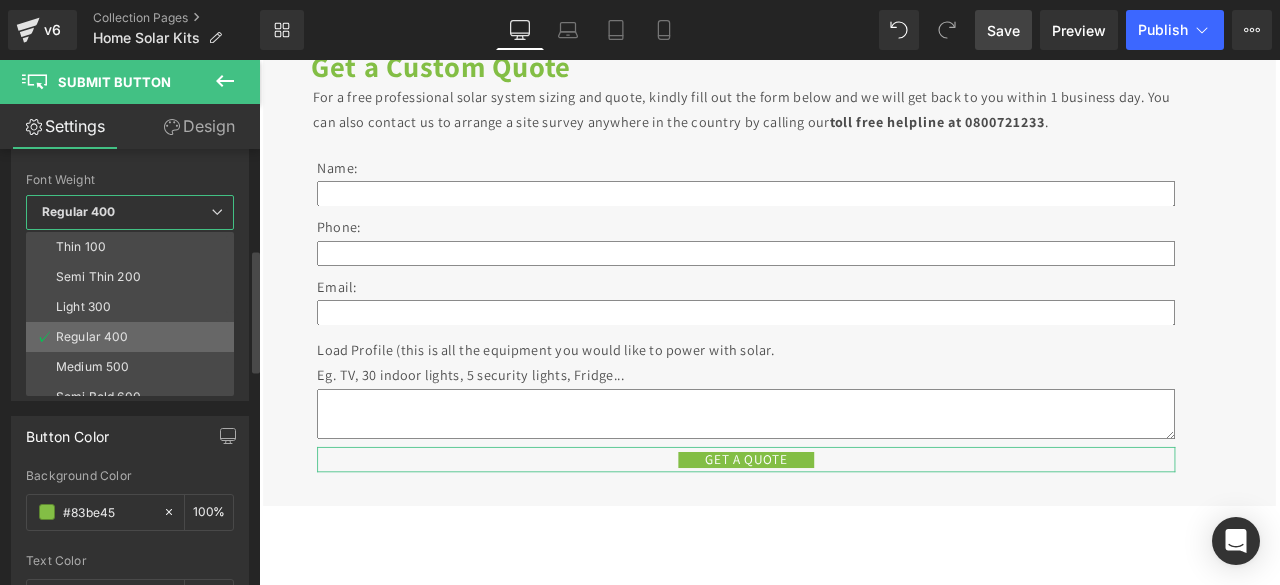 click on "Regular 400" at bounding box center [134, 337] 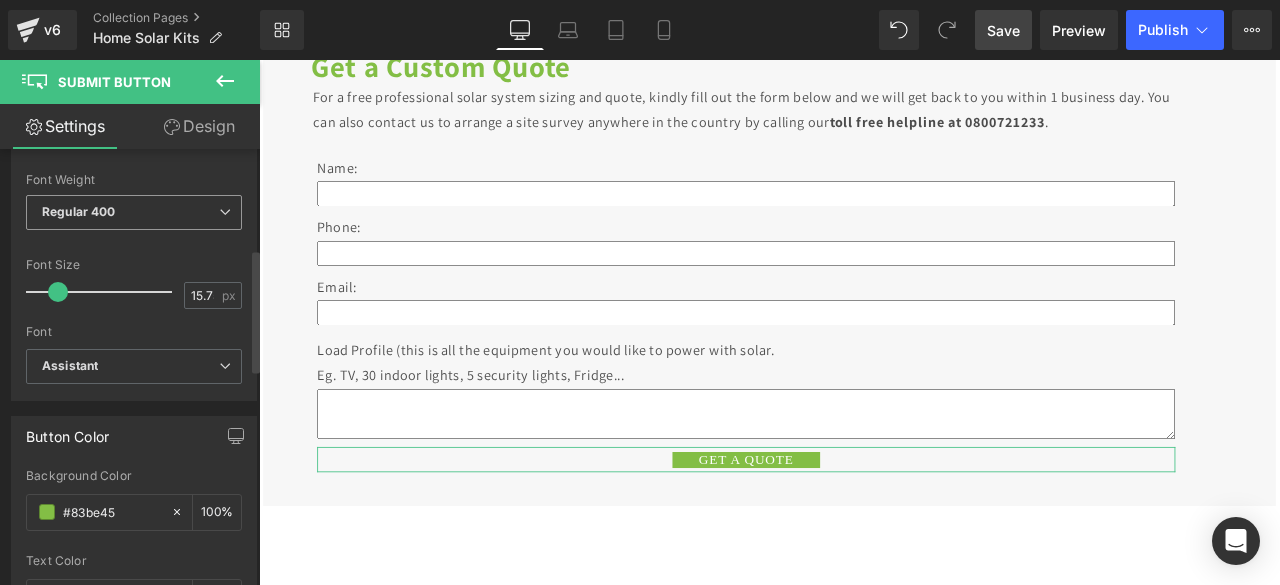 click on "Regular 400" at bounding box center (134, 212) 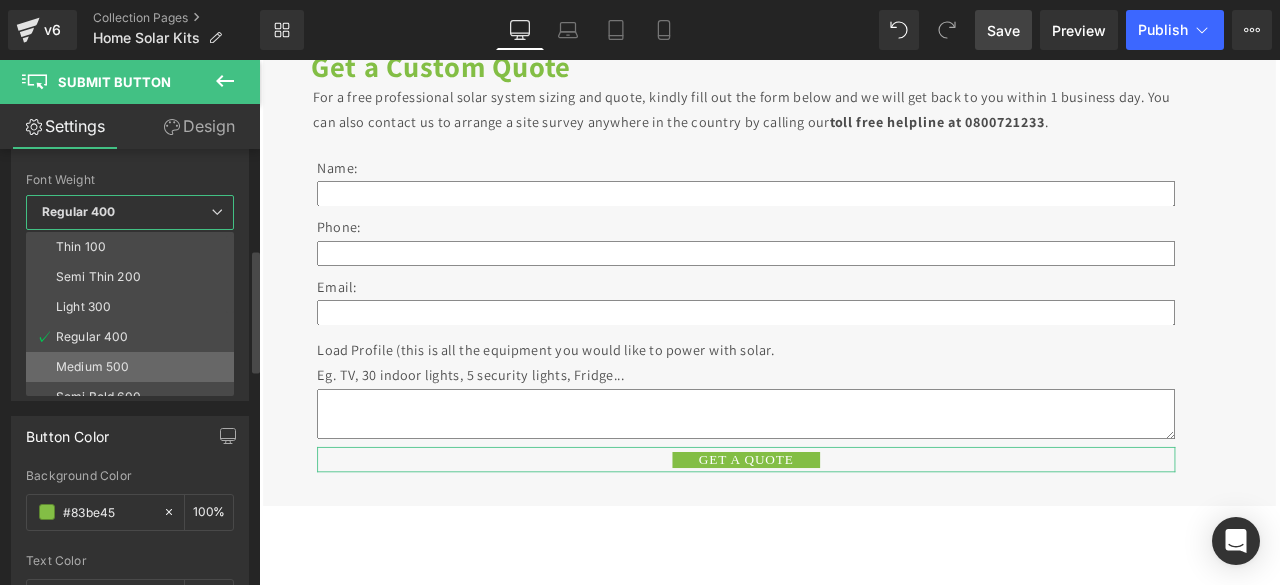 click on "Medium 500" at bounding box center [92, 367] 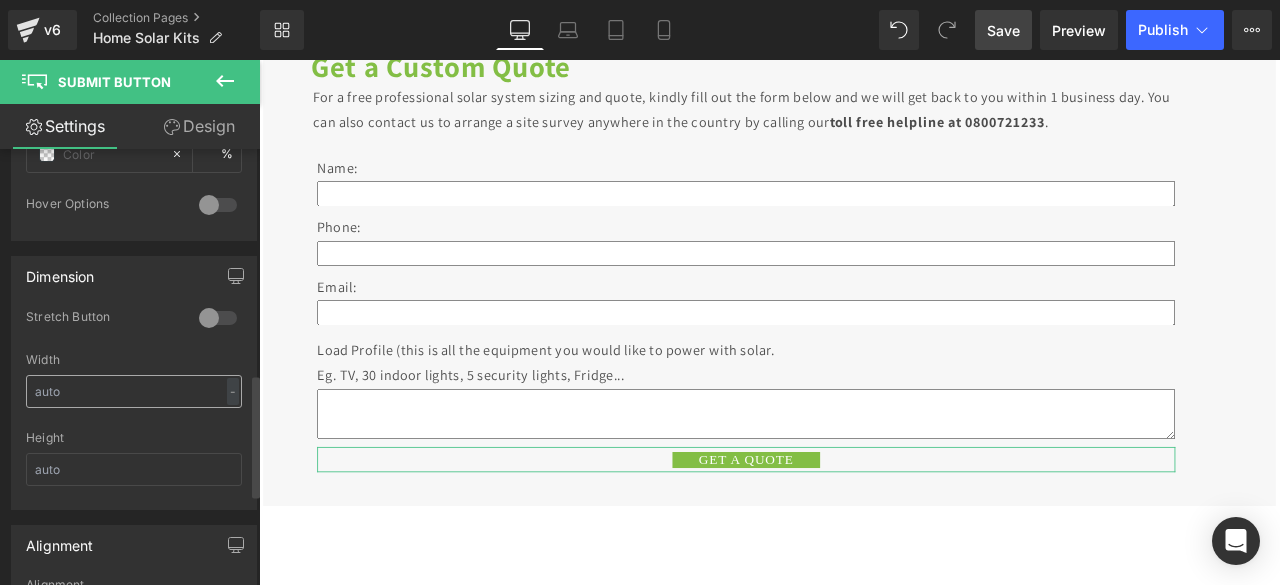 scroll, scrollTop: 797, scrollLeft: 0, axis: vertical 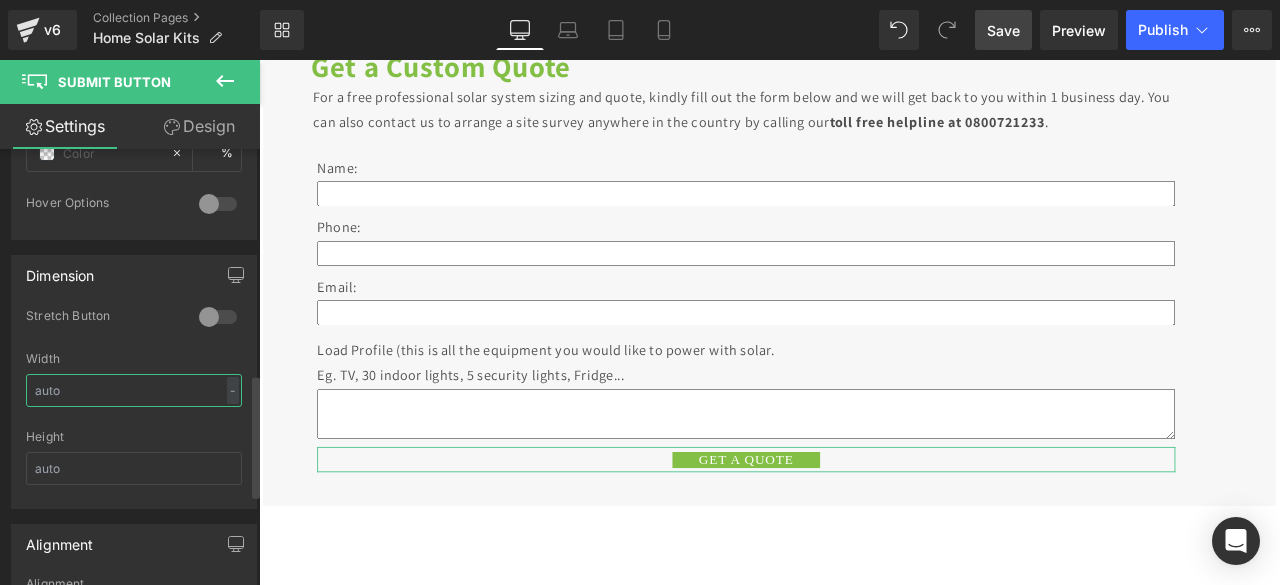 click at bounding box center [134, 390] 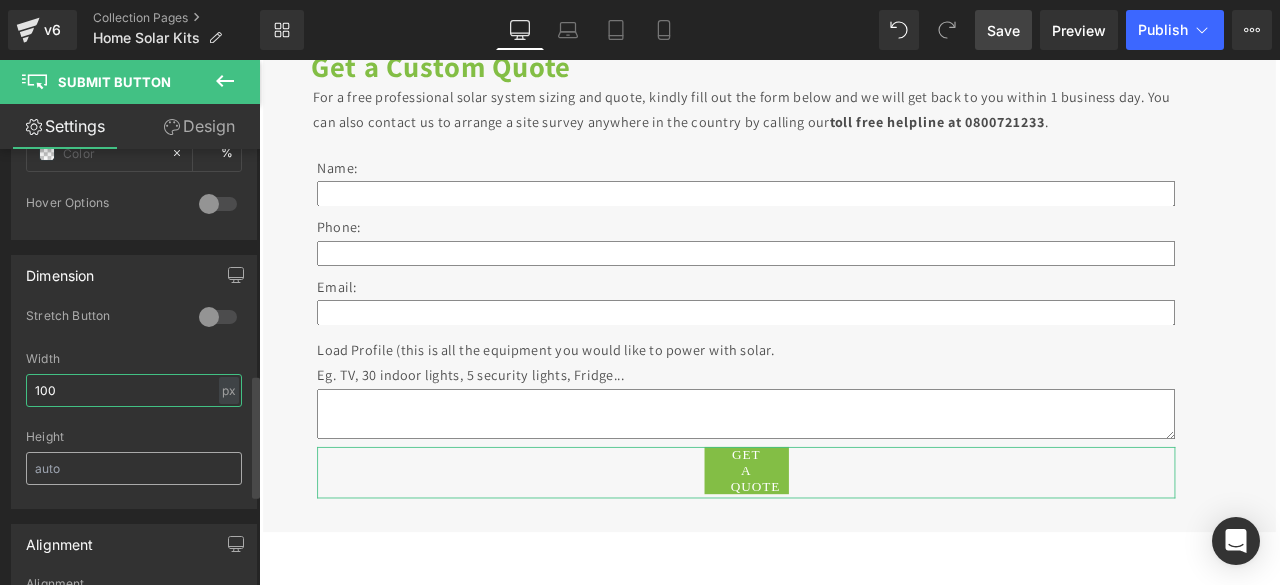 type on "100" 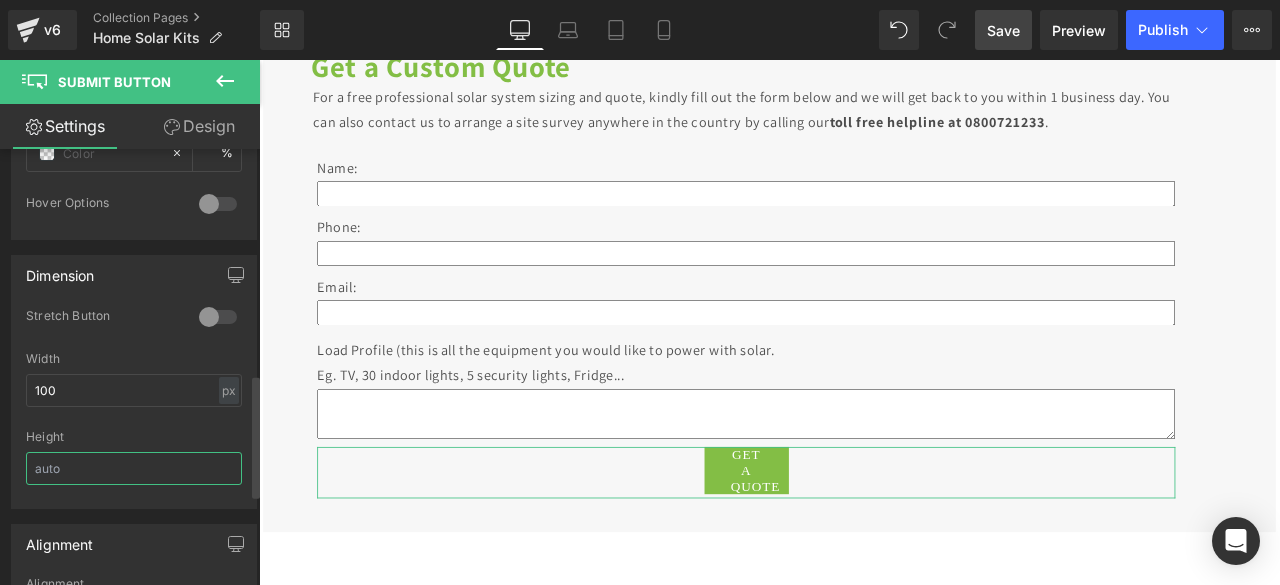 click at bounding box center [134, 468] 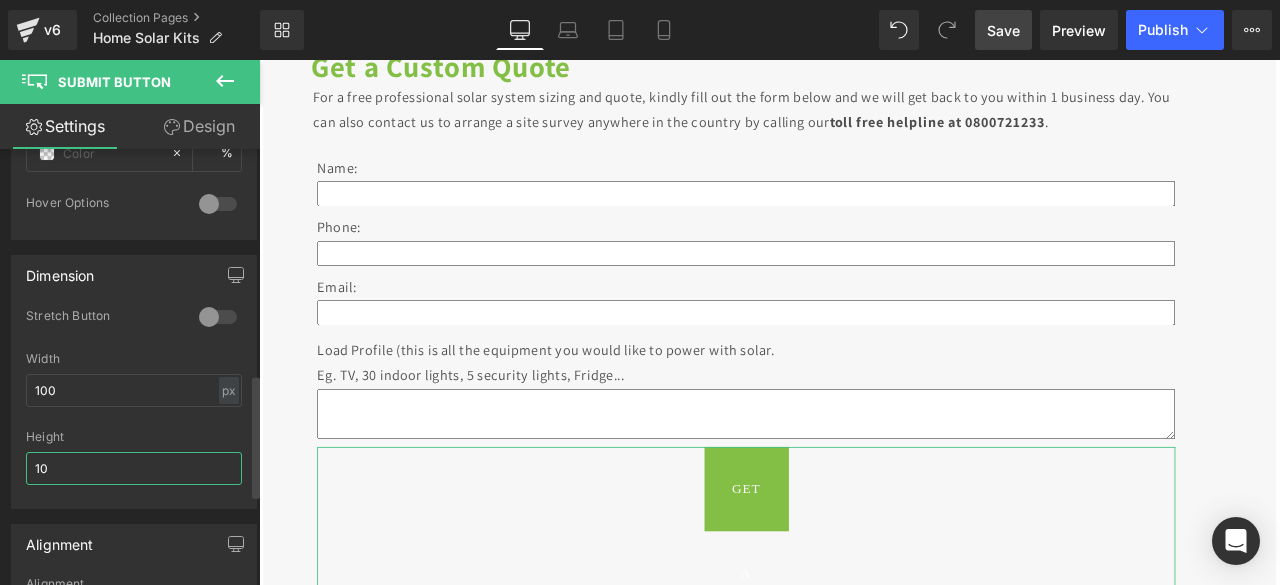 type on "1" 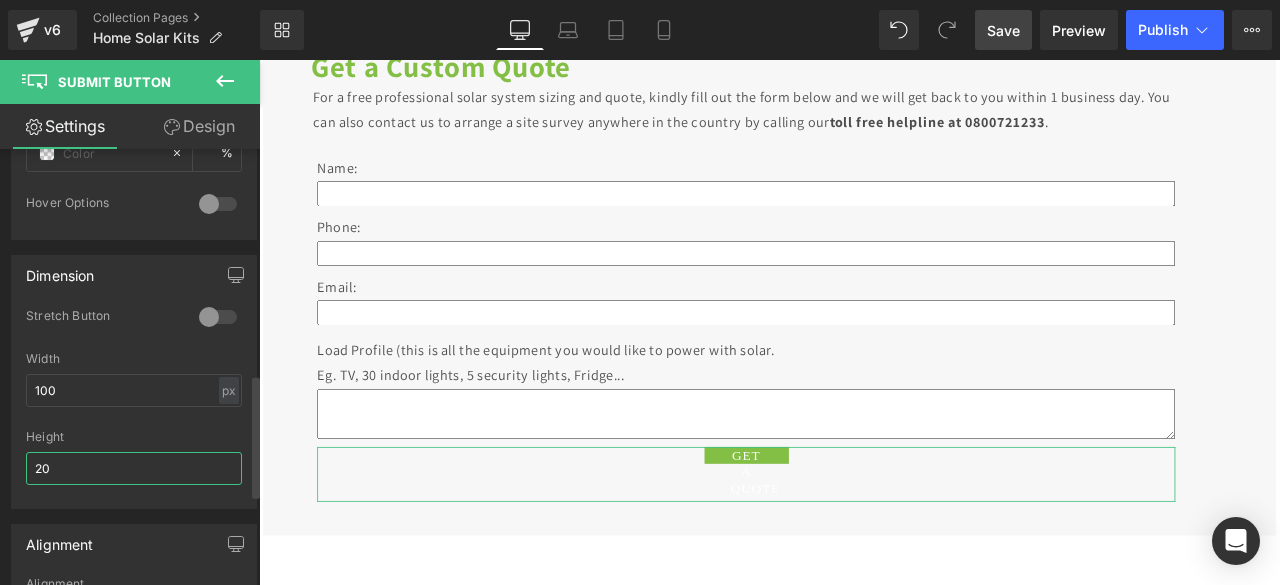 type on "2" 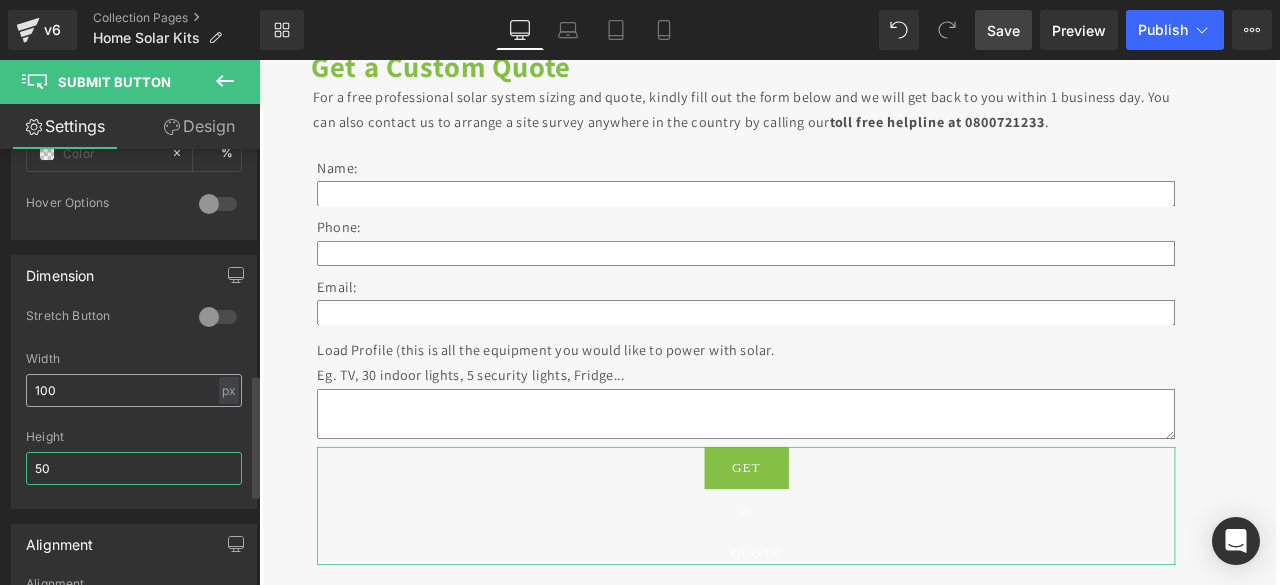 type on "50" 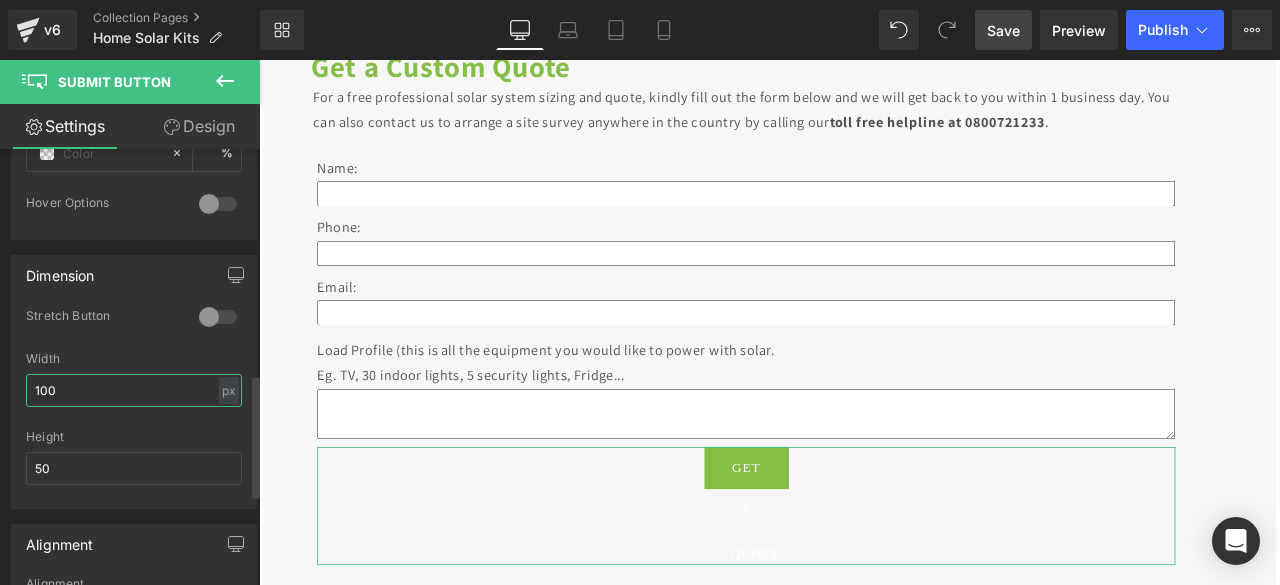 click on "100" at bounding box center [134, 390] 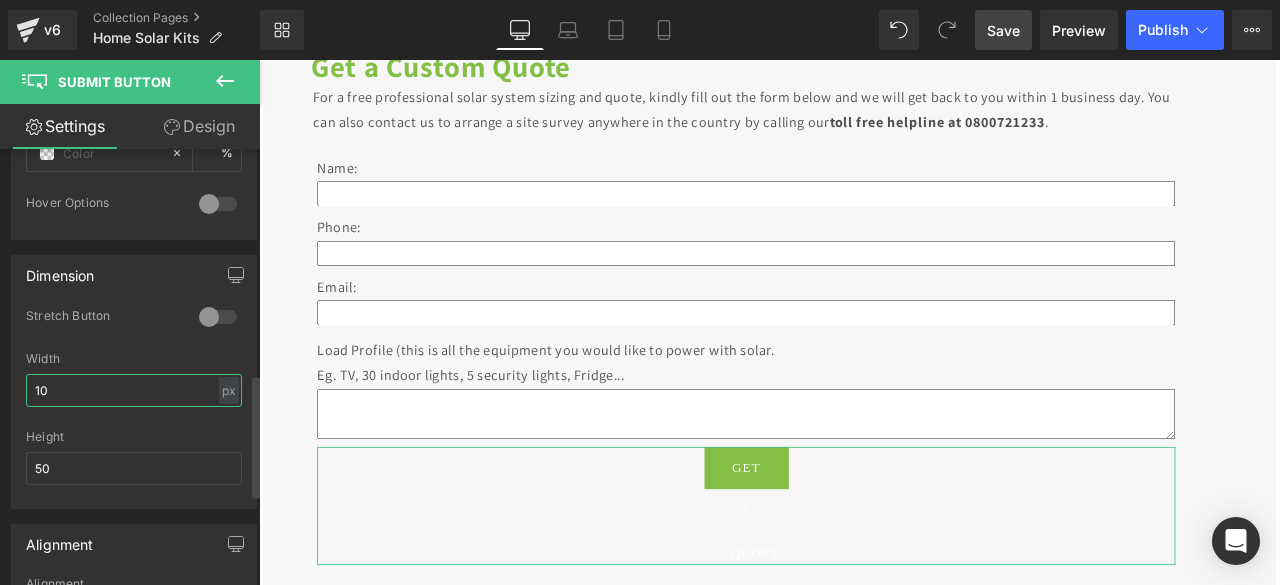 type on "1" 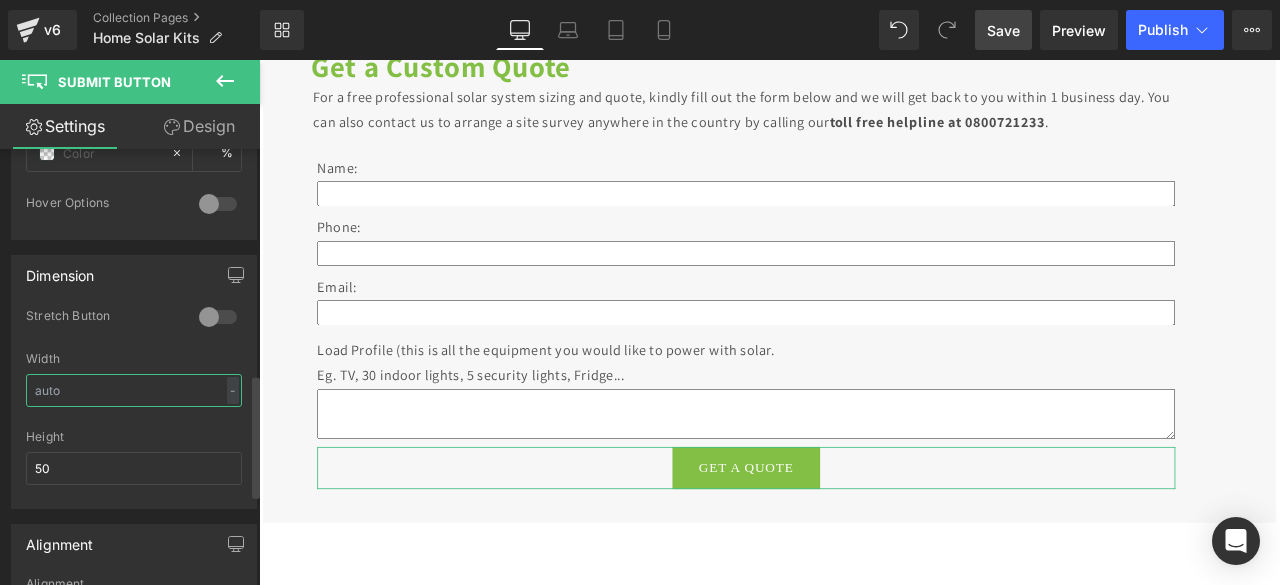 type 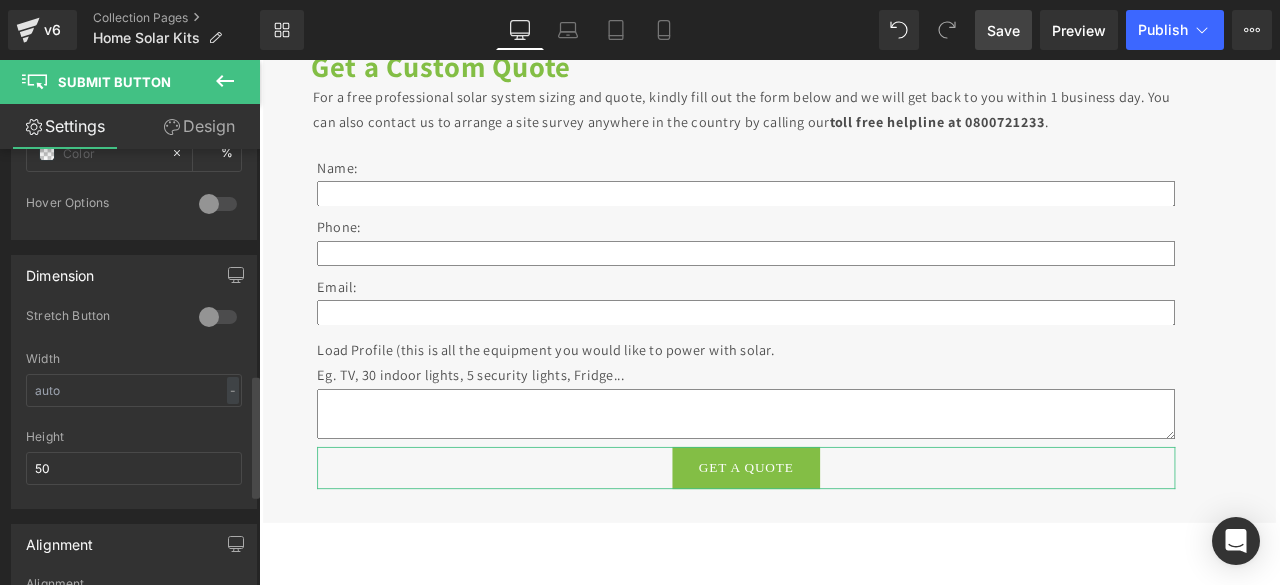 click on "Height" at bounding box center [134, 437] 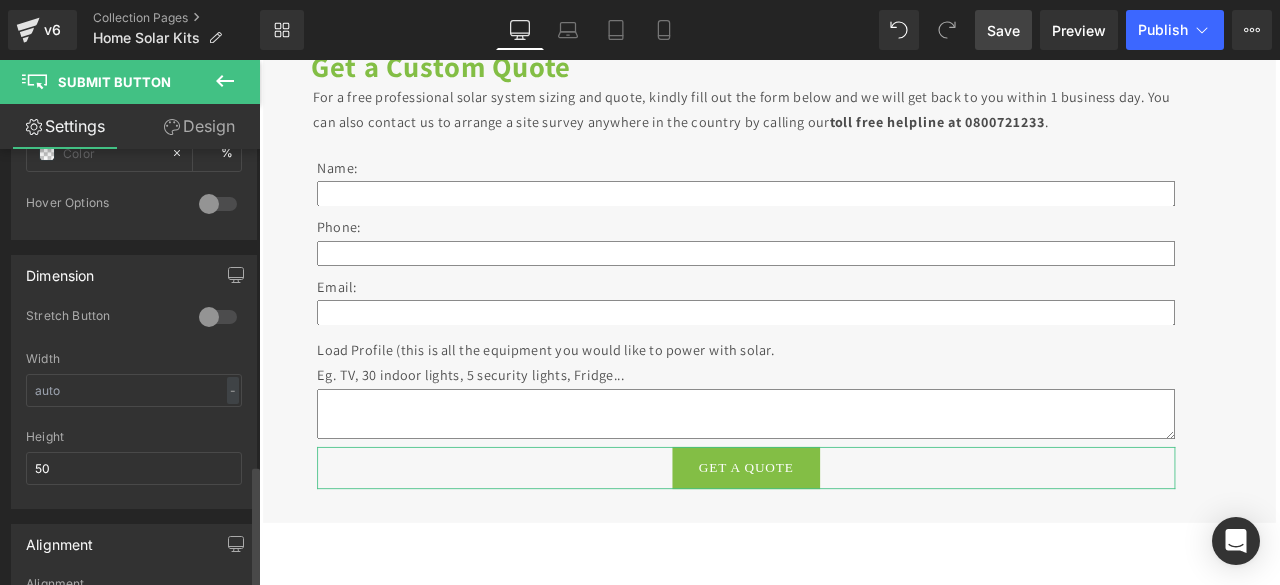 scroll, scrollTop: 1119, scrollLeft: 0, axis: vertical 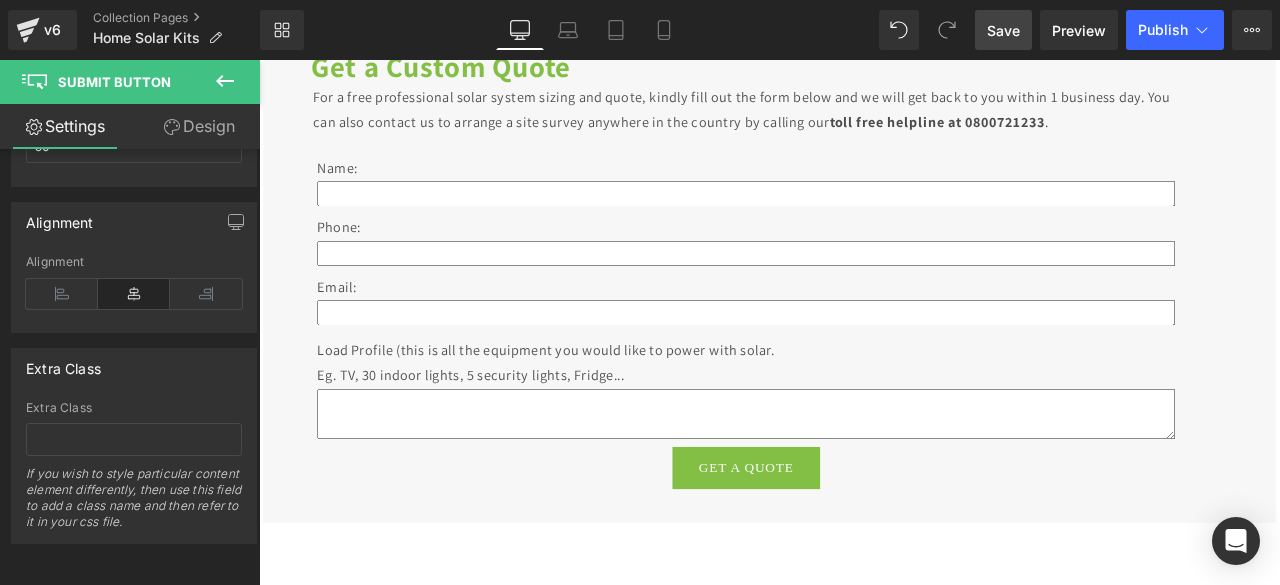 click on "Save" at bounding box center [1003, 30] 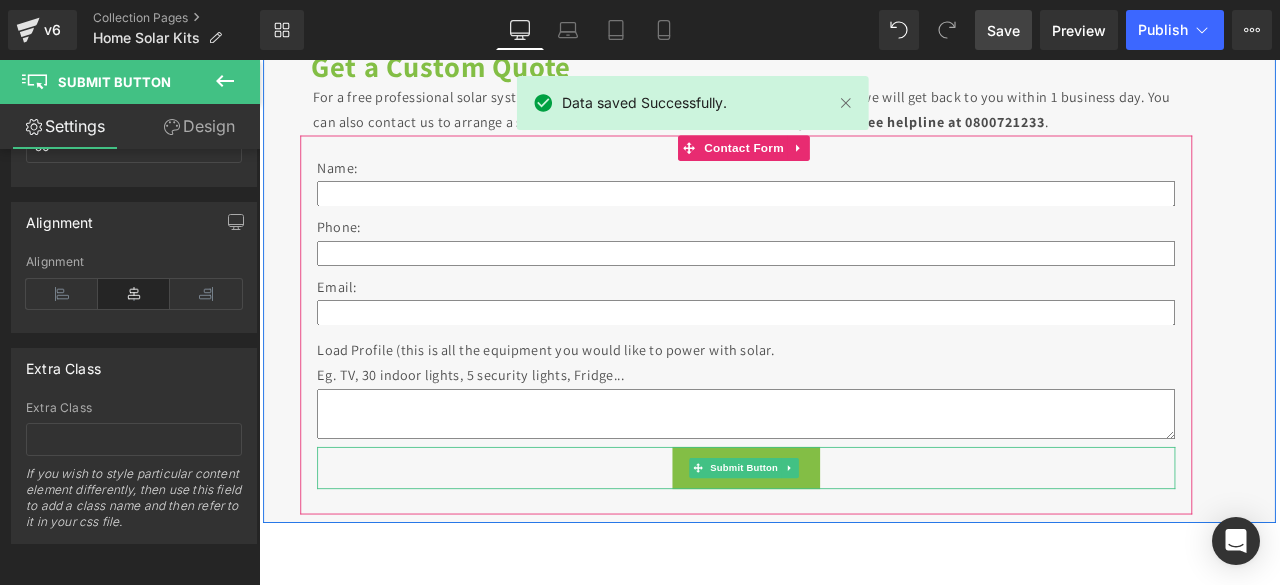 scroll, scrollTop: 5611, scrollLeft: 0, axis: vertical 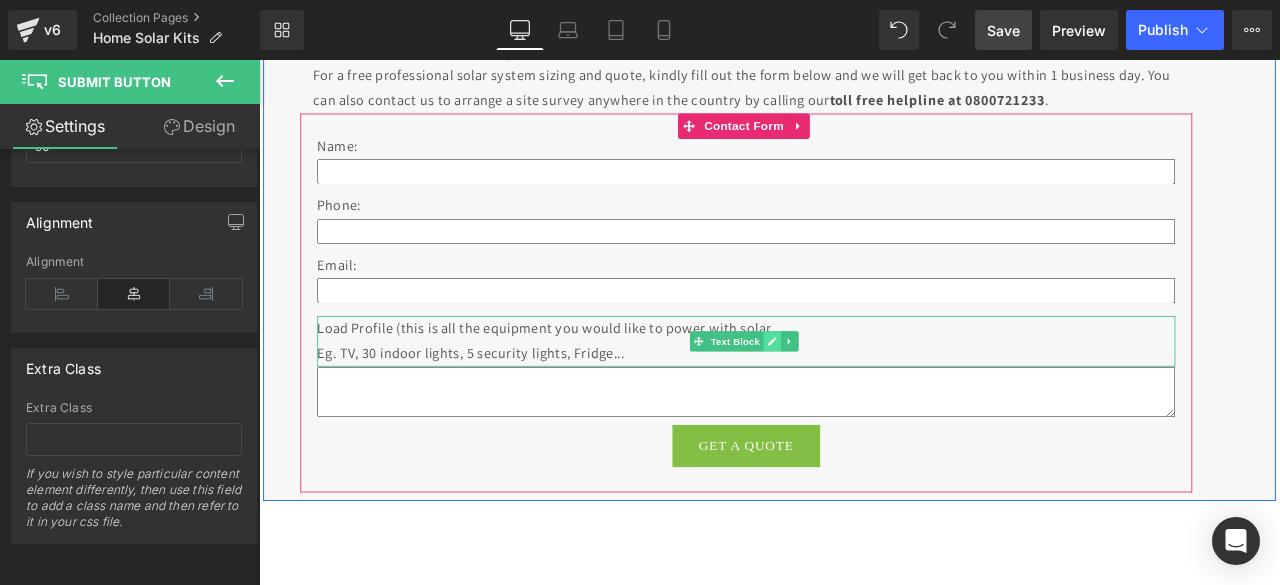 click at bounding box center (867, 394) 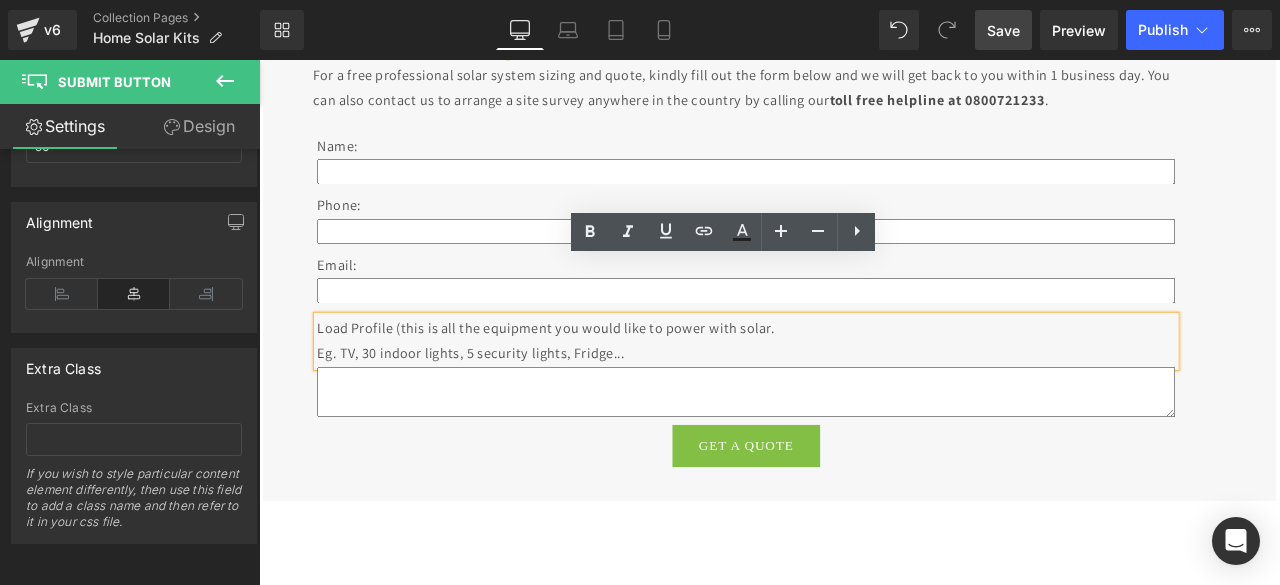 click on "Load Profile (this is all the equipment you would like to power with solar." at bounding box center (836, 379) 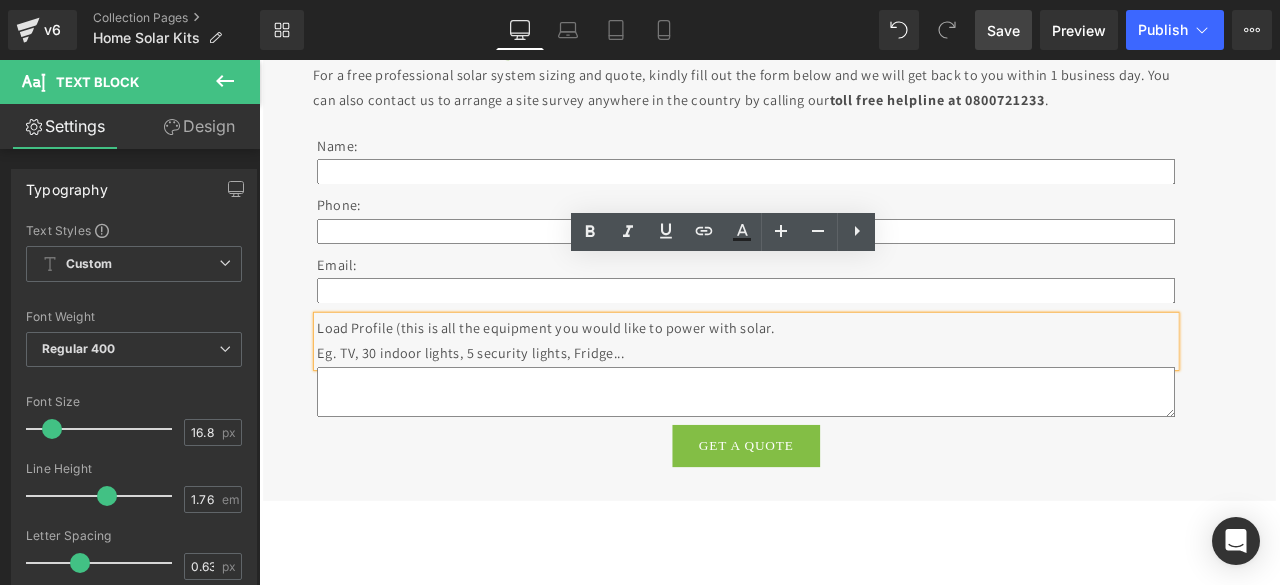 type 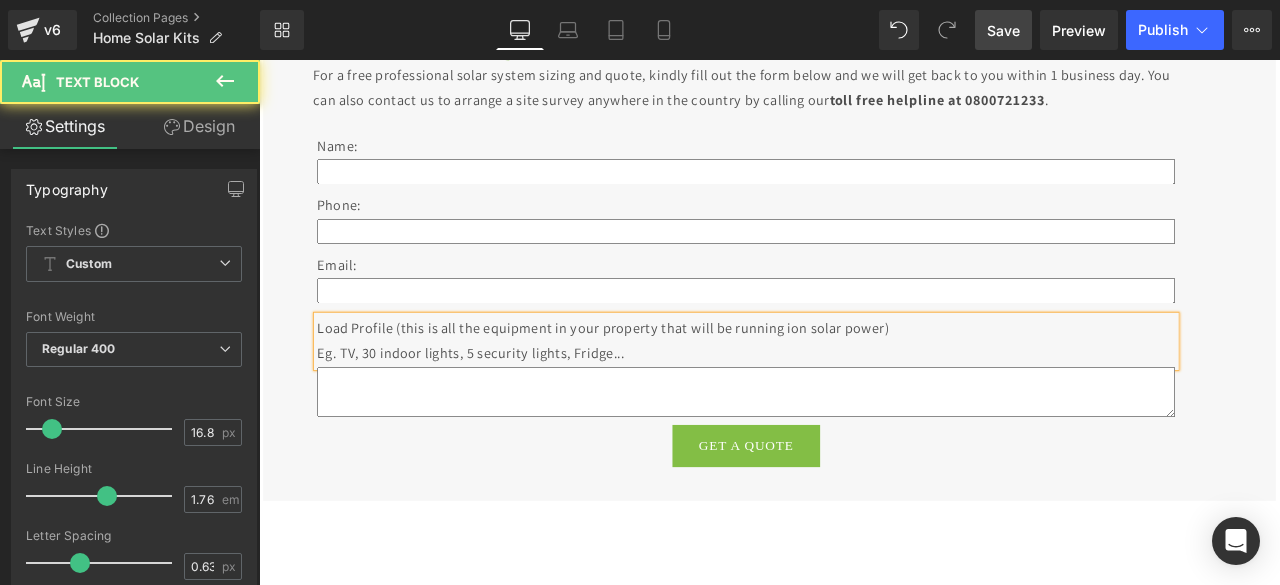 click on "Load Profile (this is all the equipment in your property that will be running ion solar power)" at bounding box center [836, 379] 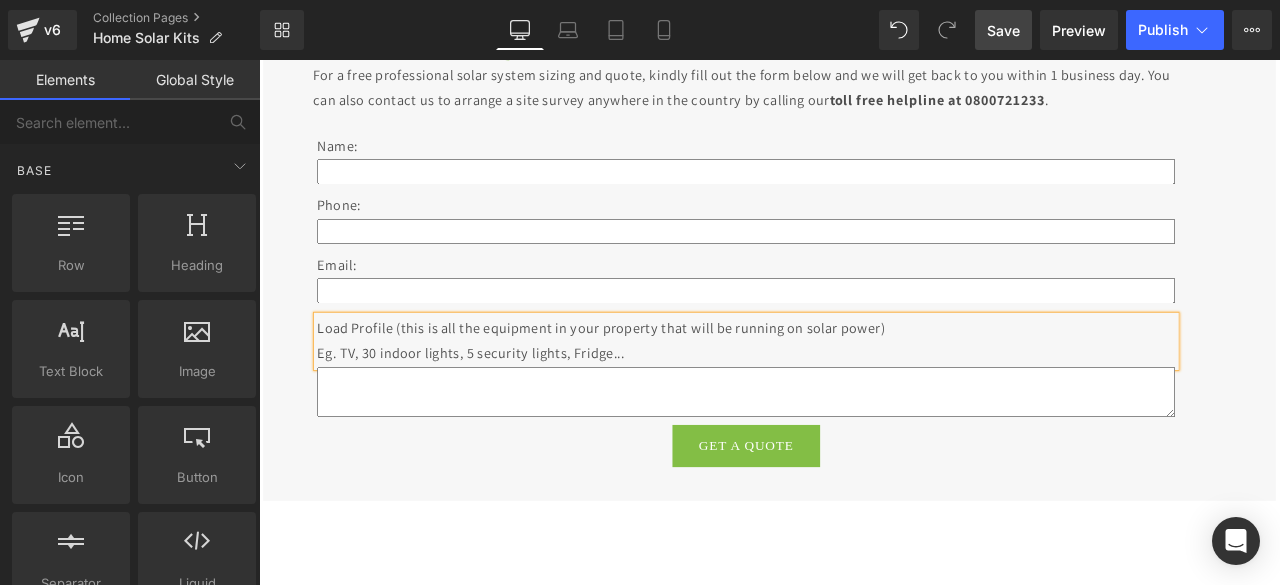 click on "Solar Kits Heading         Residential solar power is the key to transforming your home into an energy-efficient haven while contributing to a healthier planet. See some of our solar packages below: Text Block
Image
NURU
Heading         SOLAR  PACK Heading
Dependable, efficient, and elegantly designed—the  Nuru Solar Package  is built to meet the everyday energy needs of small to mid-sized homes. Whether you're powering up your essentials or seeking relief from frequent blackouts, Nuru delivers quiet reliability, day and night. Price: KSH. 475,000
Text Block
Row         What’s Included: 8 × 585W high-efficiency solar panels 1 × 48V 10kWh lithium-ion battery 1 × 48V 5kW inverter Surge protection Solar panel mounting structures Electrical cabling Professional installation & commissioning Text Block         Effortlessly Powers Refrigerator" at bounding box center [864, -2258] 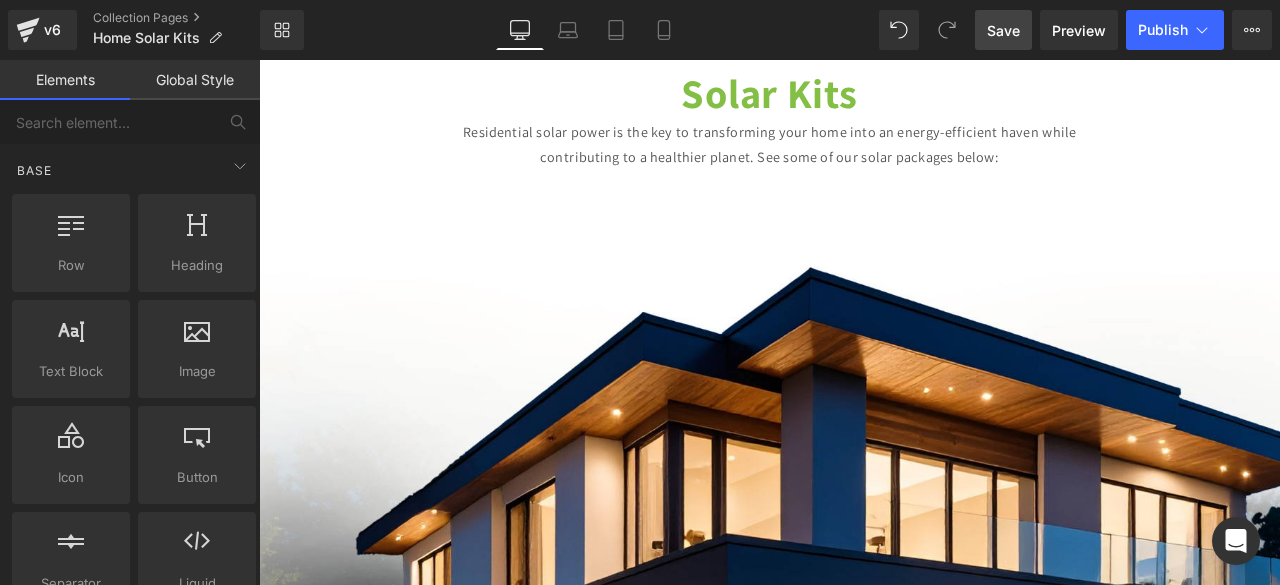 scroll, scrollTop: 197, scrollLeft: 0, axis: vertical 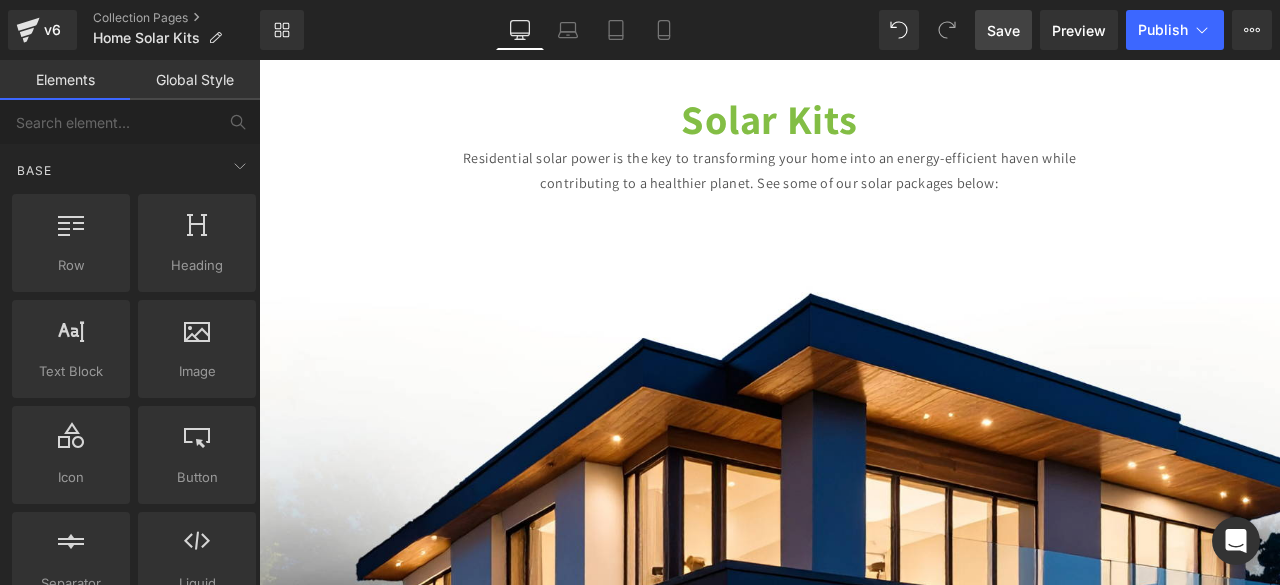 click on "Save" at bounding box center [1003, 30] 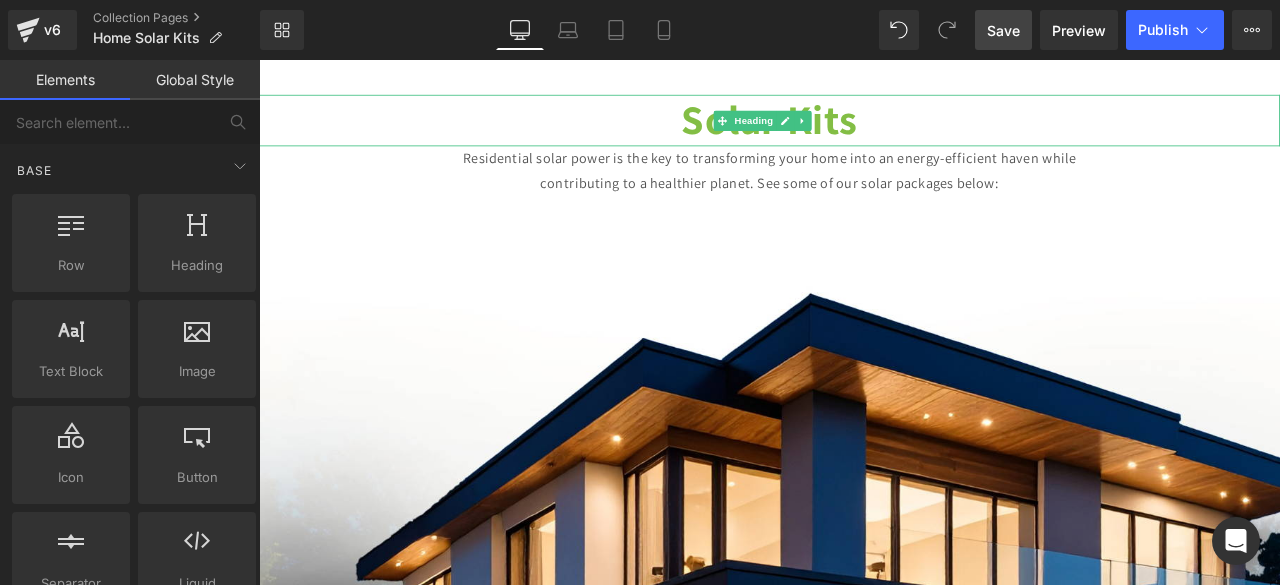 click on "Solar Kits" at bounding box center (864, 131) 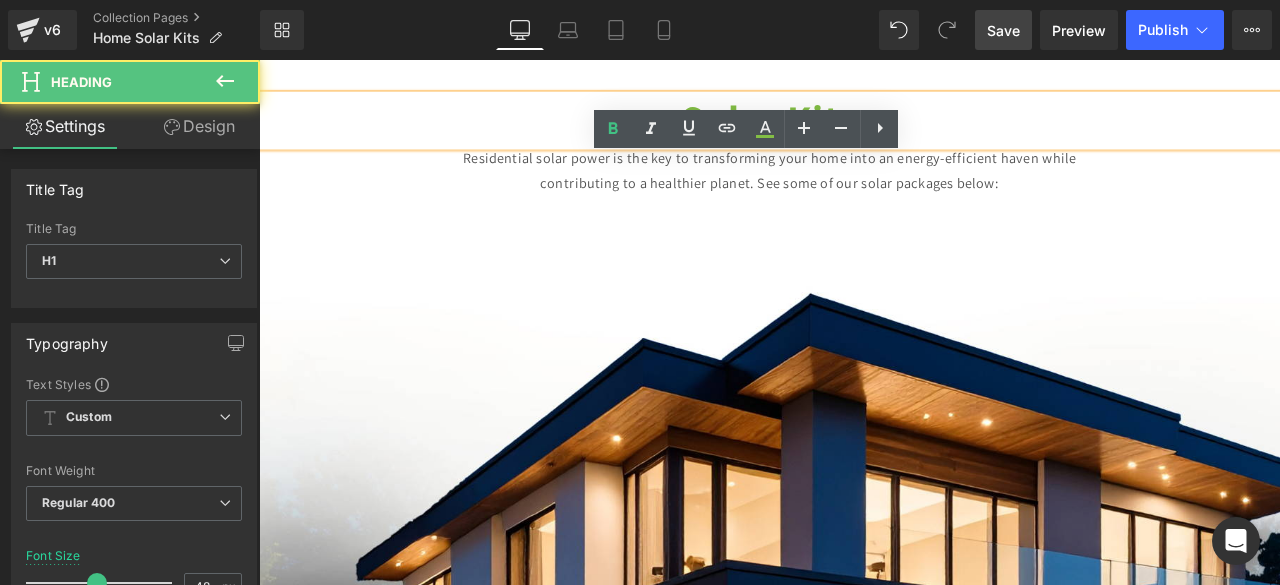 click 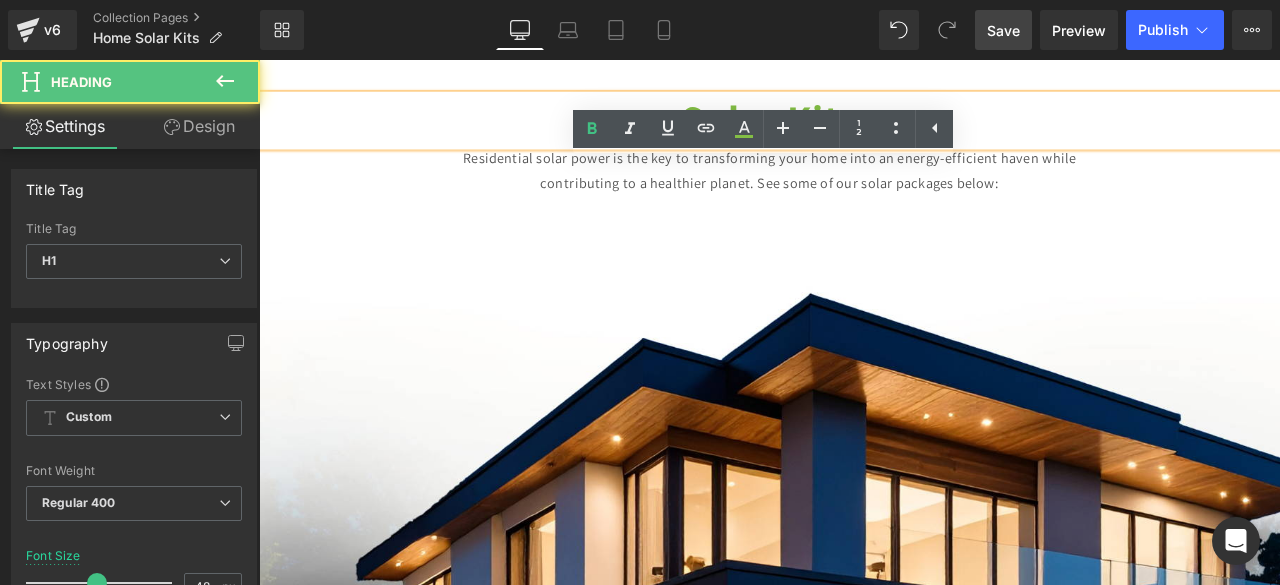 click on "Solar Kits" at bounding box center [864, 131] 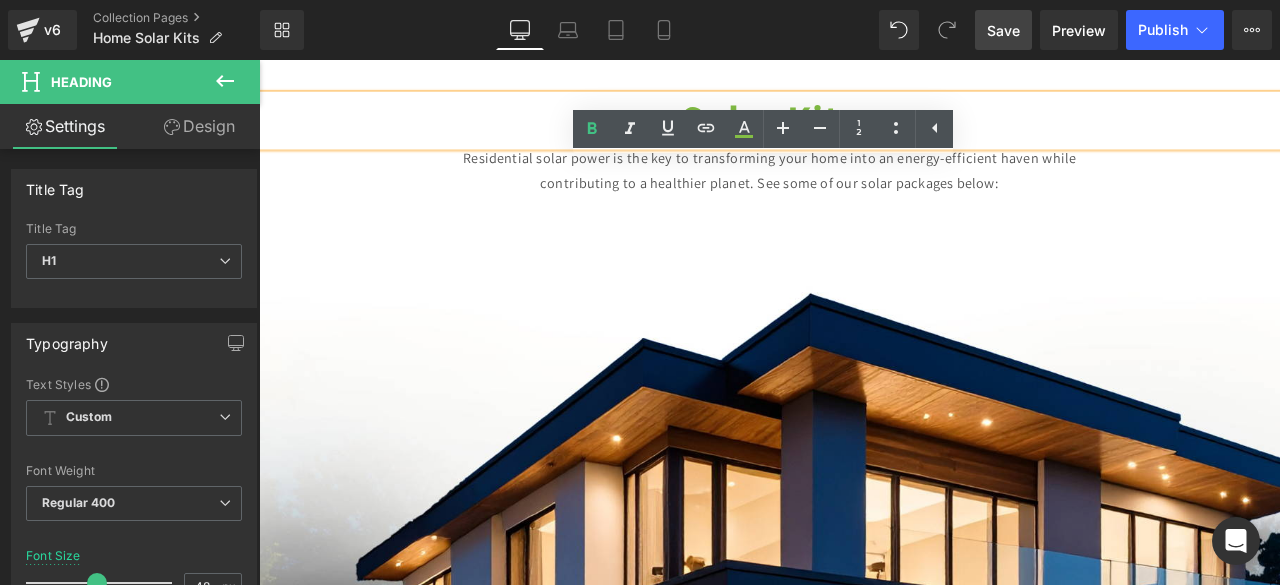 type 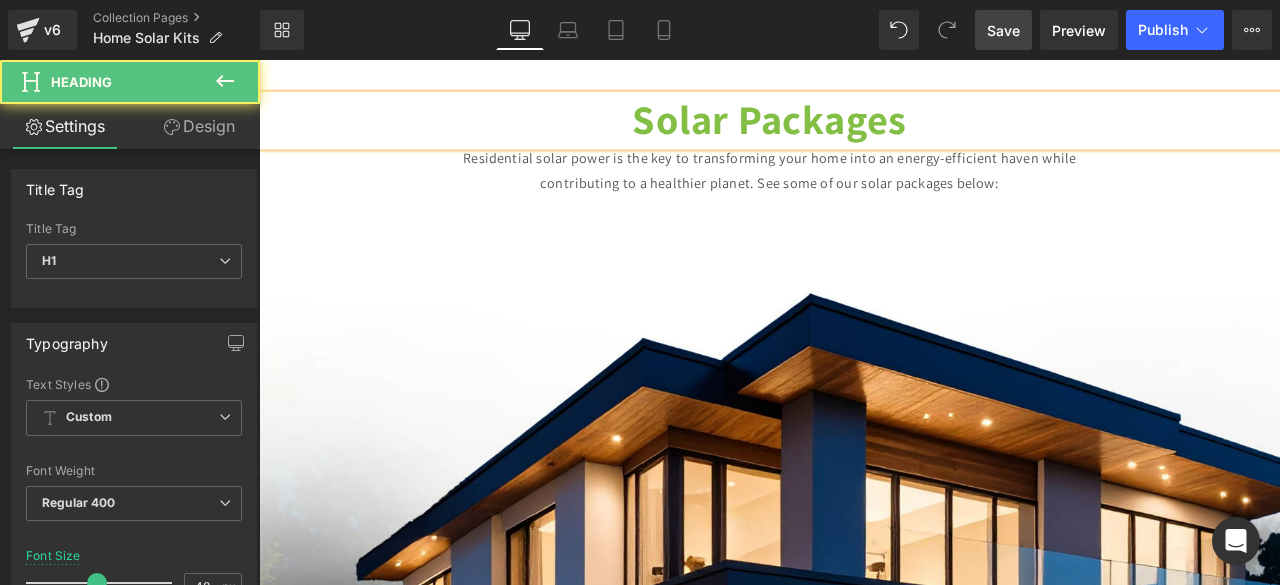 click on "Solar Packages" at bounding box center [864, 131] 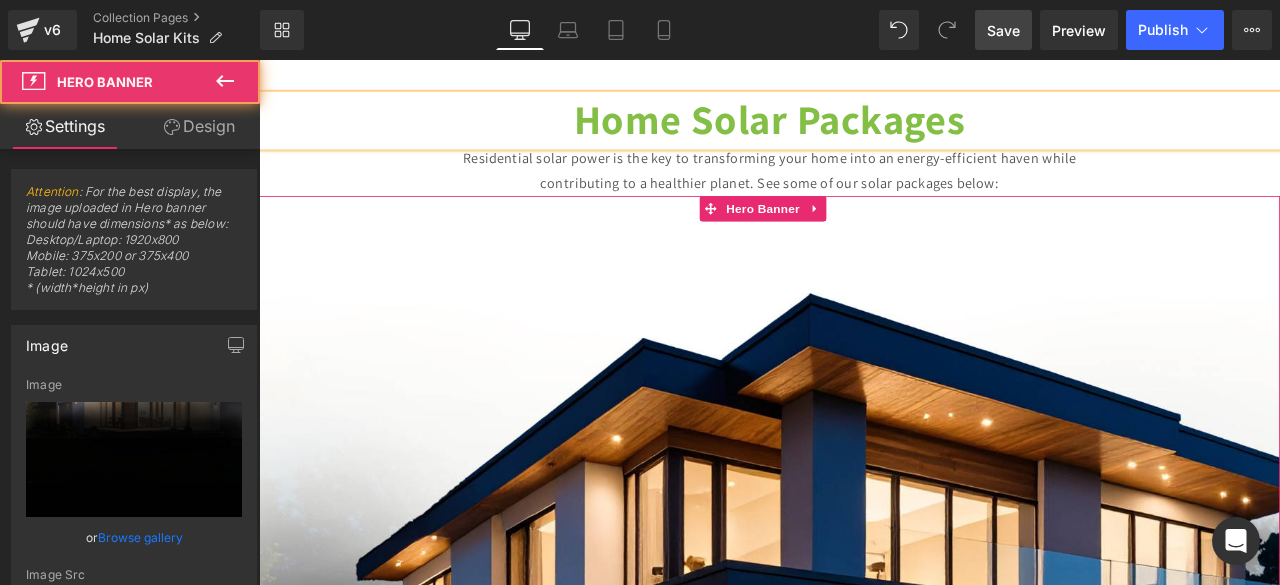click on "Image
NURU
Heading         SOLAR  PACK Heading
Dependable, efficient, and elegantly designed—the  Nuru Solar Package  is built to meet the everyday energy needs of small to mid-sized homes. Whether you're powering up your essentials or seeking relief from frequent blackouts, Nuru delivers quiet reliability, day and night. Price: KSH. 475,000
Text Block
Row         What’s Included: 8 × 585W high-efficiency solar panels 1 × 48V 10kWh lithium-ion battery 1 × 48V 5kW inverter Surge protection Solar panel mounting structures Electrical cabling Professional installation & commissioning Text Block         Effortlessly Powers Refrigerator Television Music System Wi-Fi Router Laptops Phone Charging Washing Machine Text Block         What’s Included: Yingli Solar Panels – 12 years Ritar Li-ion Battery – 10 years Deye Inverter – 5 years Text Block         Row" at bounding box center [864, 1169] 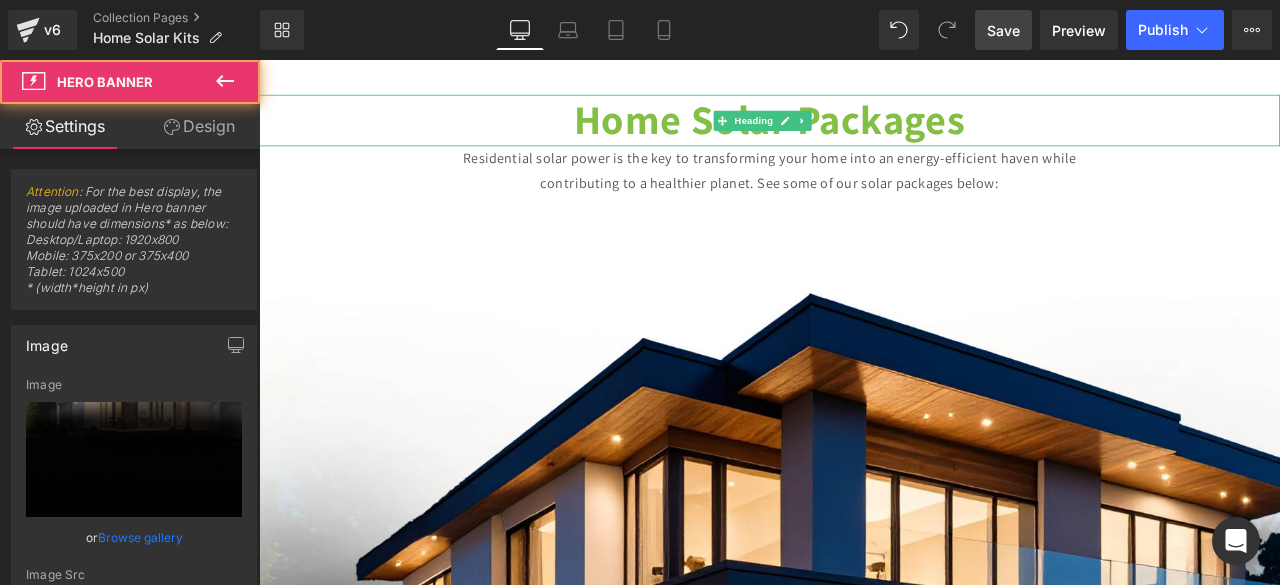 click on "Home Solar Packages" at bounding box center [864, 130] 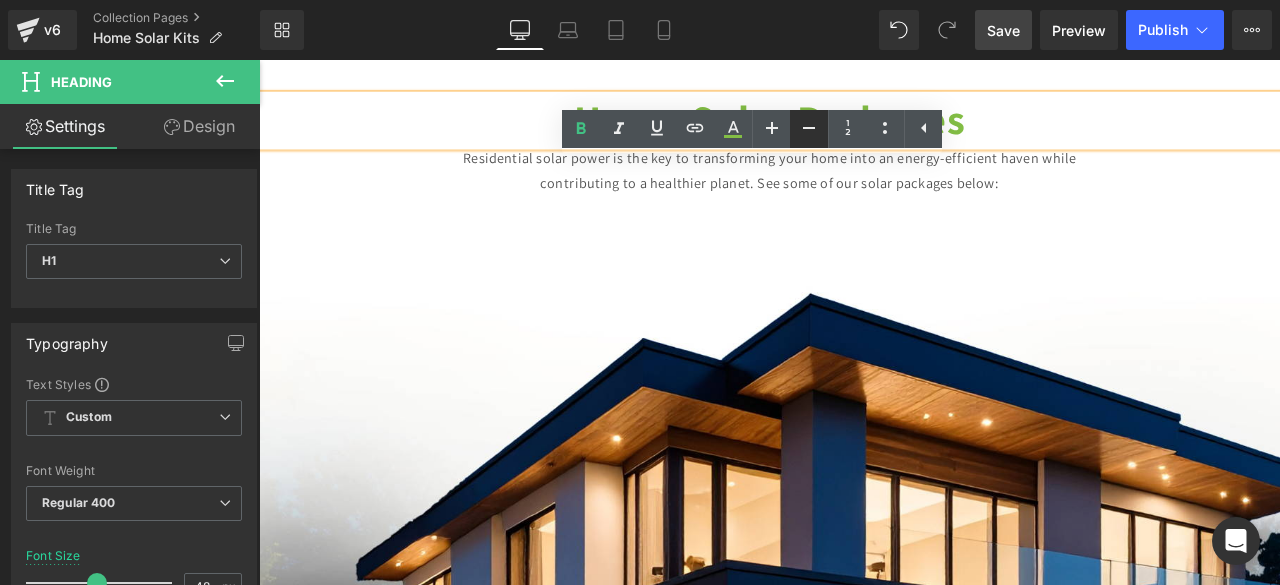 click 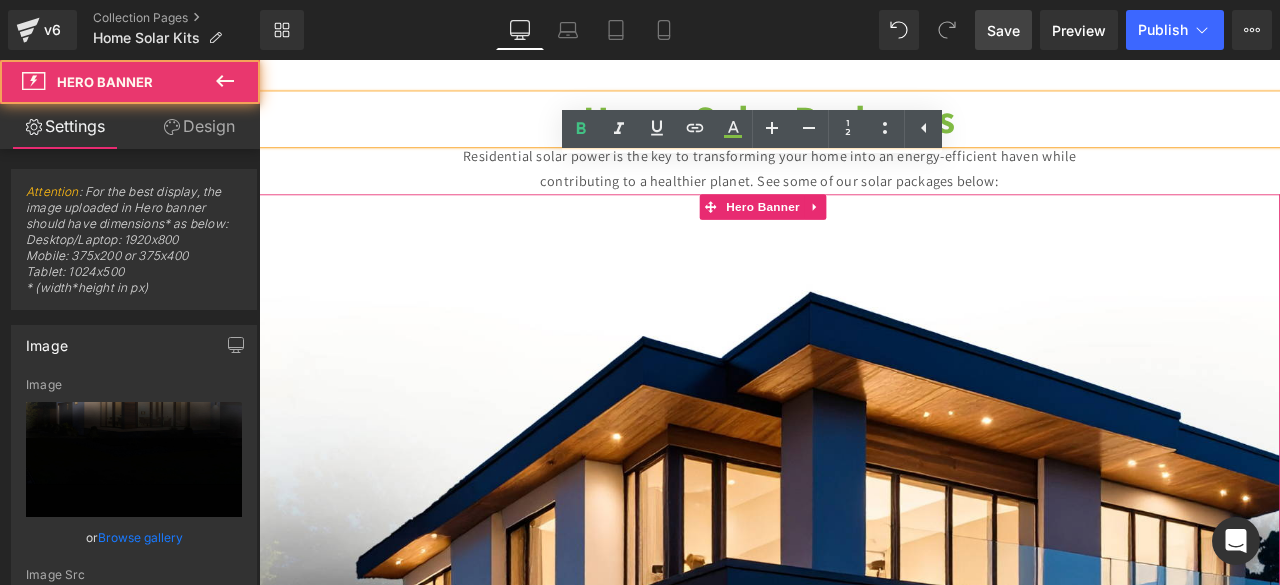 click on "Image
NURU
Heading         SOLAR  PACK Heading
Dependable, efficient, and elegantly designed—the  Nuru Solar Package  is built to meet the everyday energy needs of small to mid-sized homes. Whether you're powering up your essentials or seeking relief from frequent blackouts, Nuru delivers quiet reliability, day and night. Price: KSH. 475,000
Text Block
Row         What’s Included: 8 × 585W high-efficiency solar panels 1 × 48V 10kWh lithium-ion battery 1 × 48V 5kW inverter Surge protection Solar panel mounting structures Electrical cabling Professional installation & commissioning Text Block         Effortlessly Powers Refrigerator Television Music System Wi-Fi Router Laptops Phone Charging Washing Machine Text Block         What’s Included: Yingli Solar Panels – 12 years Ritar Li-ion Battery – 10 years Deye Inverter – 5 years Text Block         Row" at bounding box center [864, 1167] 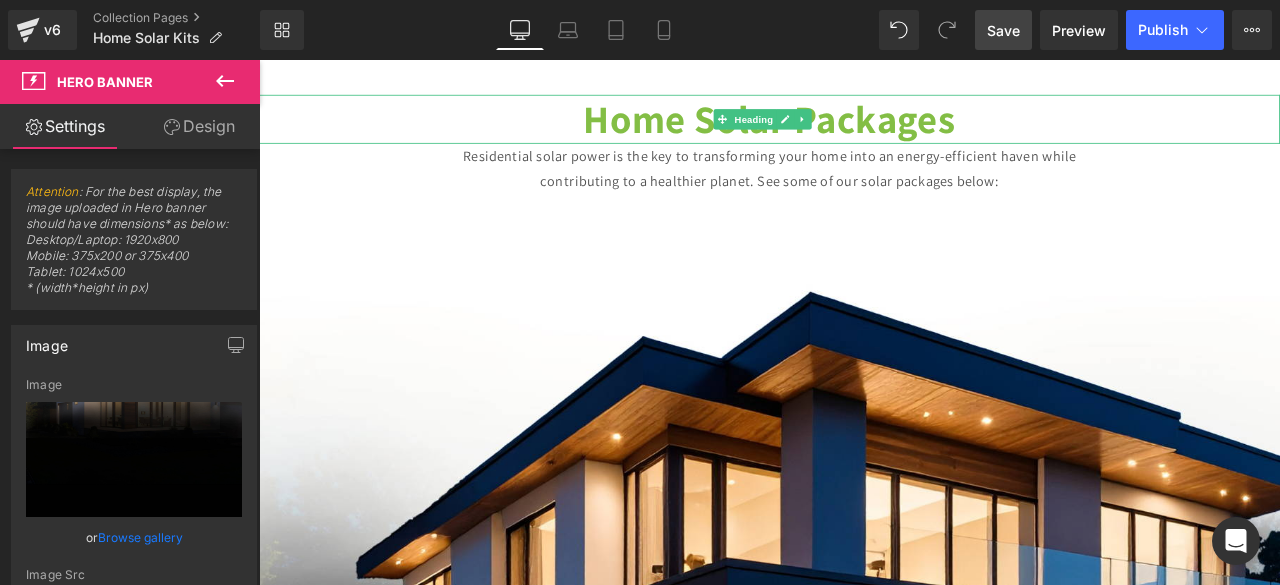 scroll, scrollTop: 0, scrollLeft: 0, axis: both 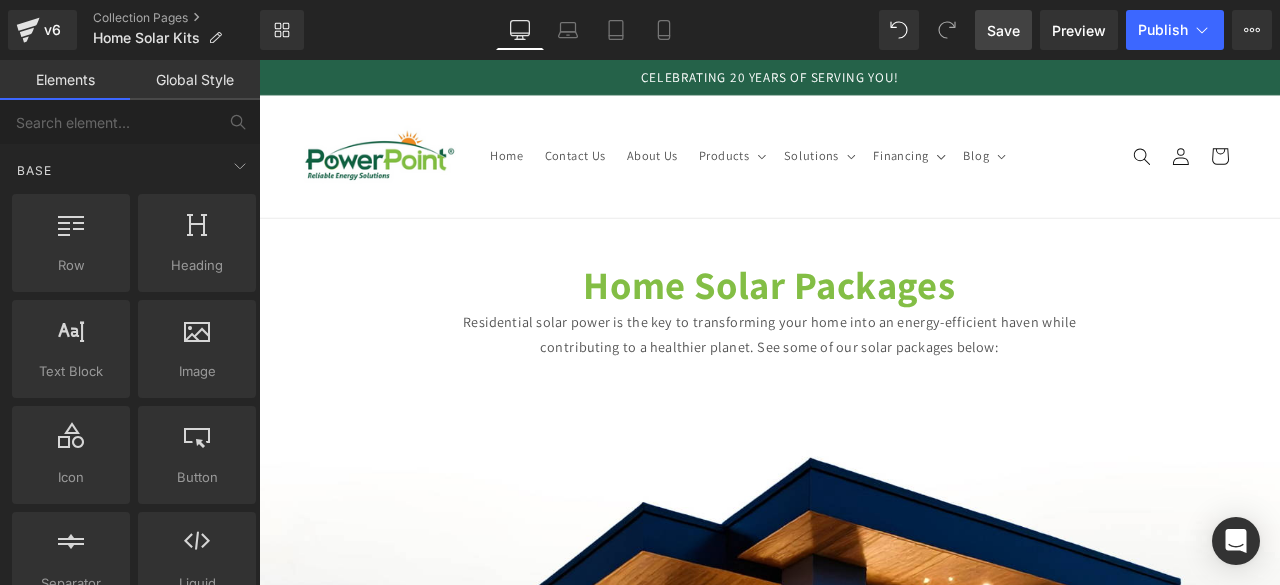 click on "Home
Contact Us
About Us
Products
Products
Surge Protection
Extensions
Lighting" at bounding box center [864, 175] 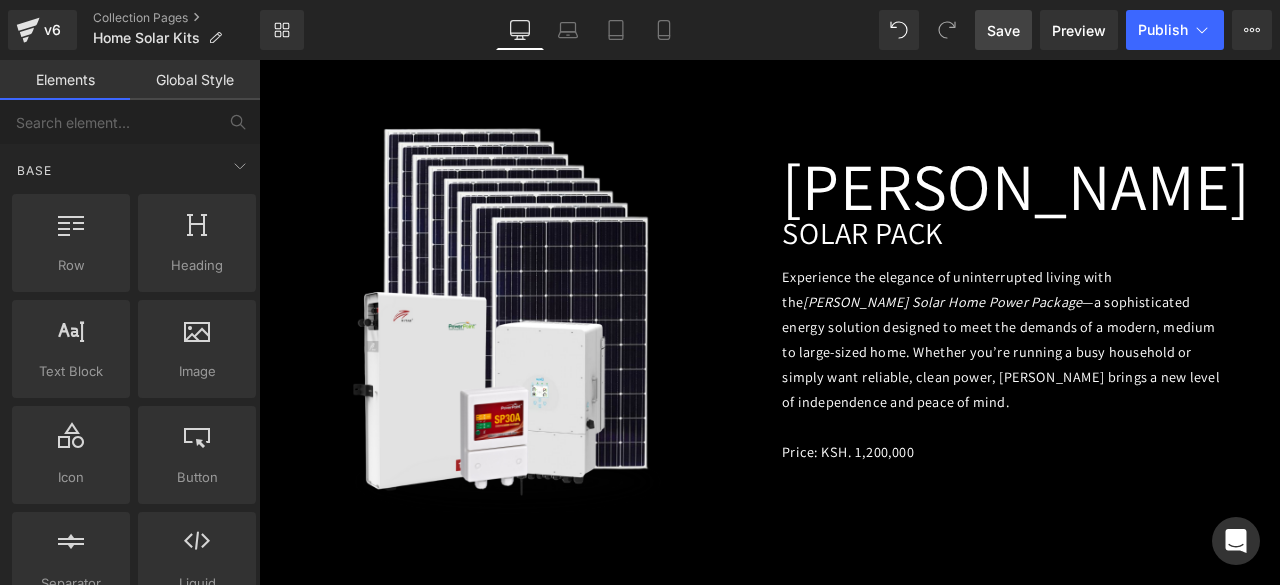 scroll, scrollTop: 2512, scrollLeft: 0, axis: vertical 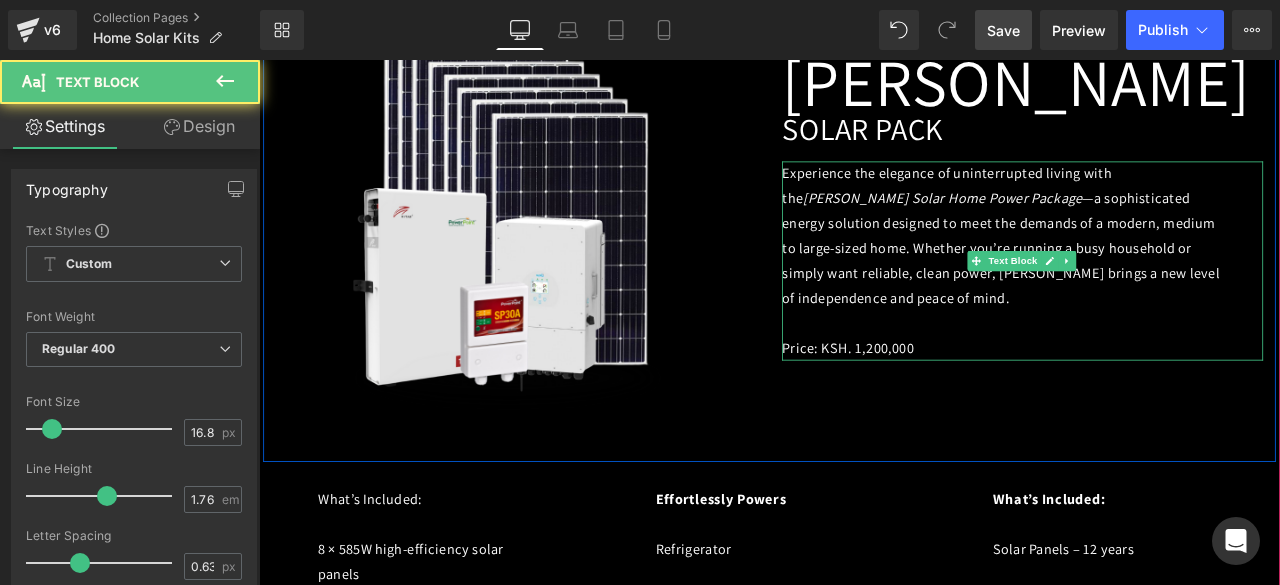 click on "Price: KSH. 1,200,000" at bounding box center [1139, 402] 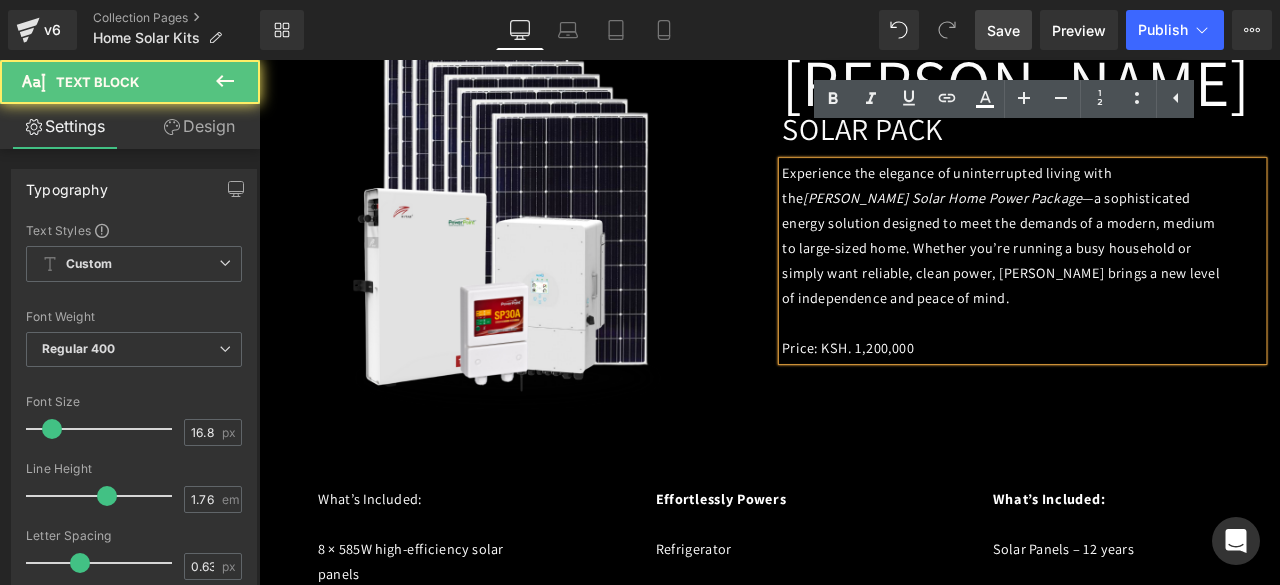 click on "Price: KSH. 1,200,000" at bounding box center (1139, 402) 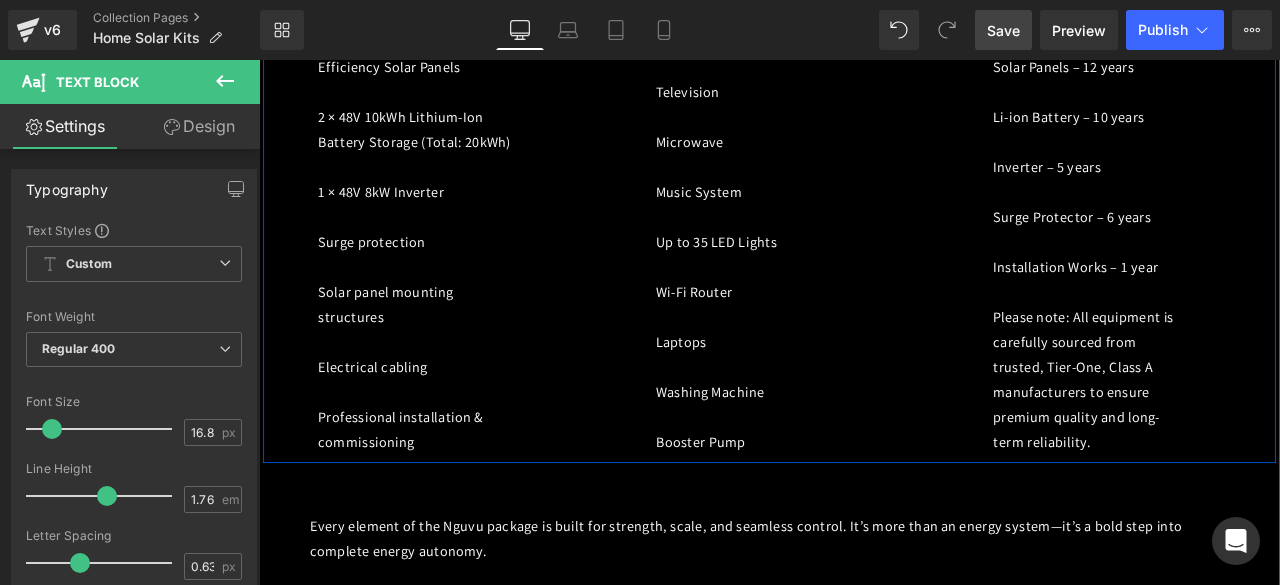 scroll, scrollTop: 4831, scrollLeft: 0, axis: vertical 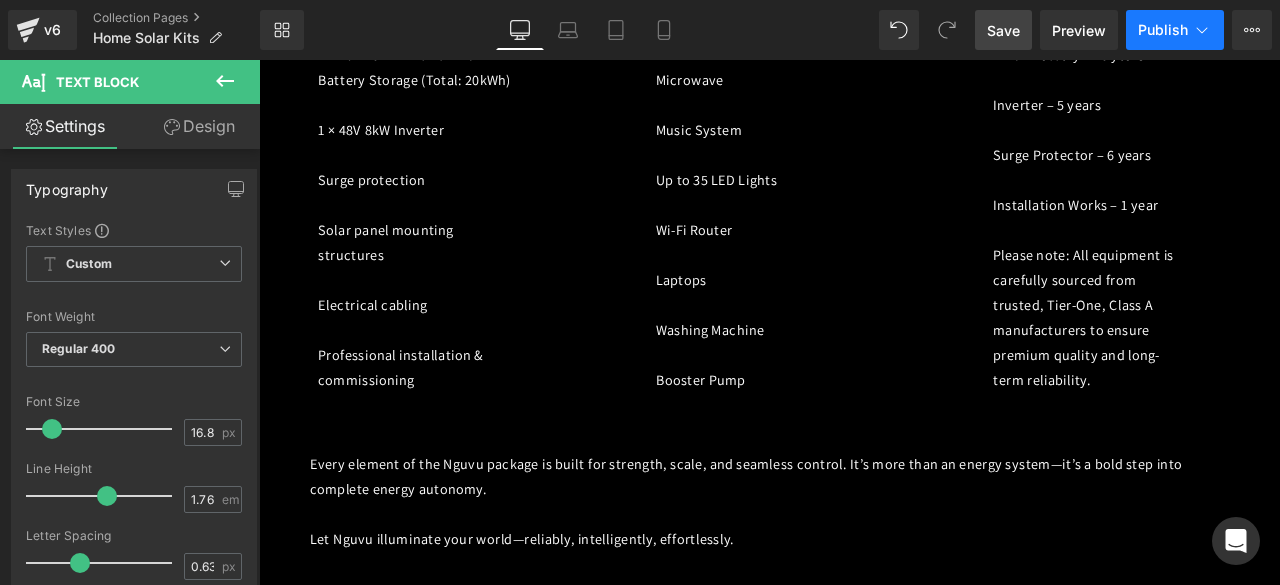 click on "Publish" at bounding box center (1175, 30) 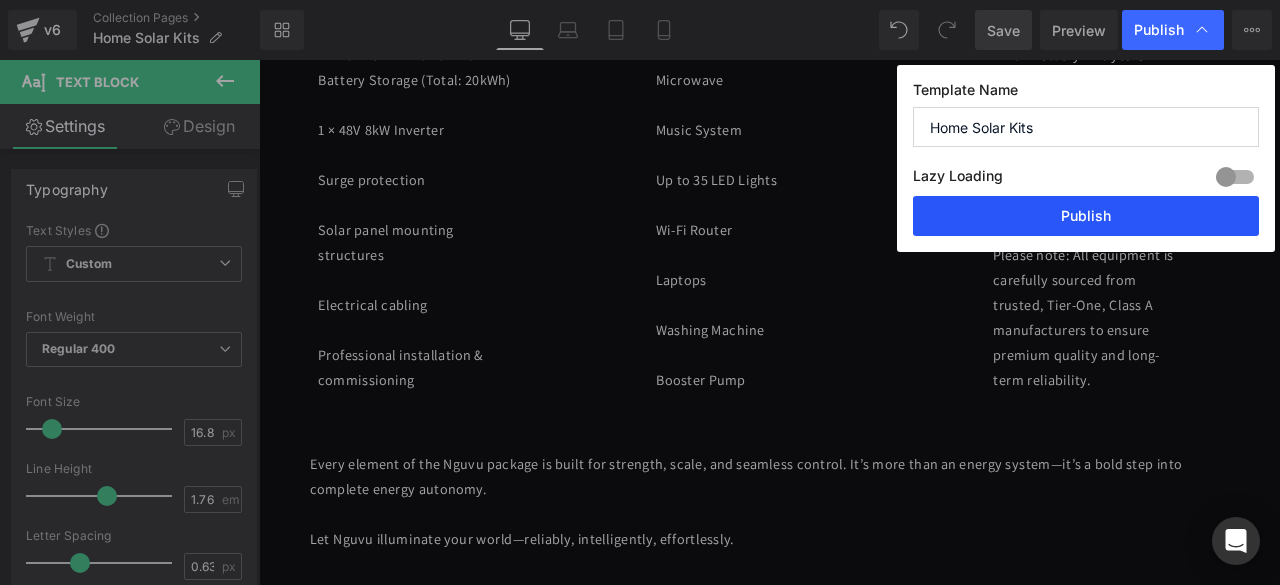 click on "Publish" at bounding box center (1086, 216) 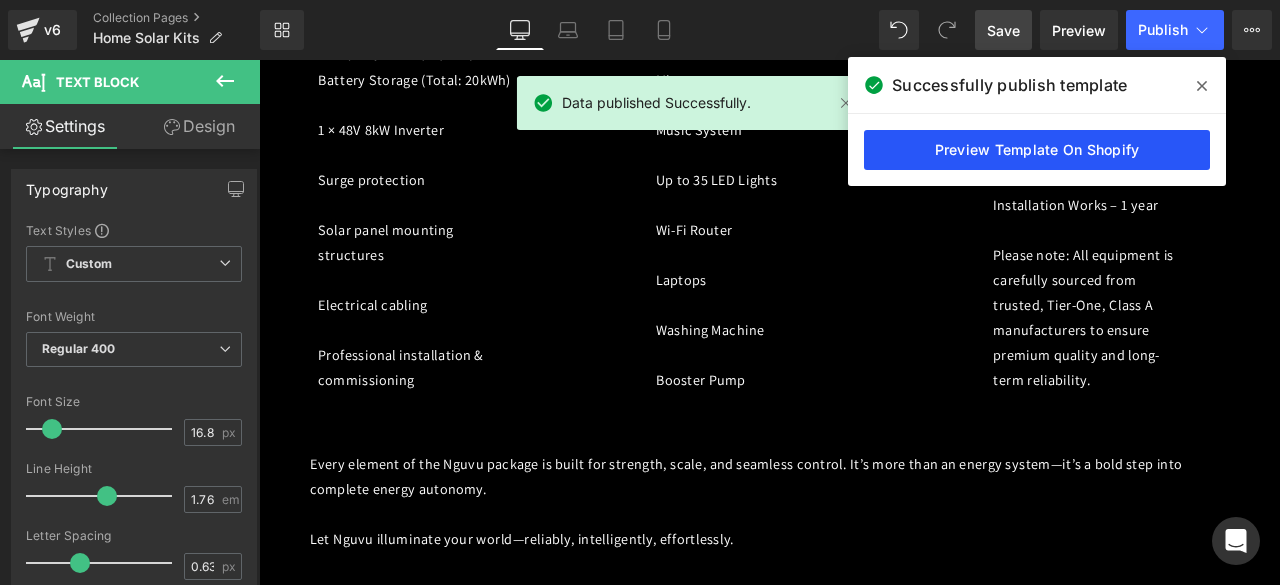 click on "Preview Template On Shopify" at bounding box center (1037, 150) 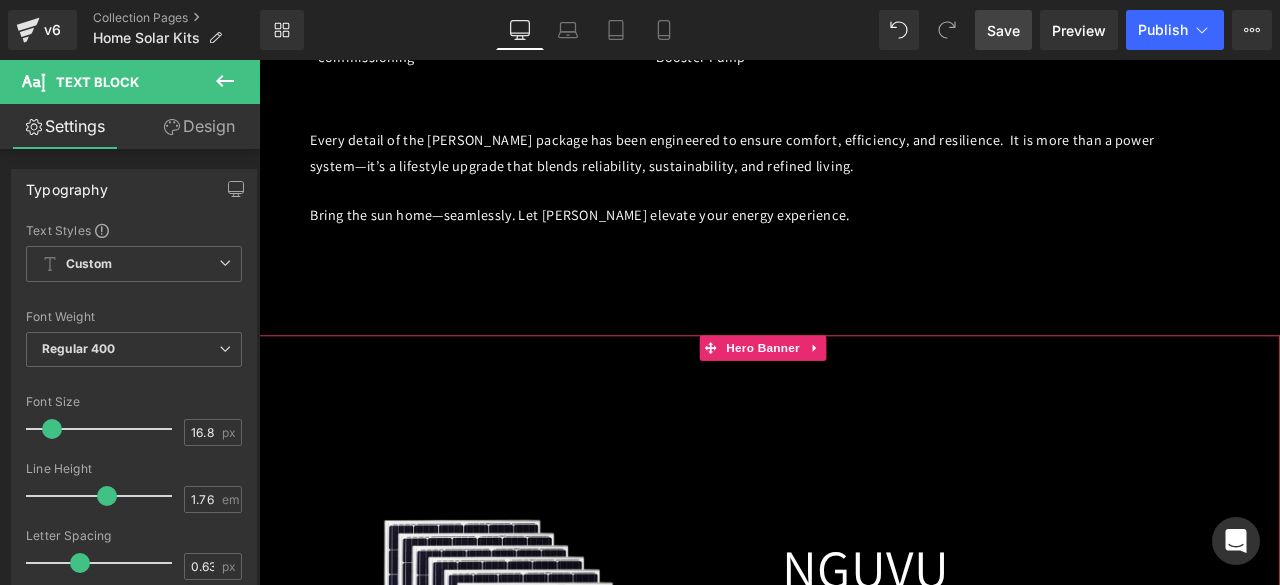 scroll, scrollTop: 3537, scrollLeft: 0, axis: vertical 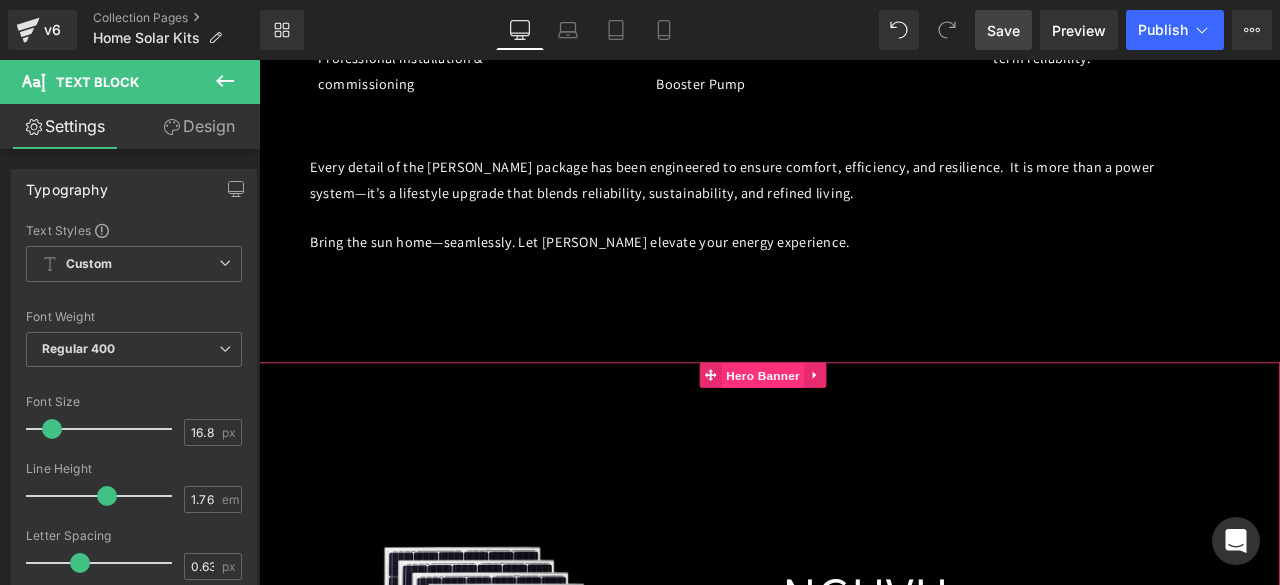 click on "Hero Banner" at bounding box center (856, 435) 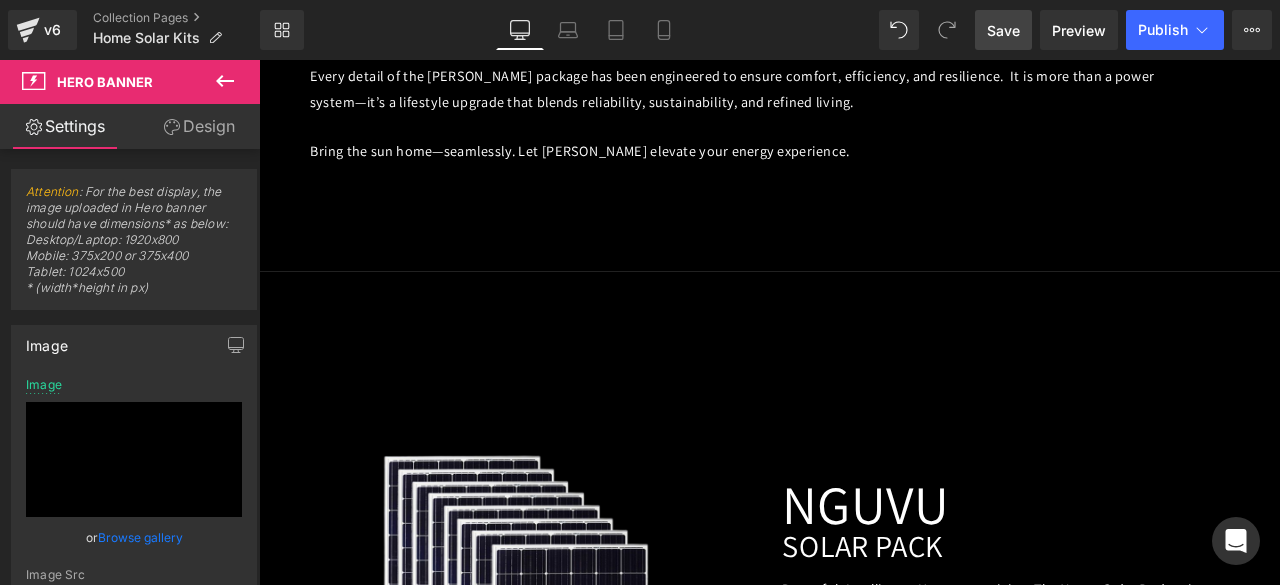 scroll, scrollTop: 3646, scrollLeft: 0, axis: vertical 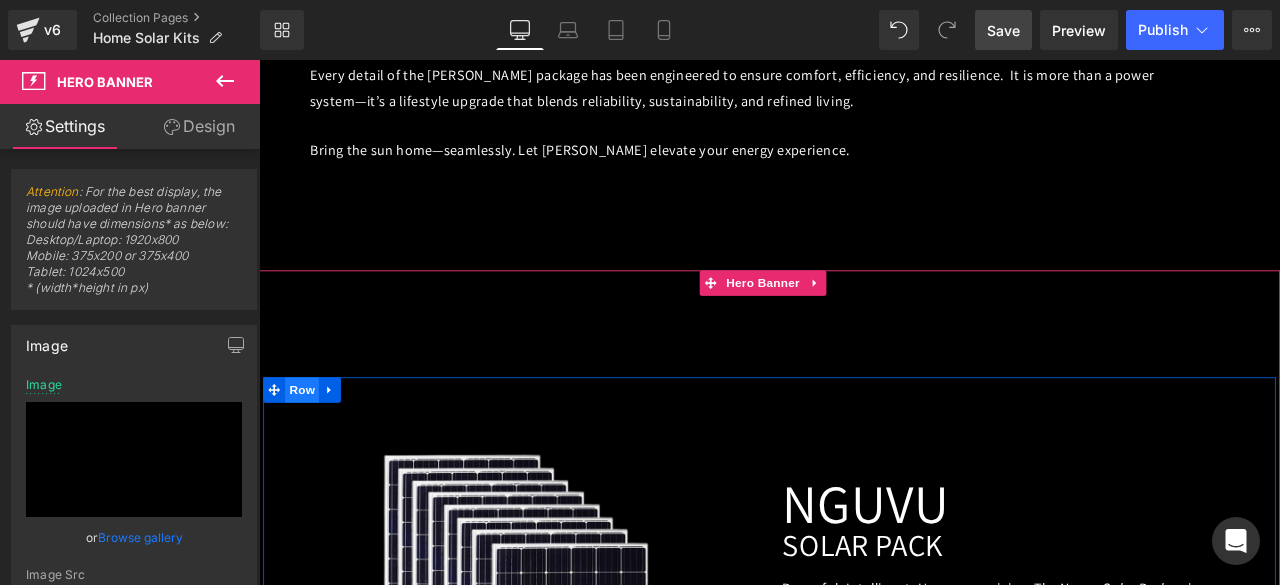 click on "Row" at bounding box center [310, 452] 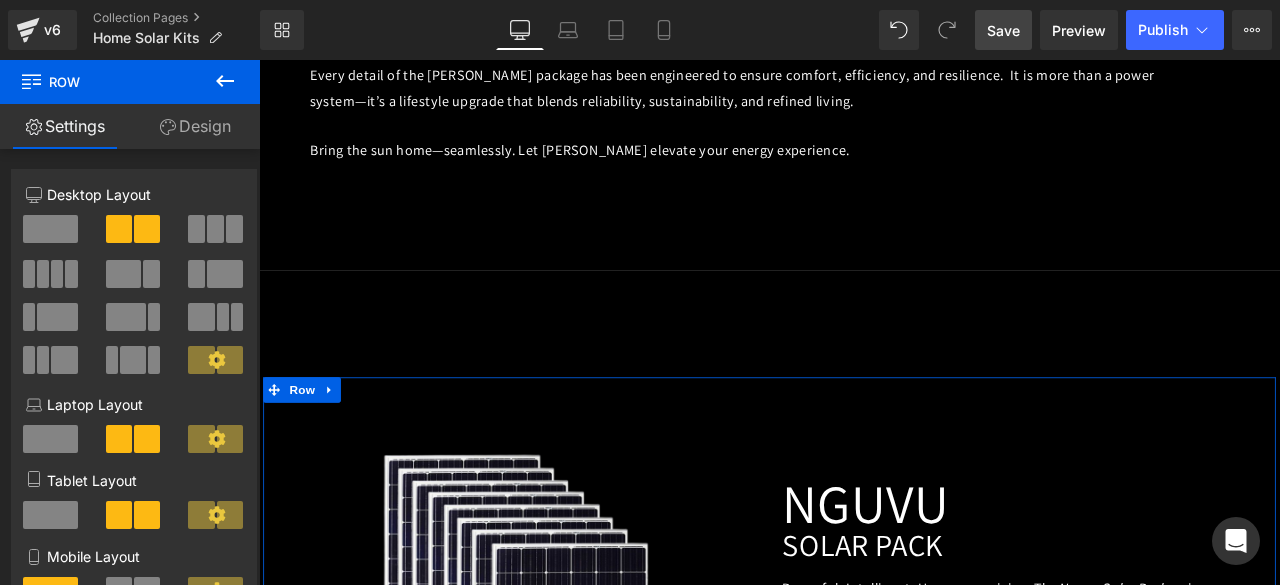 click on "Design" at bounding box center [195, 126] 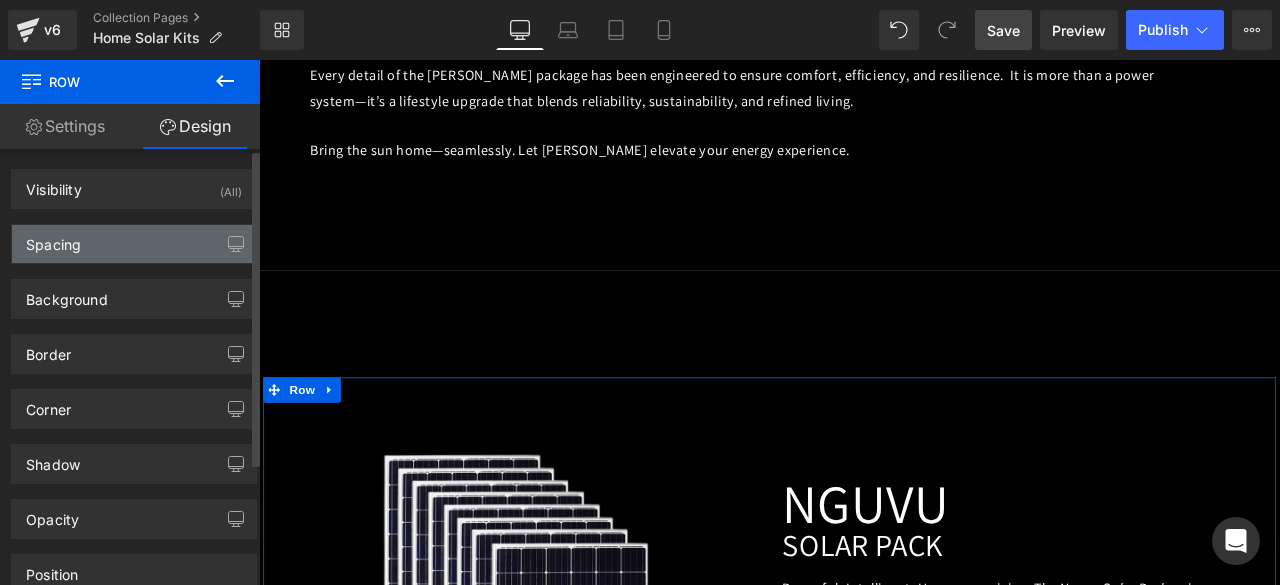 click on "Spacing" at bounding box center (53, 239) 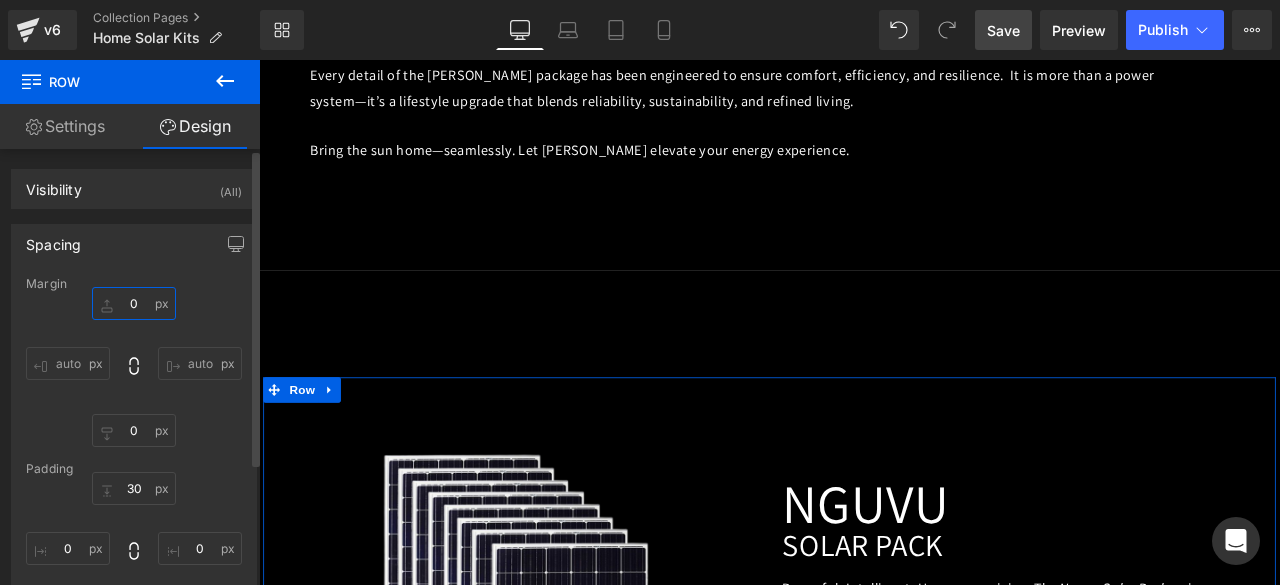 click on "0" at bounding box center (134, 303) 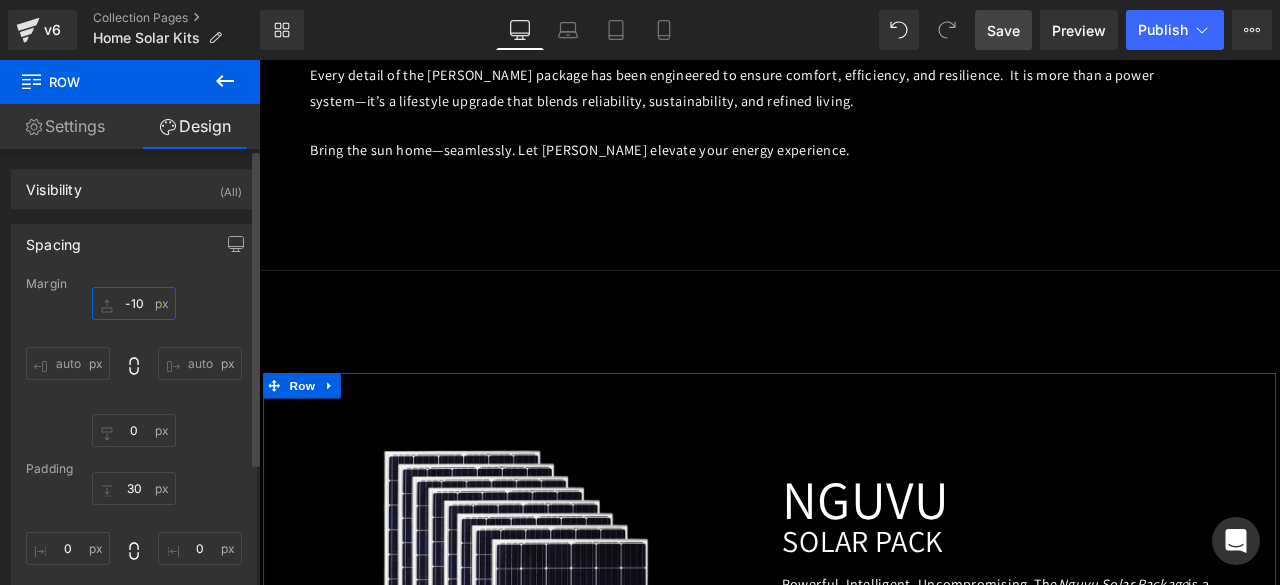 type on "-100" 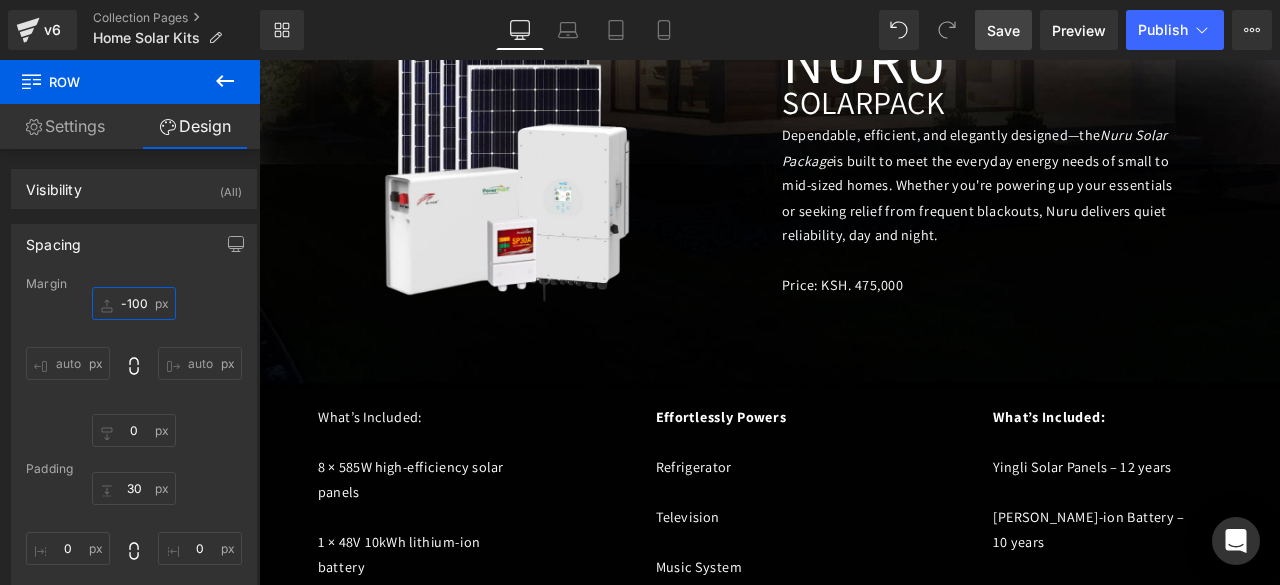 scroll, scrollTop: 972, scrollLeft: 0, axis: vertical 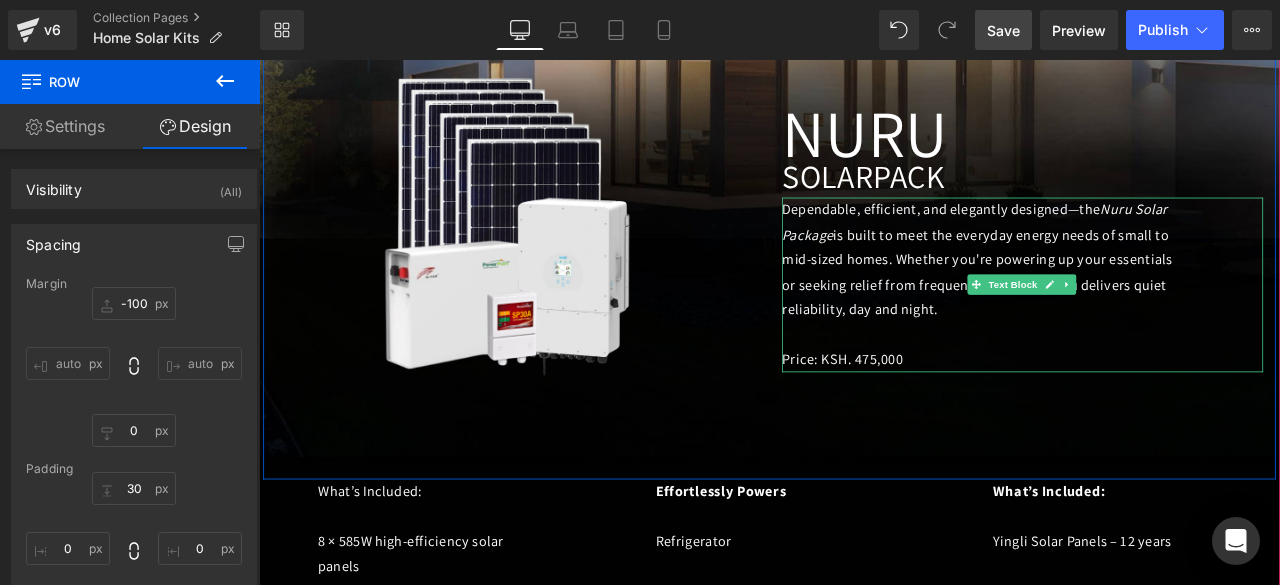 click on "Nuru Solar Package" at bounding box center (1107, 252) 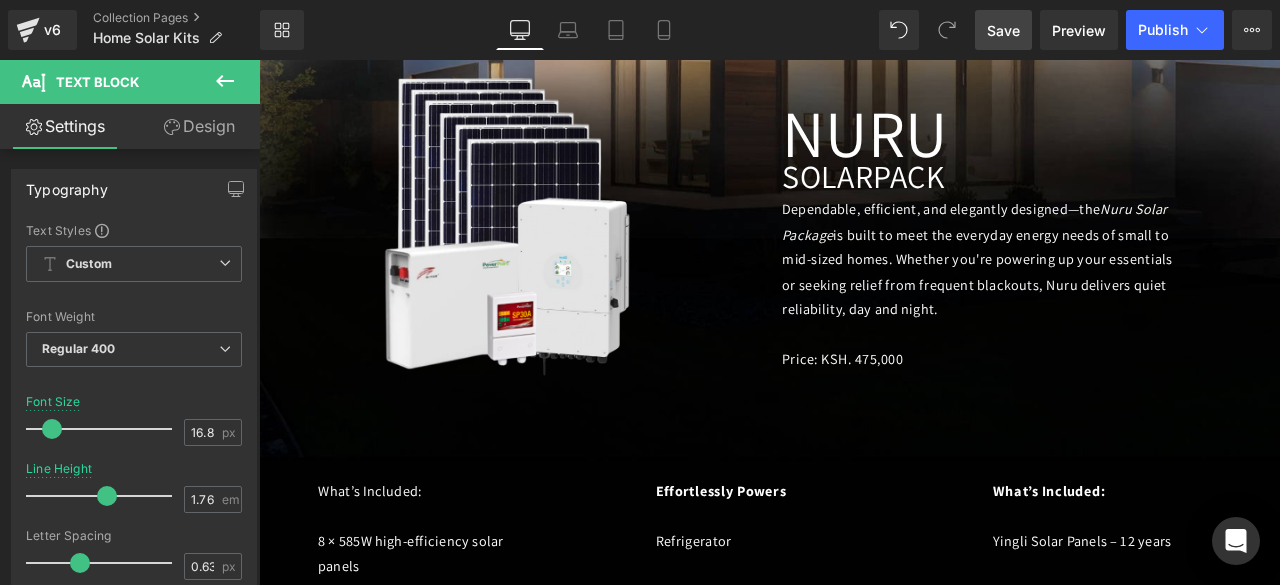 click on "Design" at bounding box center (199, 126) 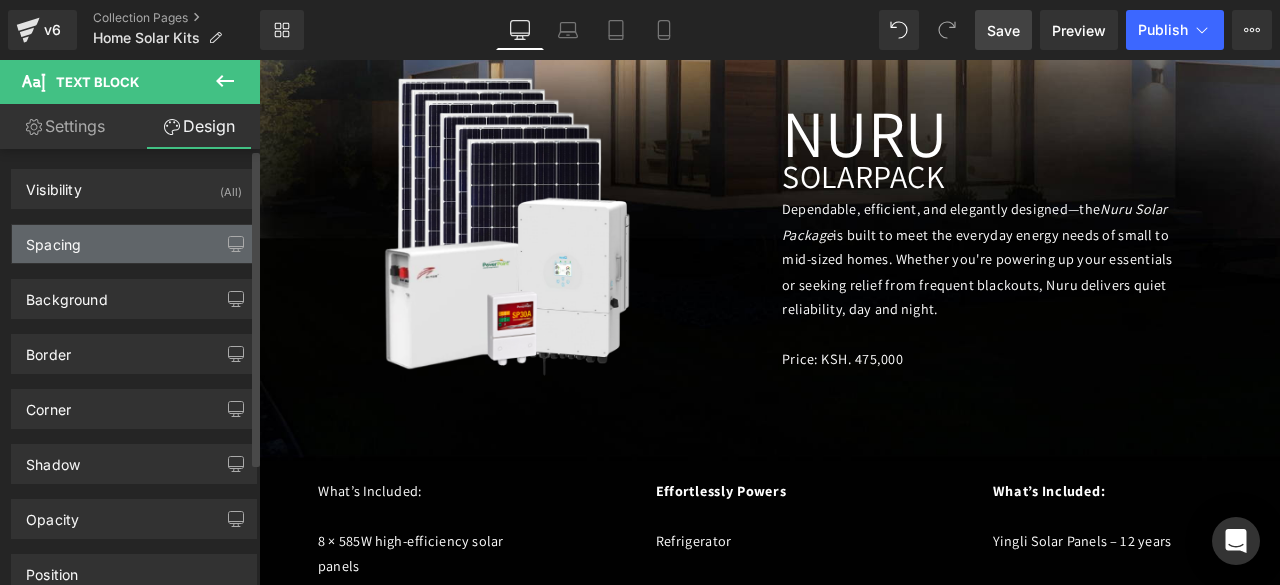 click on "Spacing" at bounding box center (53, 239) 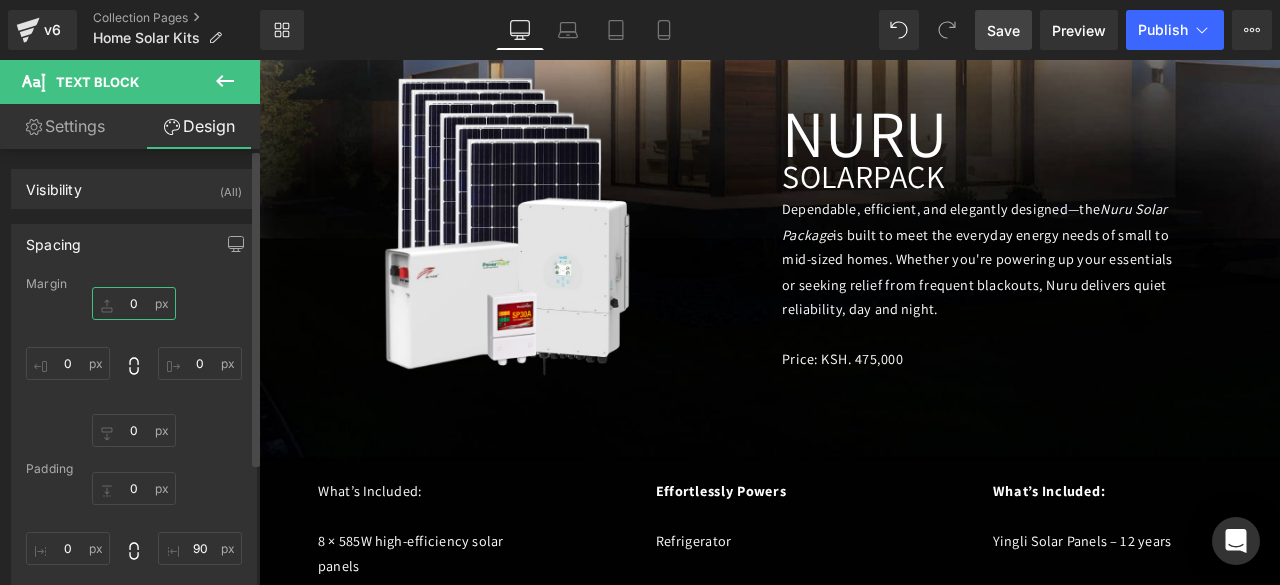 click on "0" at bounding box center (134, 303) 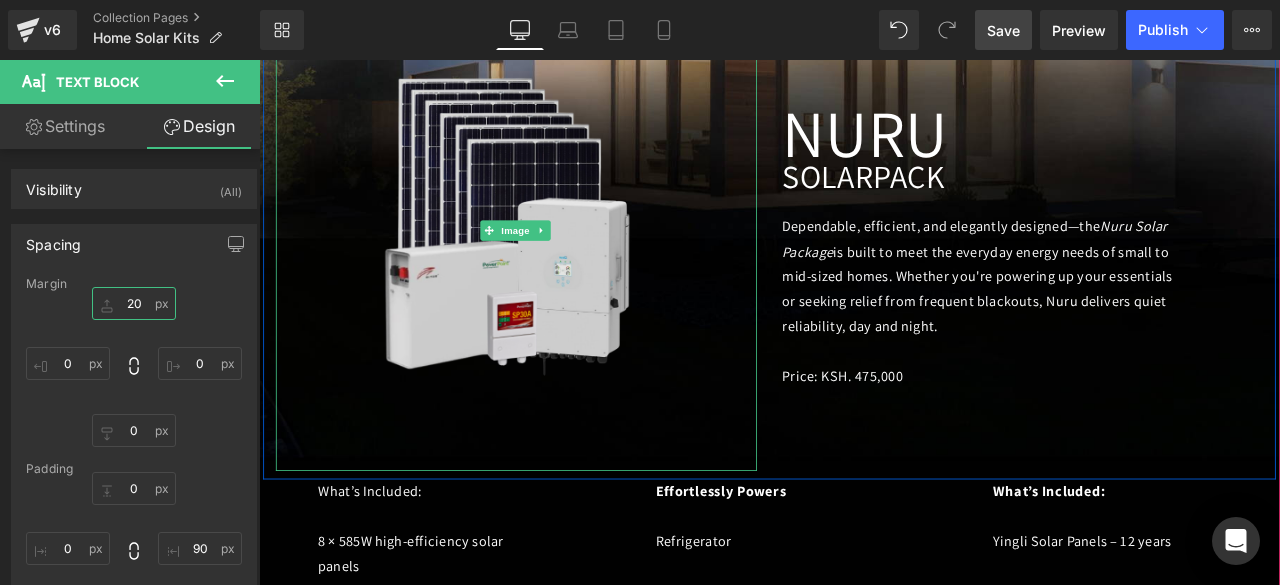 type on "2" 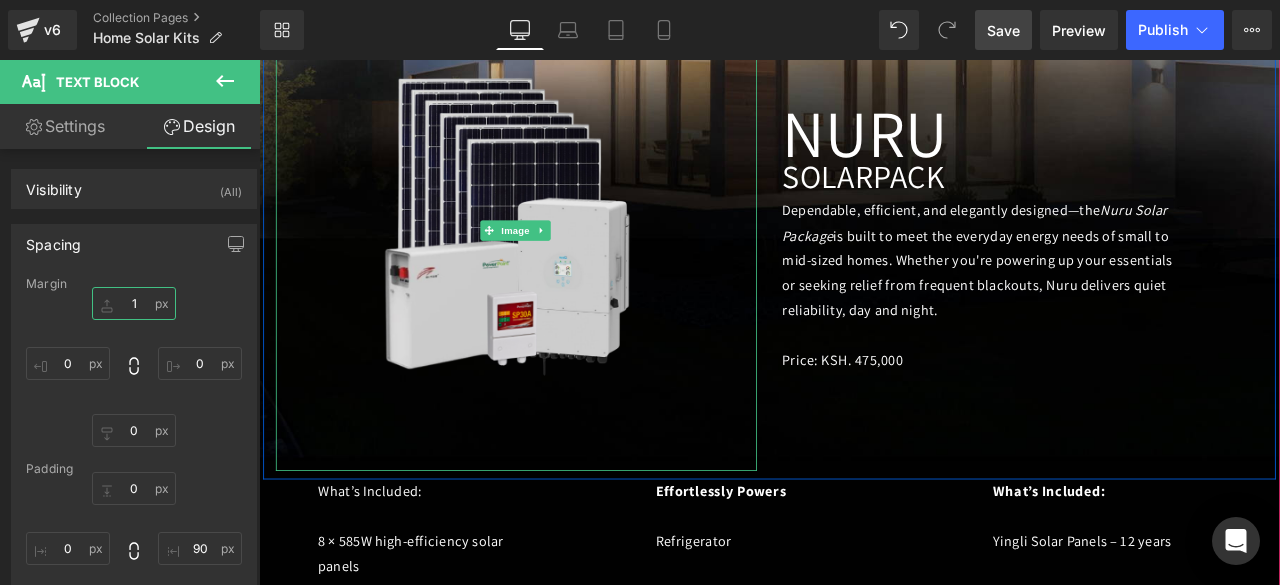 type on "15" 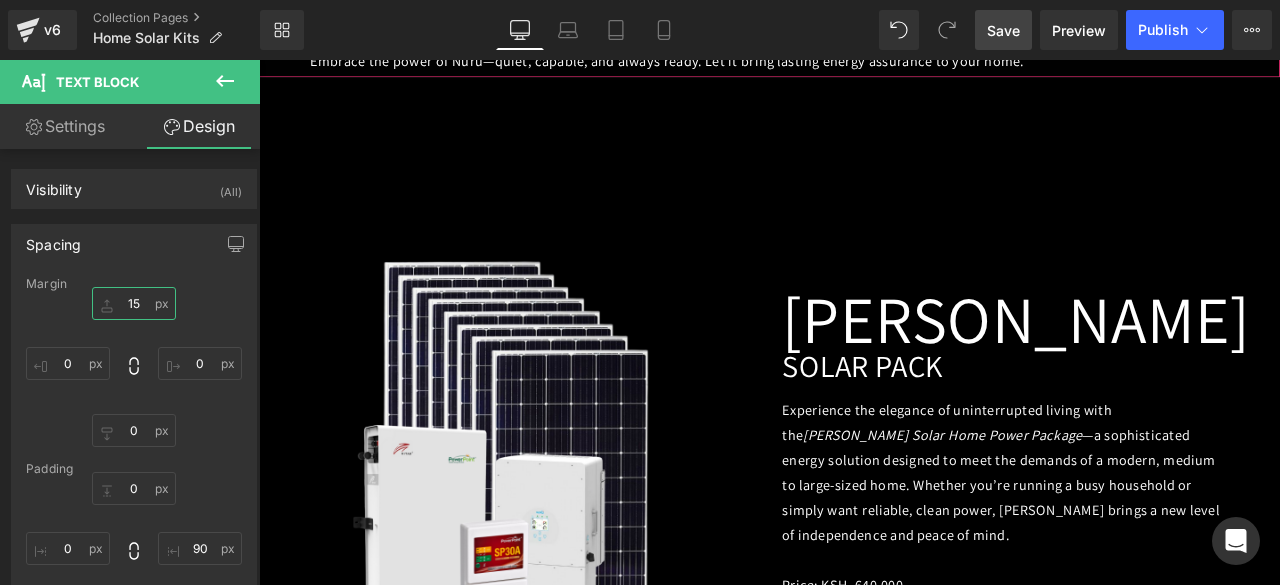 scroll, scrollTop: 2264, scrollLeft: 0, axis: vertical 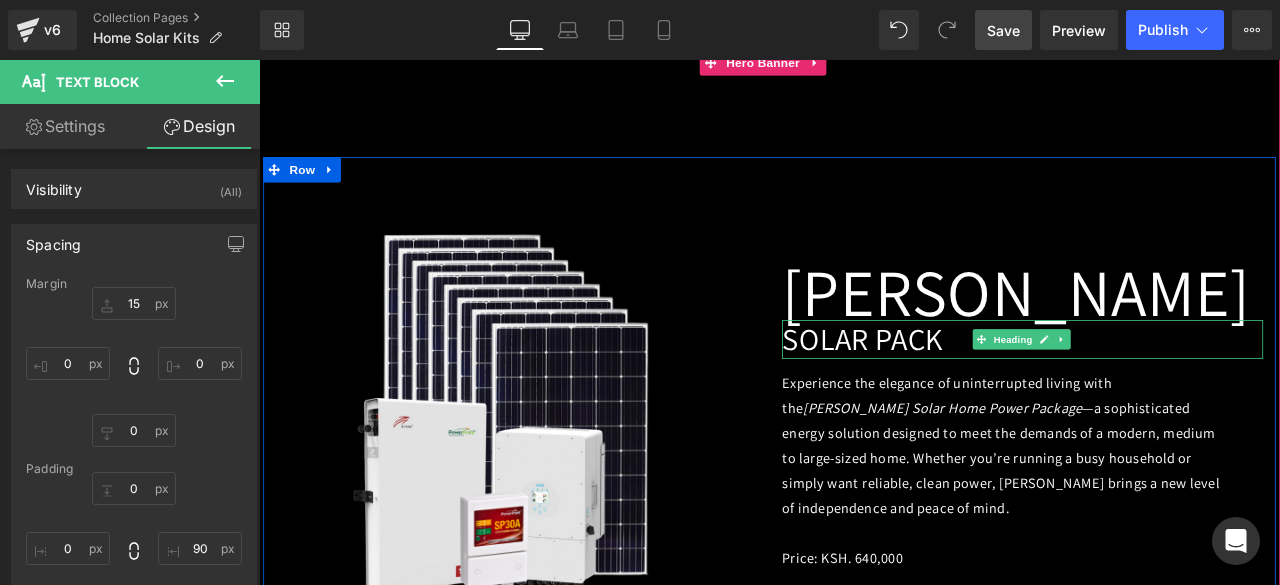 click on "SOLAR PACK" at bounding box center (974, 390) 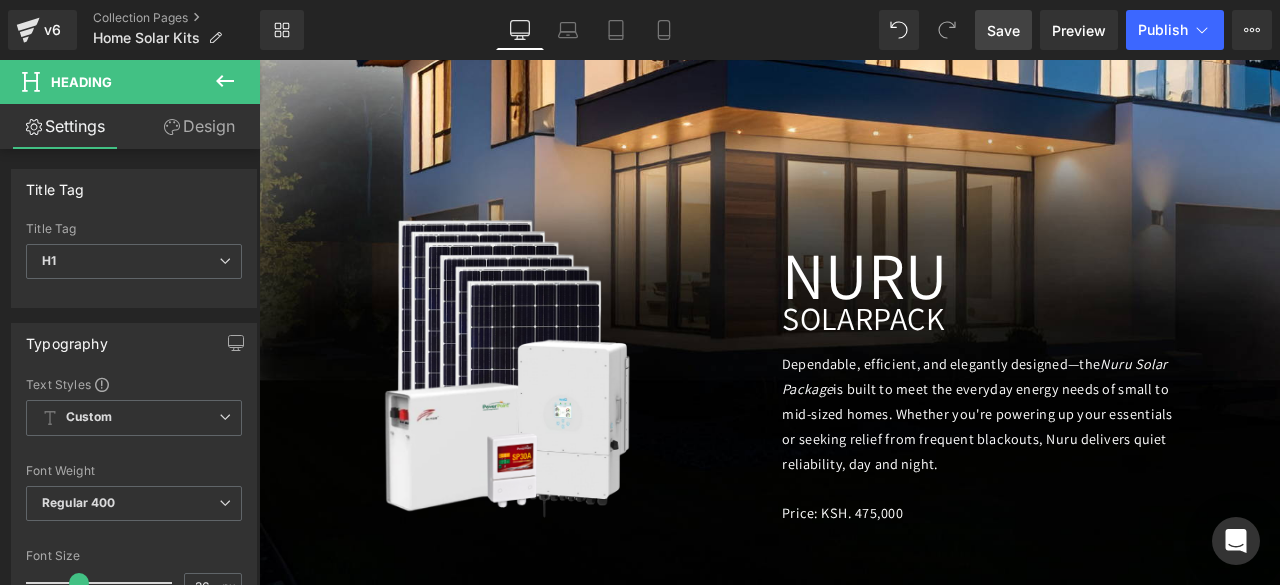 scroll, scrollTop: 804, scrollLeft: 0, axis: vertical 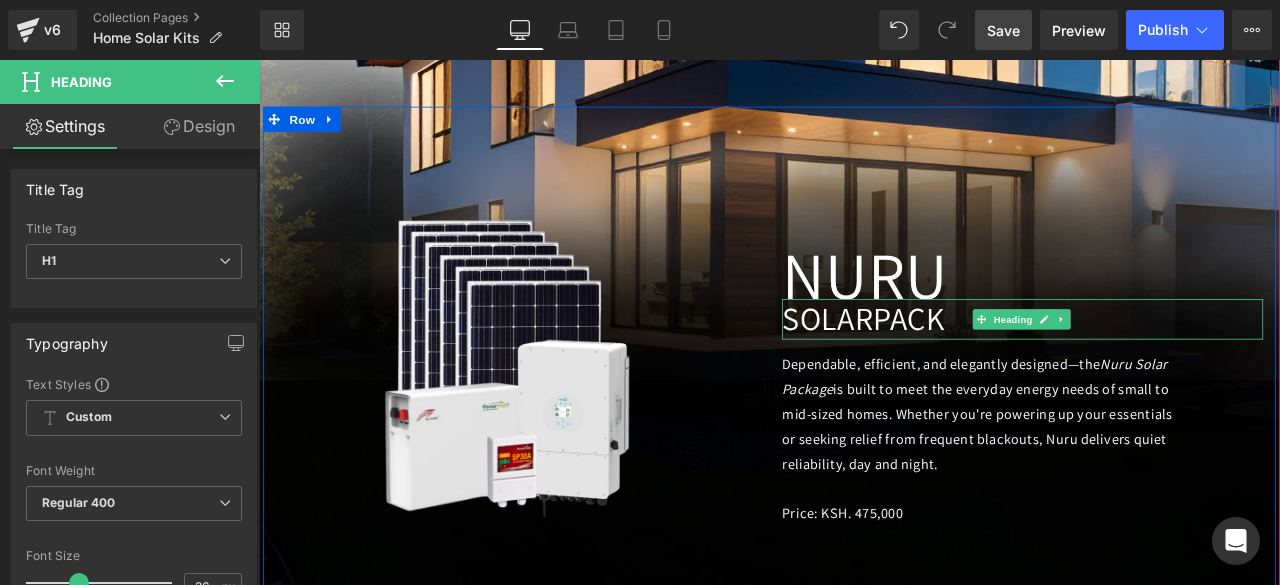 click on "SOLAR  PACK" at bounding box center (1164, 367) 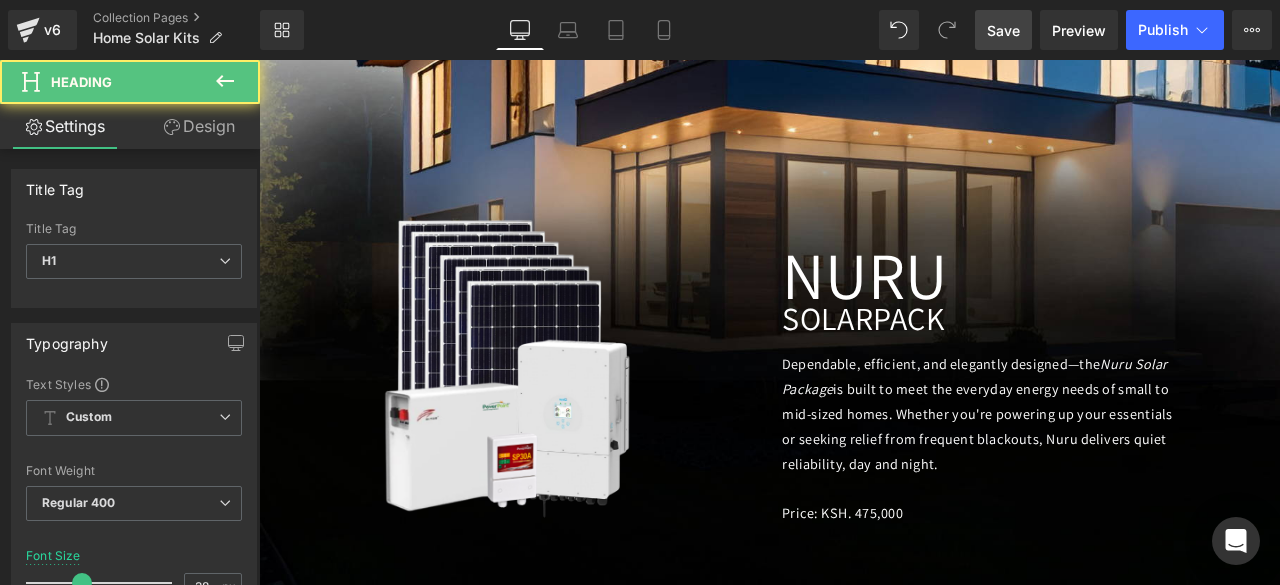 click on "Design" at bounding box center [199, 126] 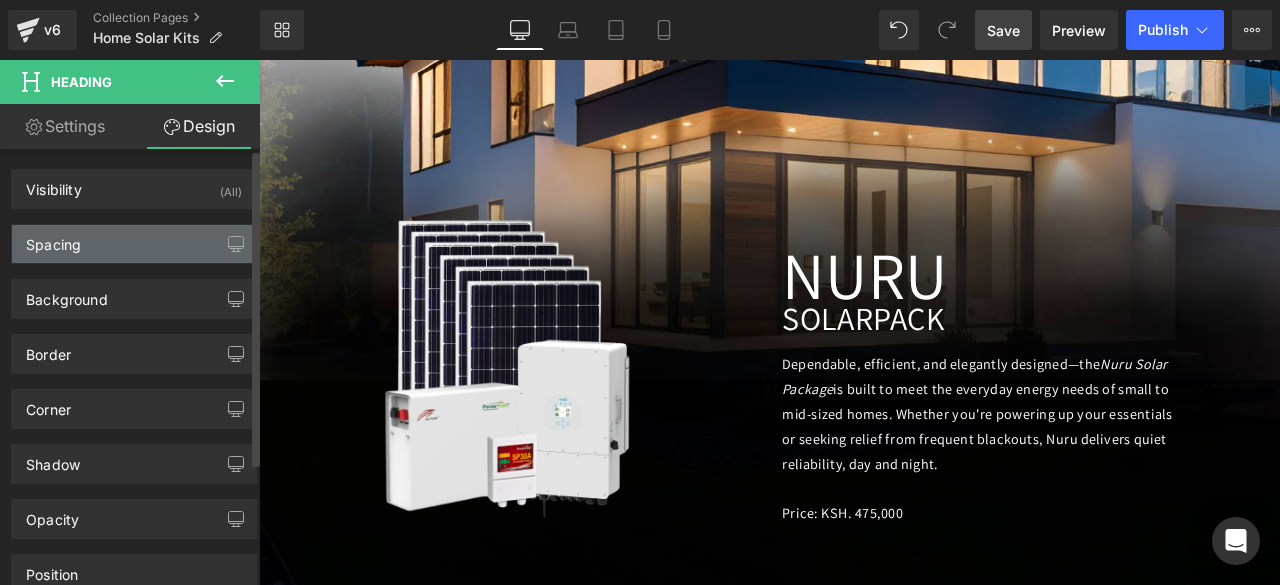 type on "-20" 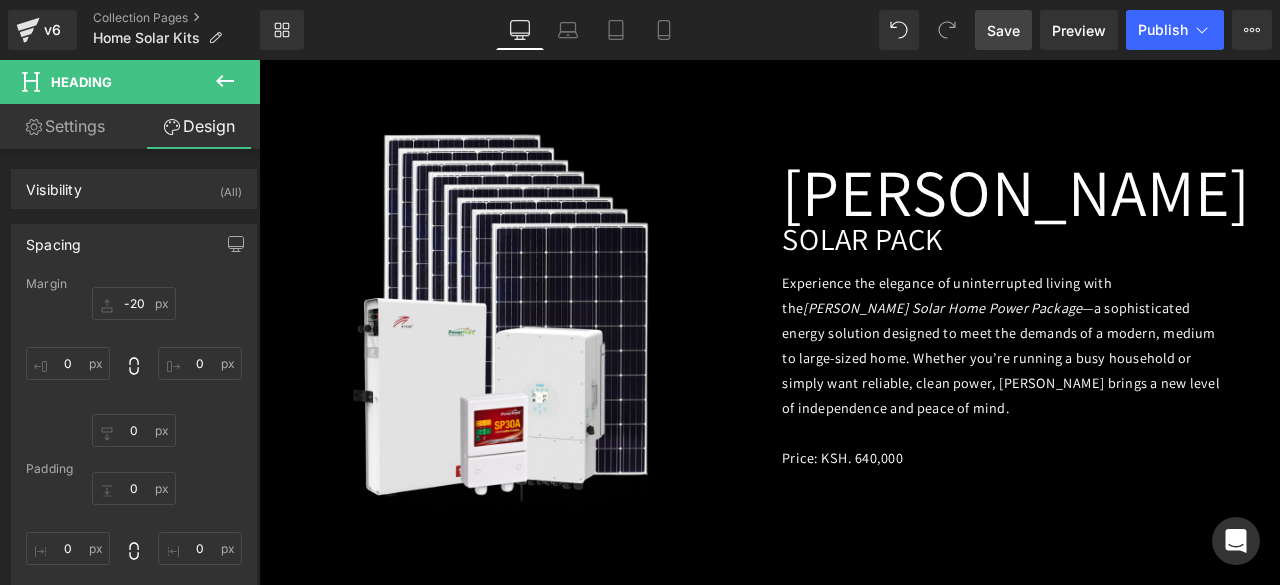 scroll, scrollTop: 2376, scrollLeft: 0, axis: vertical 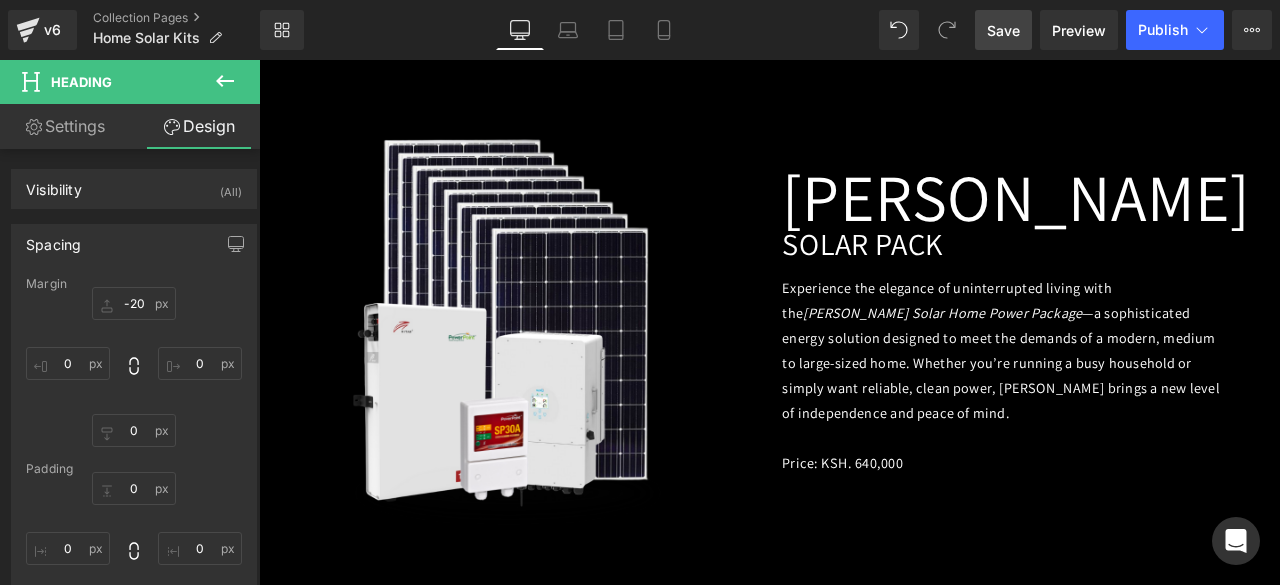 click on "SOLAR PACK" at bounding box center [974, 278] 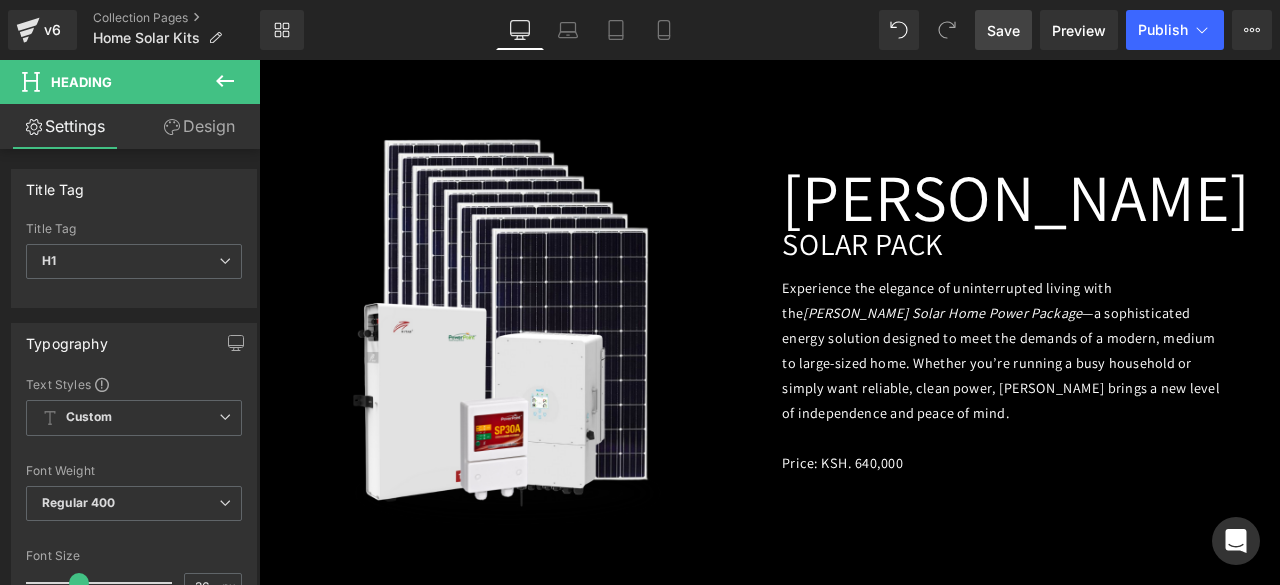 click on "Design" at bounding box center (199, 126) 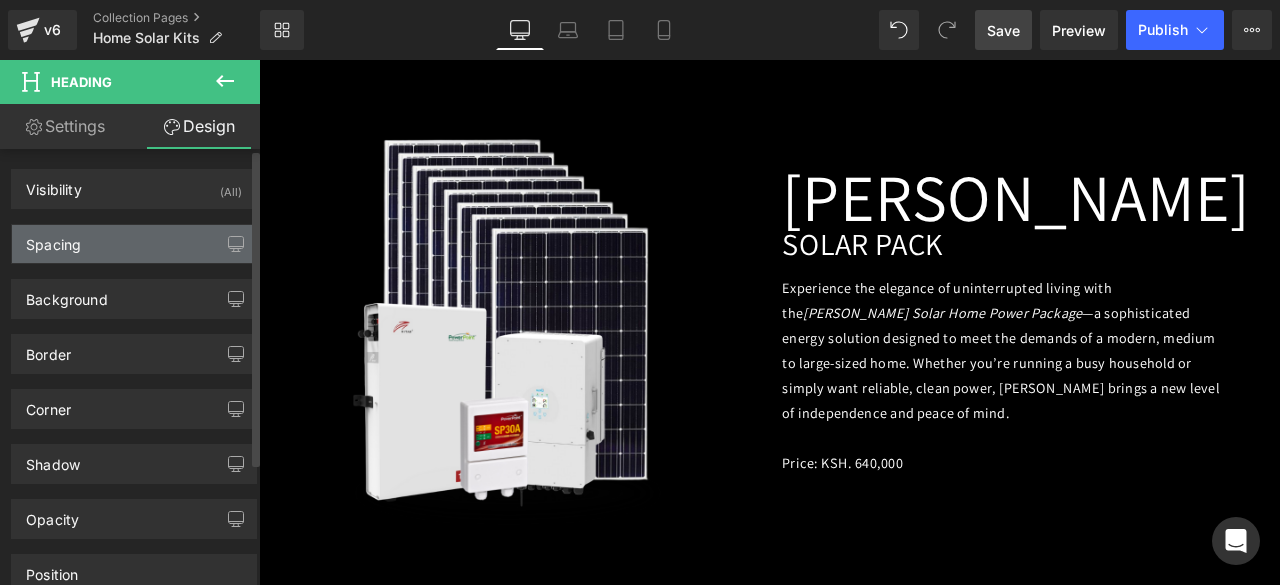 click on "Spacing" at bounding box center [53, 239] 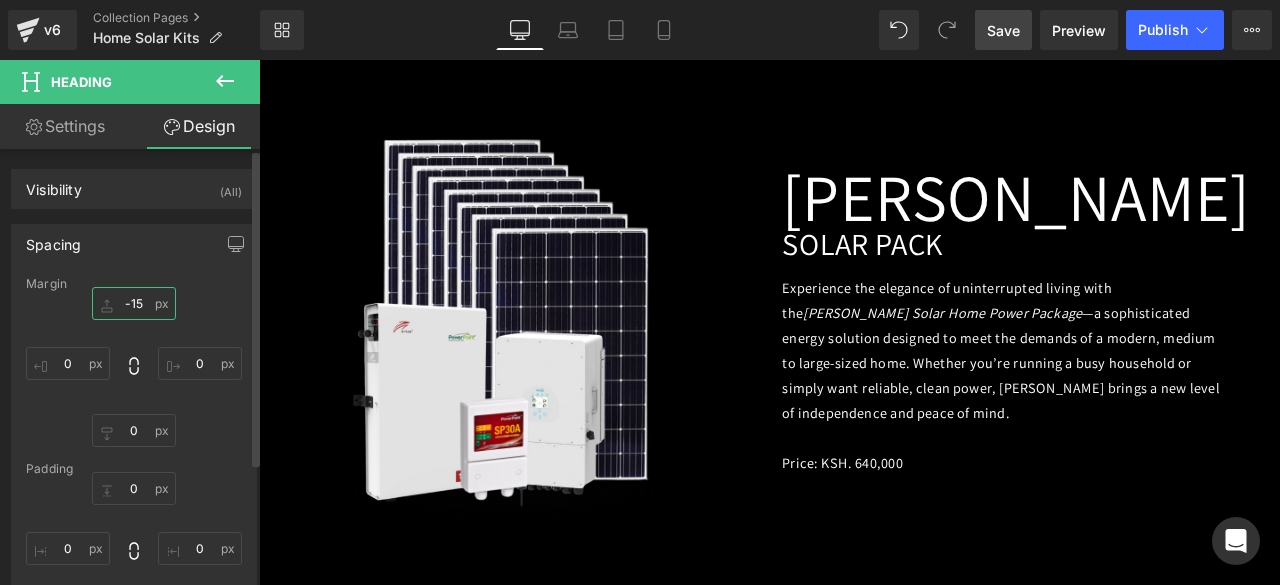 click on "-15" at bounding box center [134, 303] 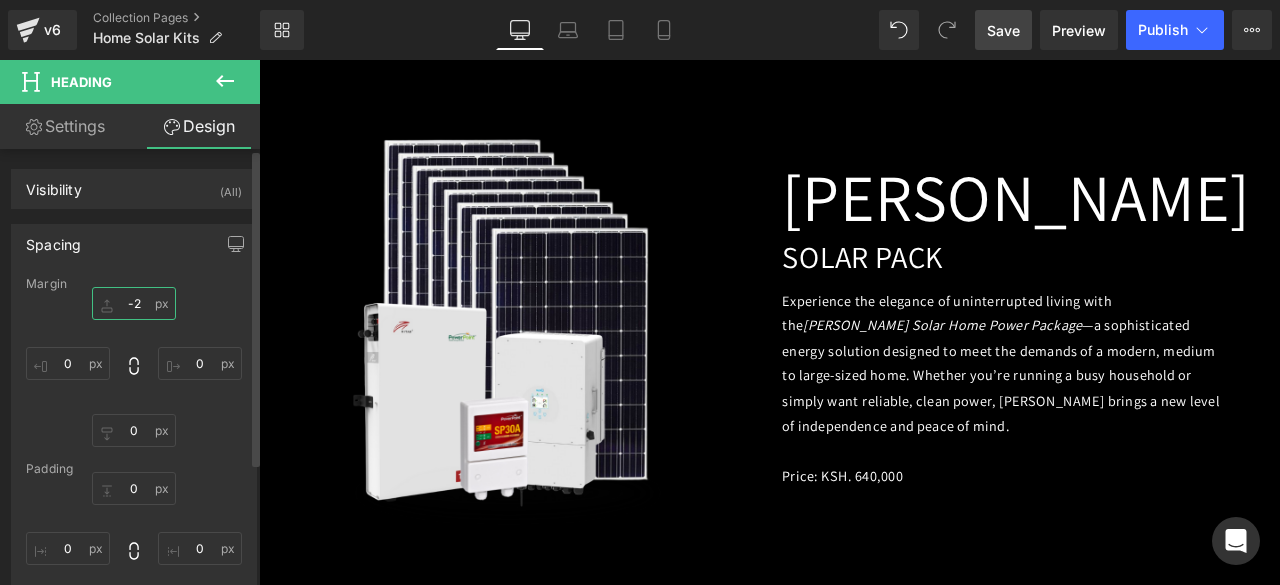 type on "-20" 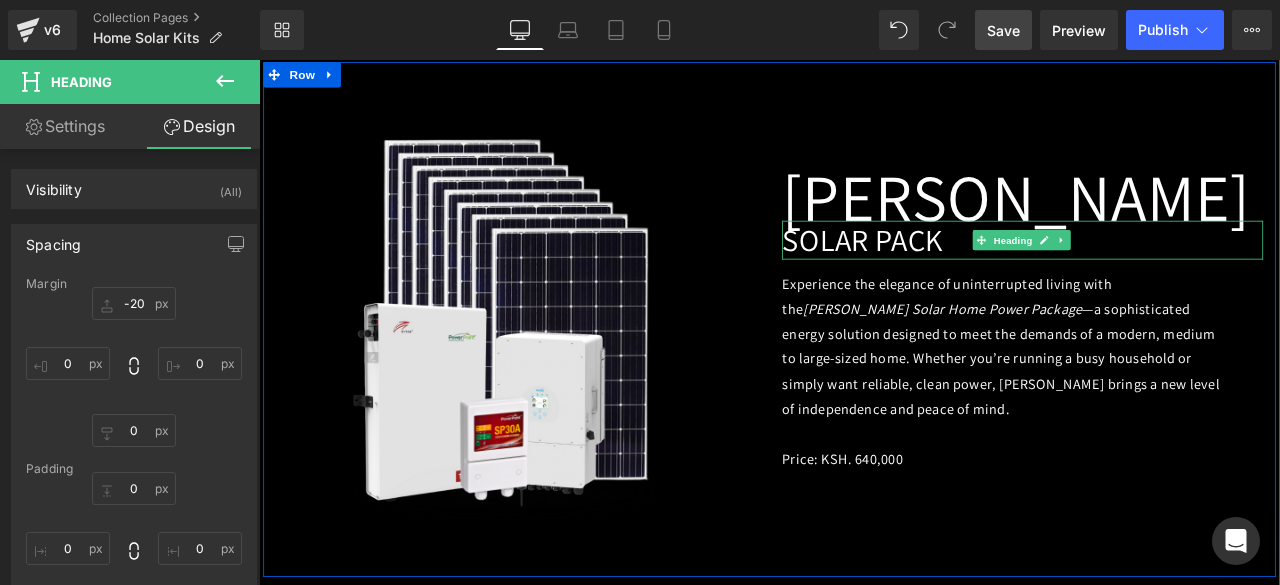 click on "SOLAR PACK" at bounding box center [974, 273] 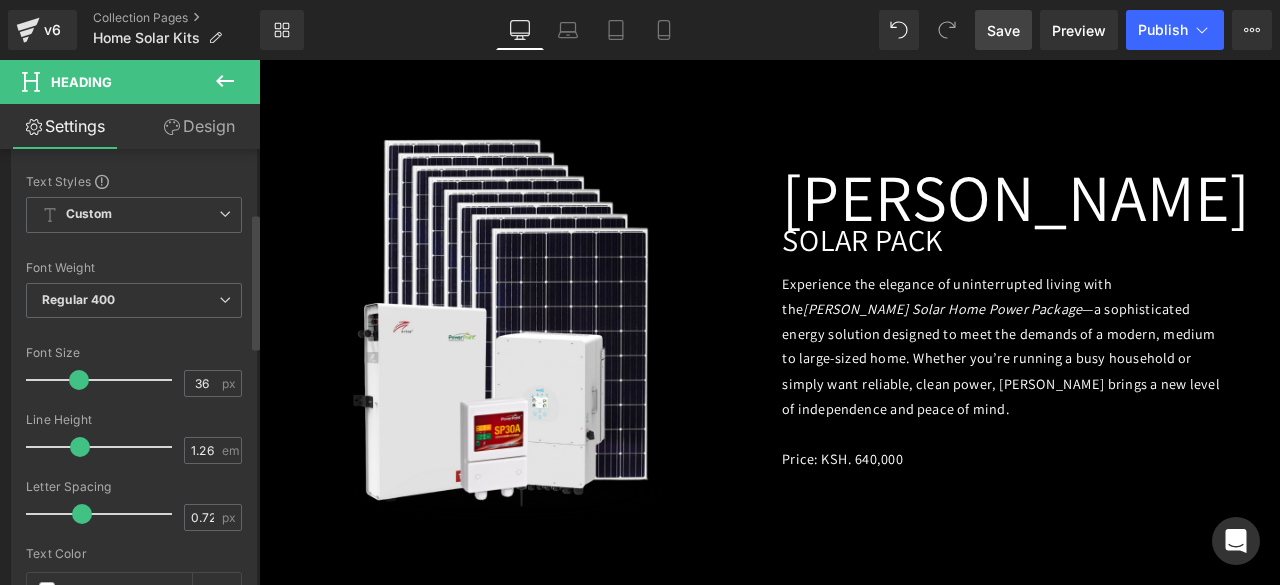 scroll, scrollTop: 204, scrollLeft: 0, axis: vertical 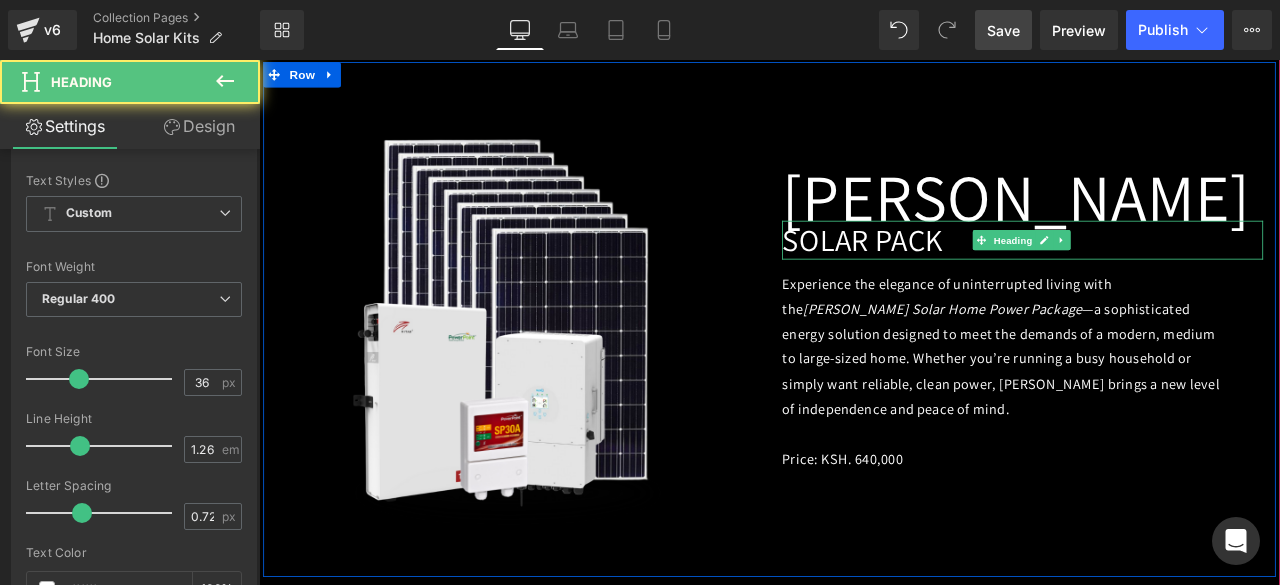 click on "SOLAR PACK" at bounding box center (1164, 273) 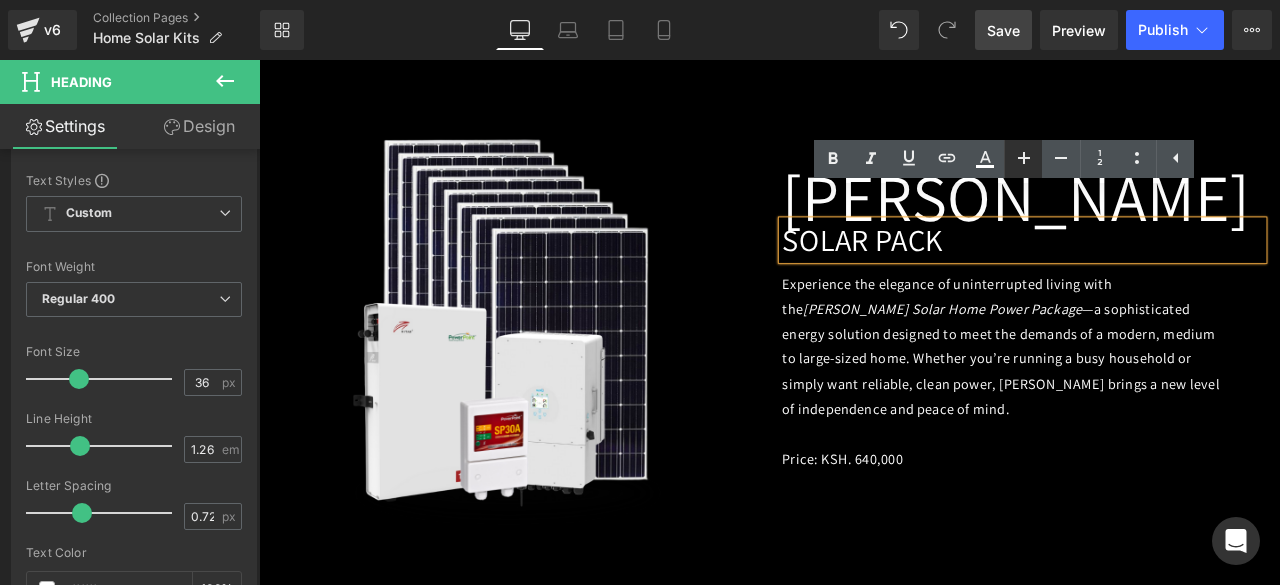 click 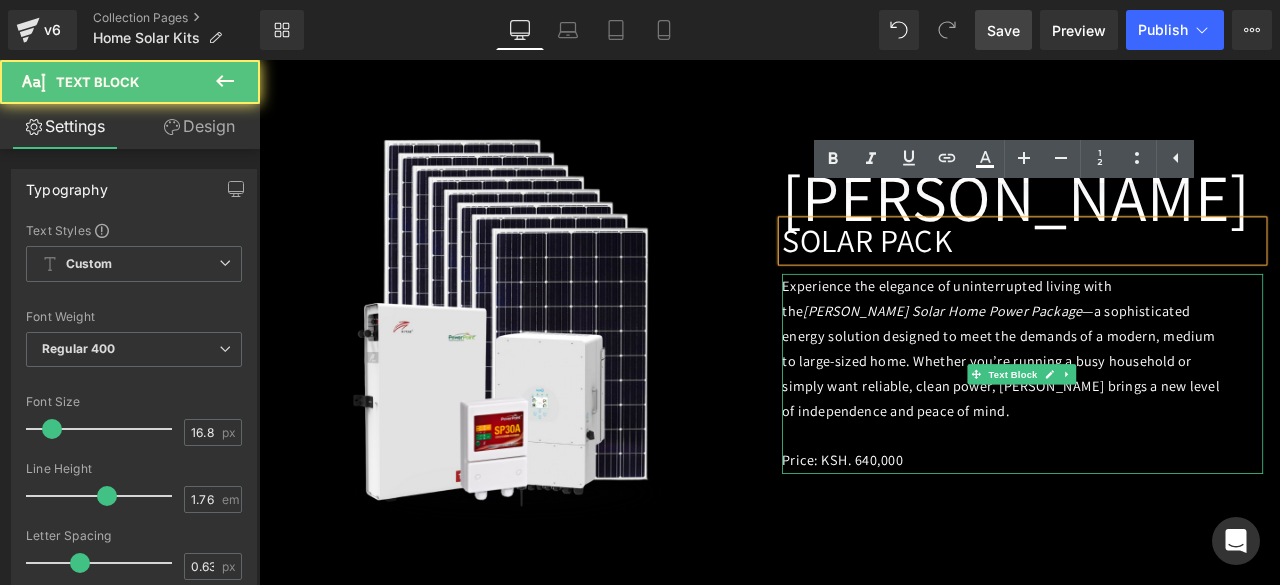 click at bounding box center (1139, 506) 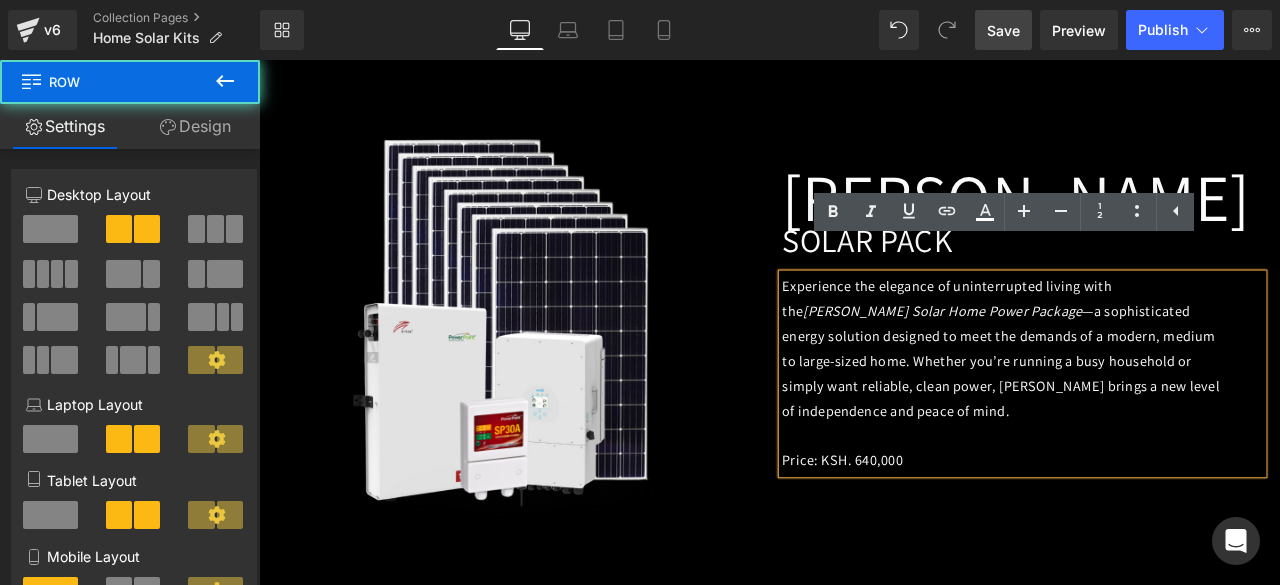 click on "MIALE Heading         SOLAR PACK Heading         Experience the elegance of uninterrupted living with the  Miale Solar Home Power Package —a sophisticated energy solution designed to meet the demands of a modern, medium to large-sized home. Whether you’re running a busy household or simply want reliable, clean power, Miale brings a new level of independence and peace of mind. Price: KSH. 640,000 Text Block" at bounding box center [1164, 322] 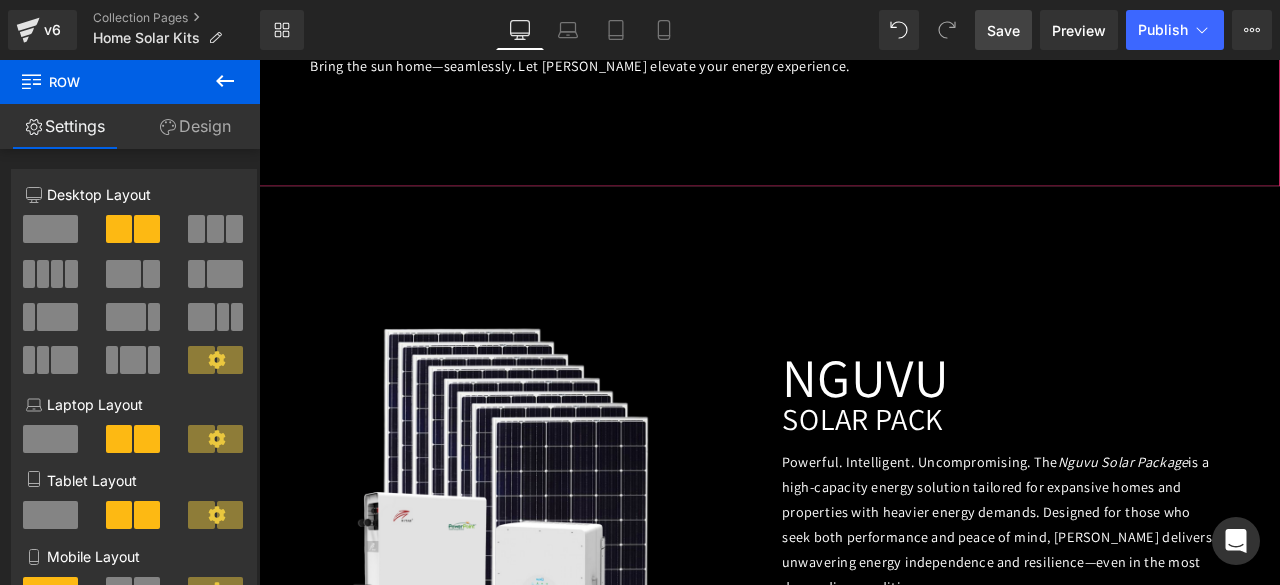 scroll, scrollTop: 3747, scrollLeft: 0, axis: vertical 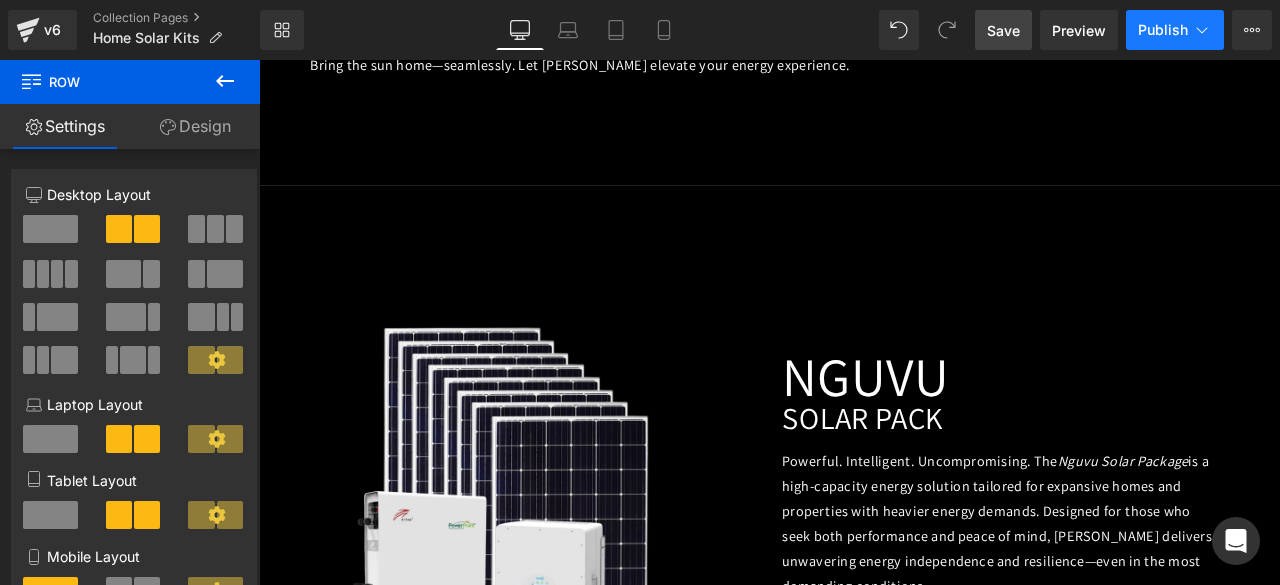 click on "Publish" at bounding box center [1175, 30] 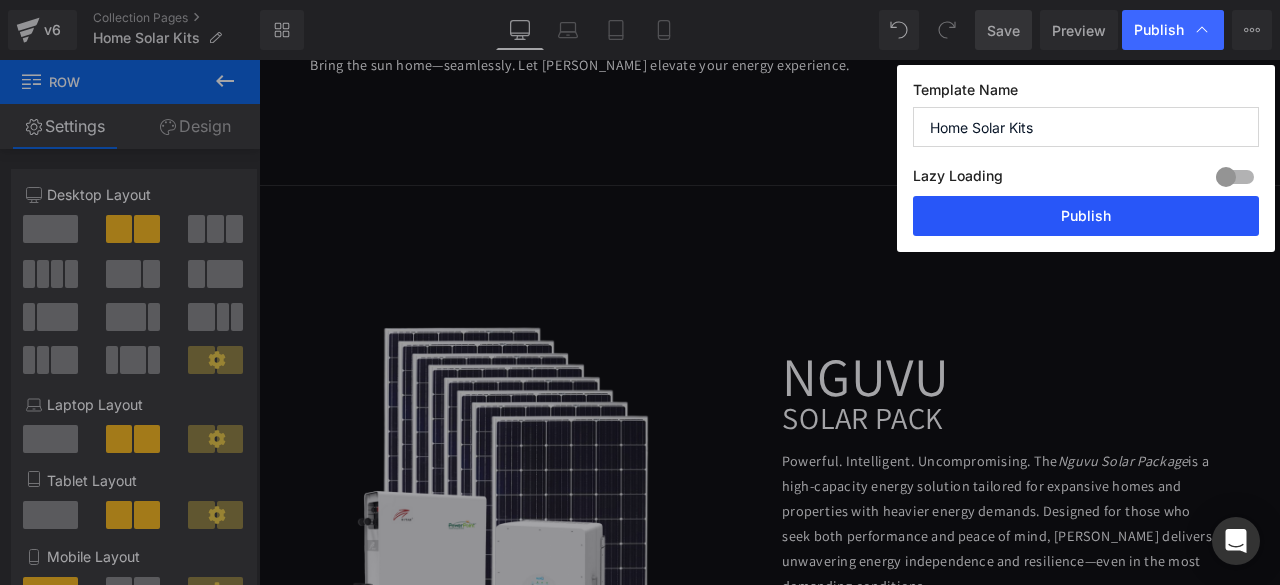 drag, startPoint x: 1128, startPoint y: 221, endPoint x: 956, endPoint y: 341, distance: 209.72363 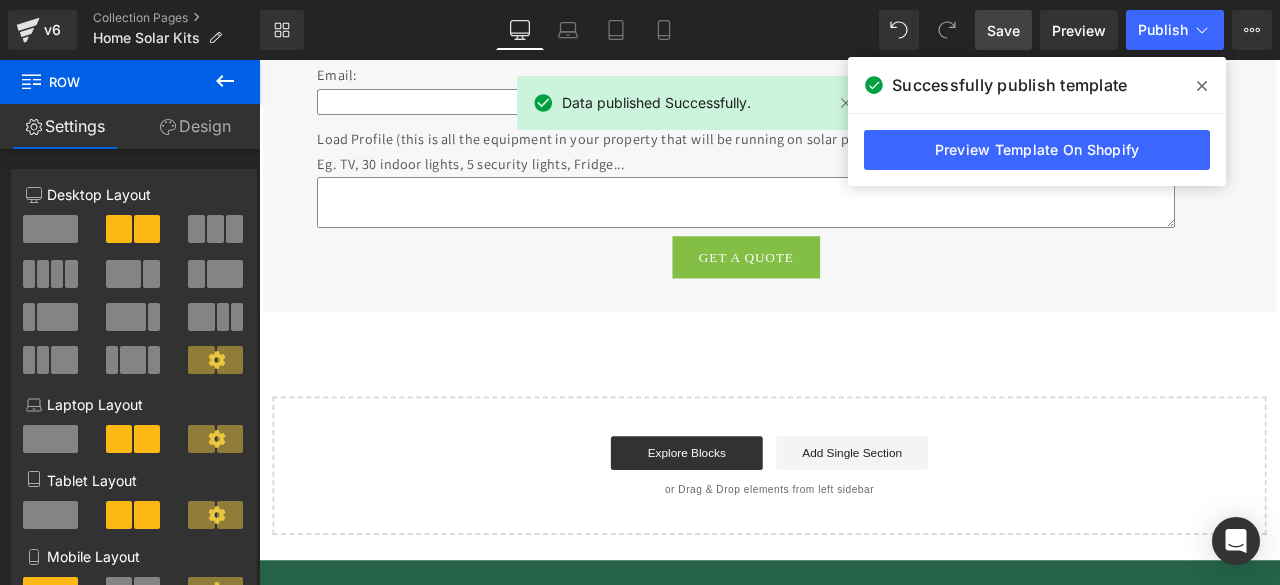 scroll, scrollTop: 5845, scrollLeft: 0, axis: vertical 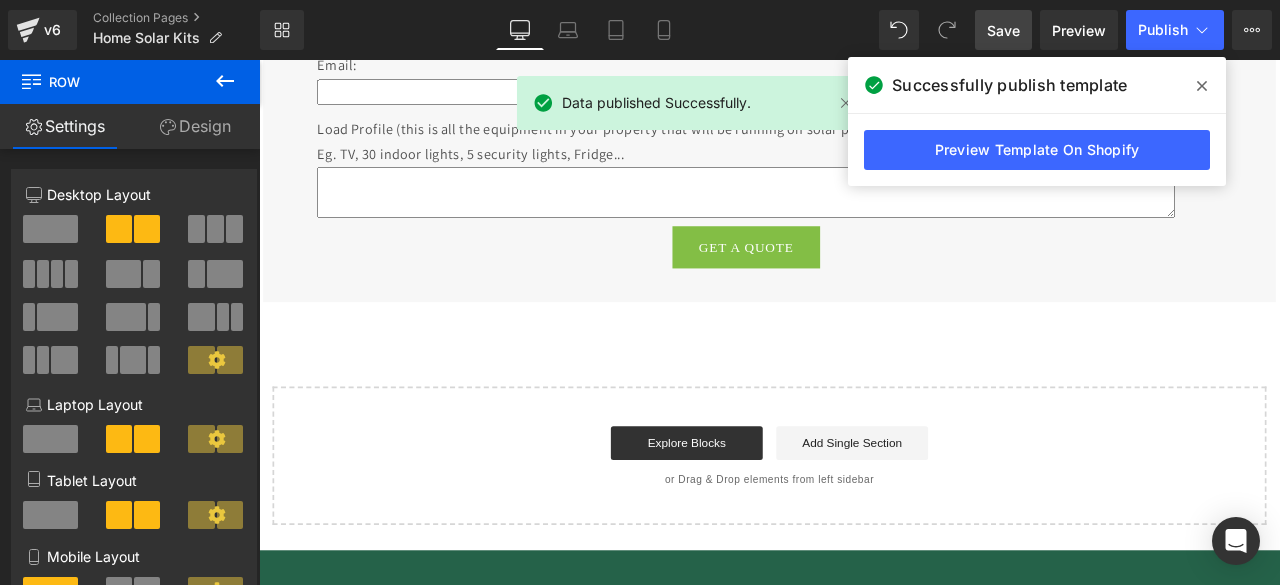 click 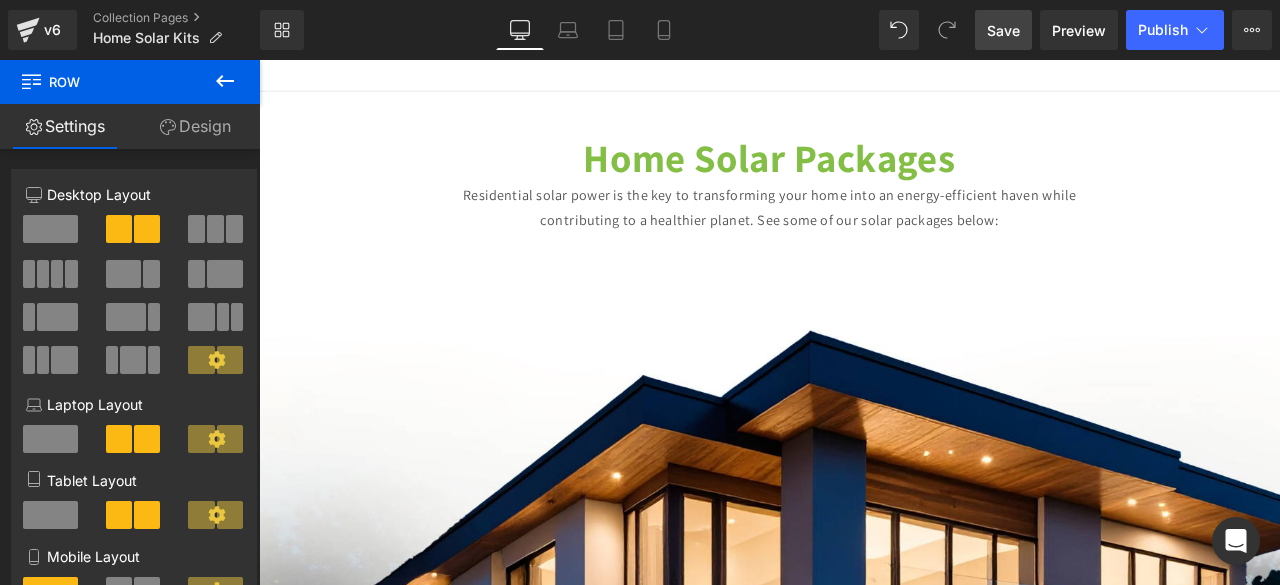scroll, scrollTop: 0, scrollLeft: 0, axis: both 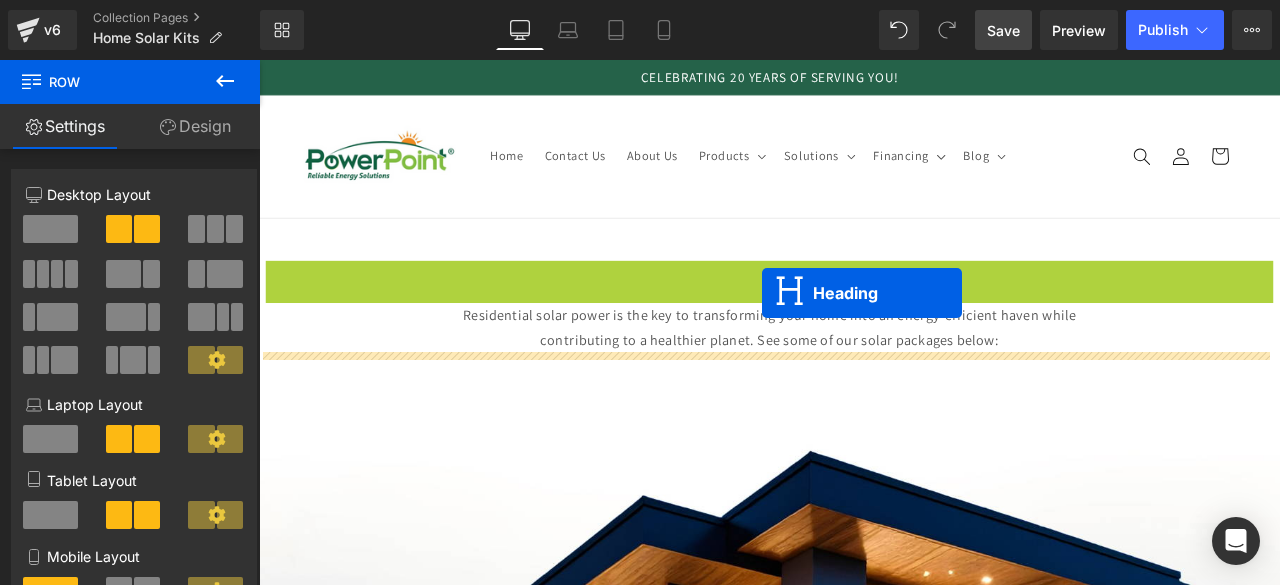drag, startPoint x: 855, startPoint y: 335, endPoint x: 836, endPoint y: 336, distance: 19.026299 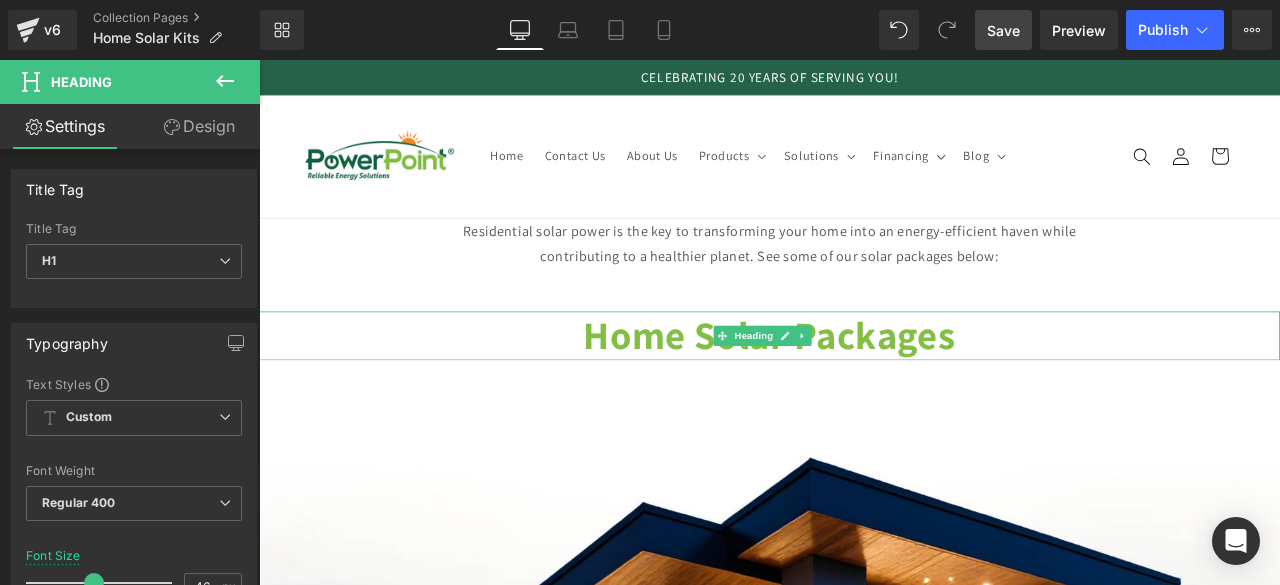 click on "Library Desktop Desktop Laptop Tablet Mobile Save Preview Publish Scheduled View Live Page View with current Template Save Template to Library Schedule Publish  Optimize  Publish Settings Shortcuts  Your page can’t be published   You've reached the maximum number of published pages on your plan  (0/0).  You need to upgrade your plan or unpublish all your pages to get 1 publish slot.   Unpublish pages   Upgrade plan" at bounding box center [770, 30] 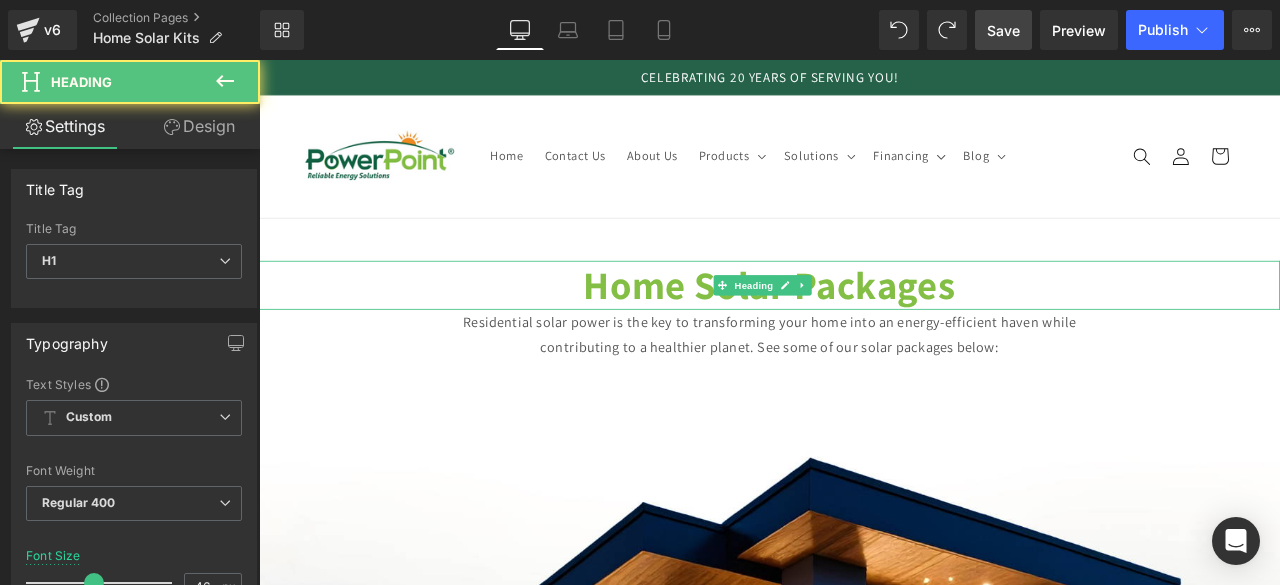 click on "Home Solar Packages" at bounding box center [864, 326] 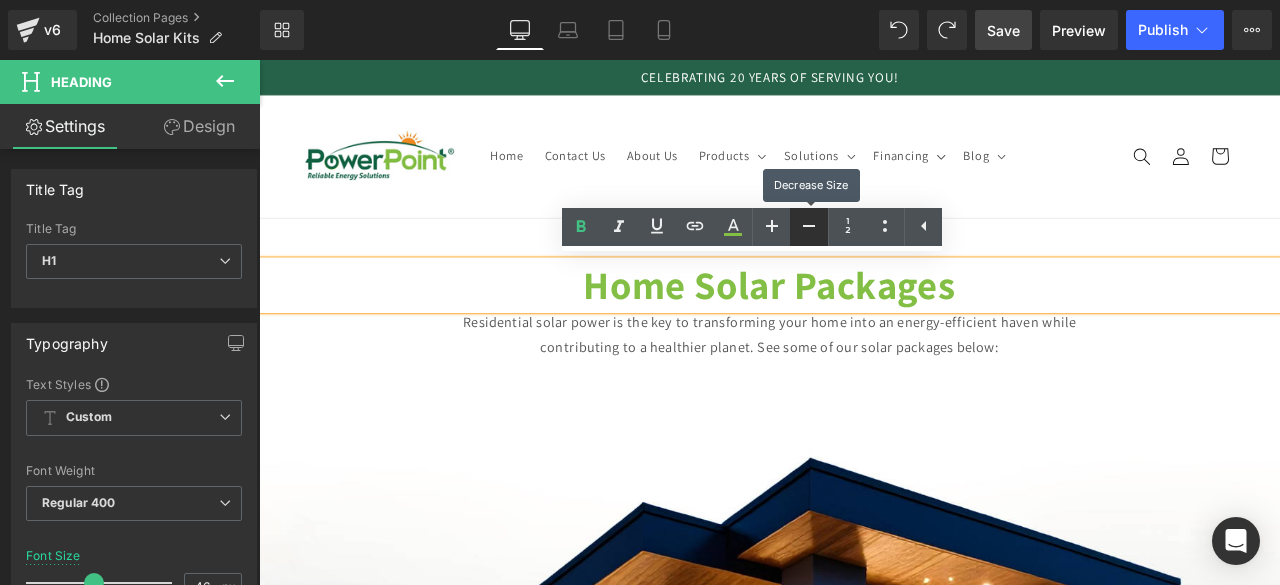 drag, startPoint x: 818, startPoint y: 236, endPoint x: 604, endPoint y: 291, distance: 220.95474 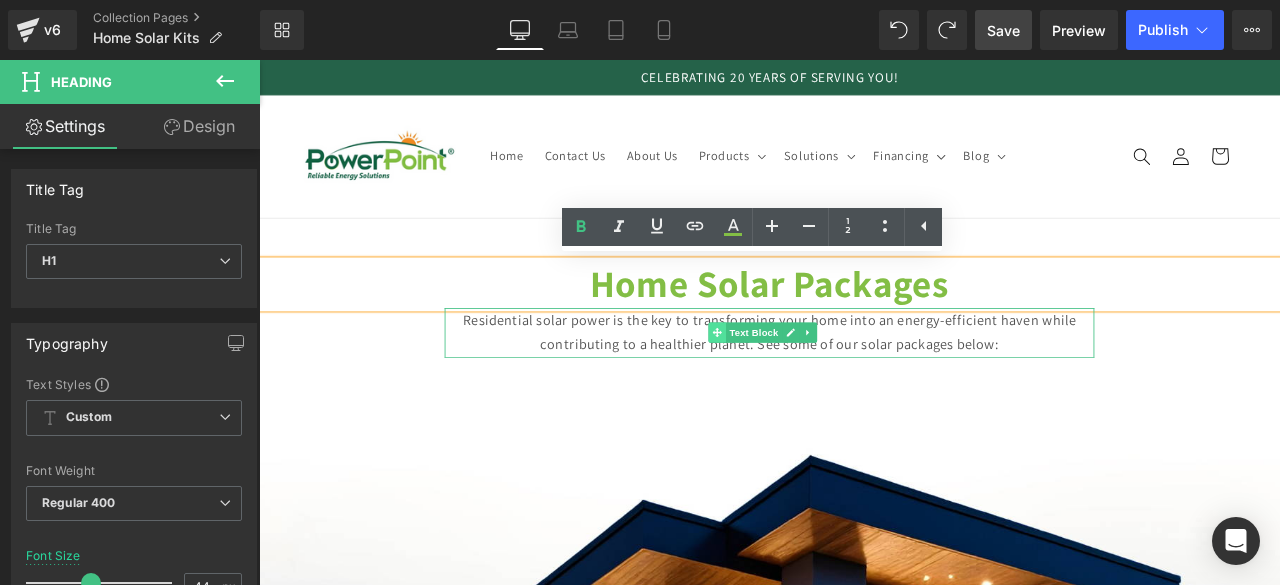 click 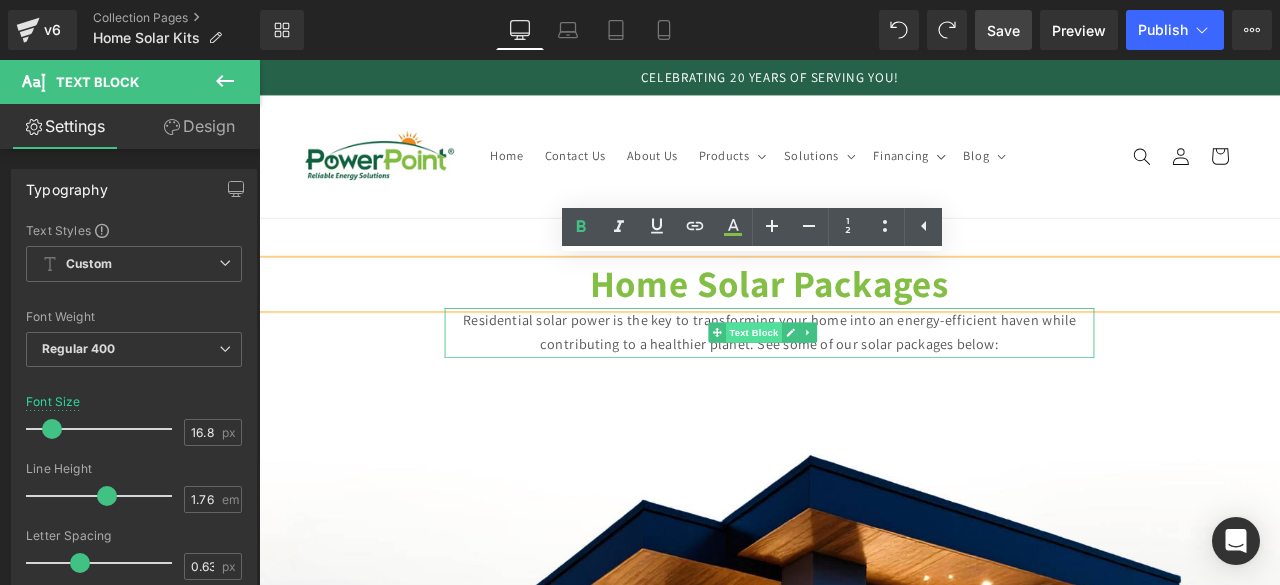 click on "Text Block" at bounding box center [846, 383] 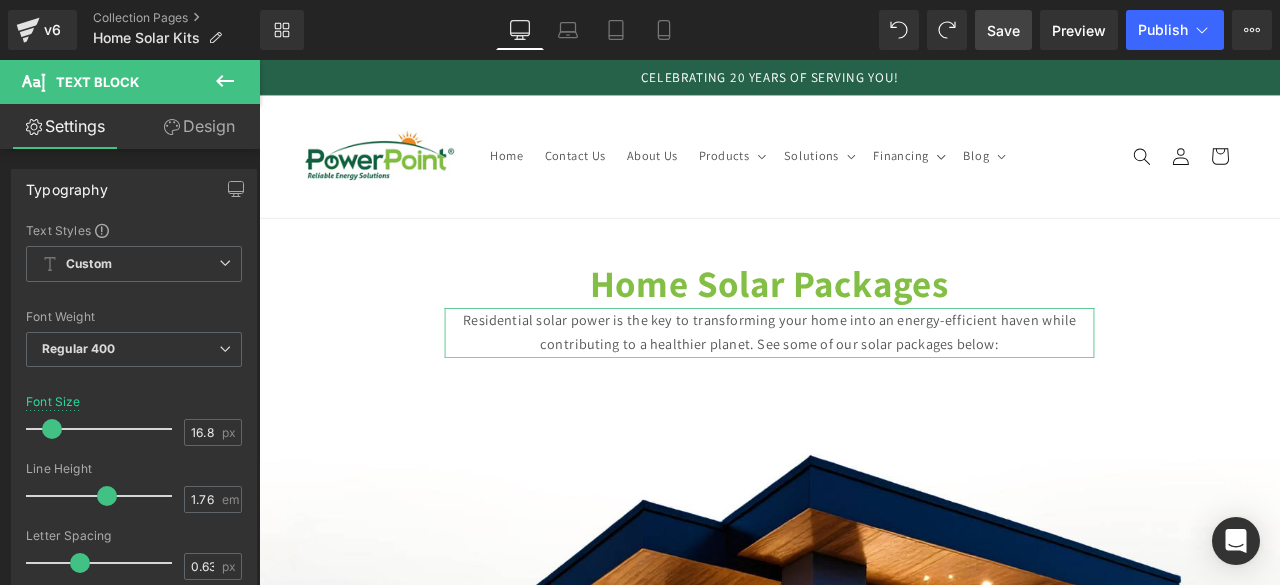 click on "Design" at bounding box center [199, 126] 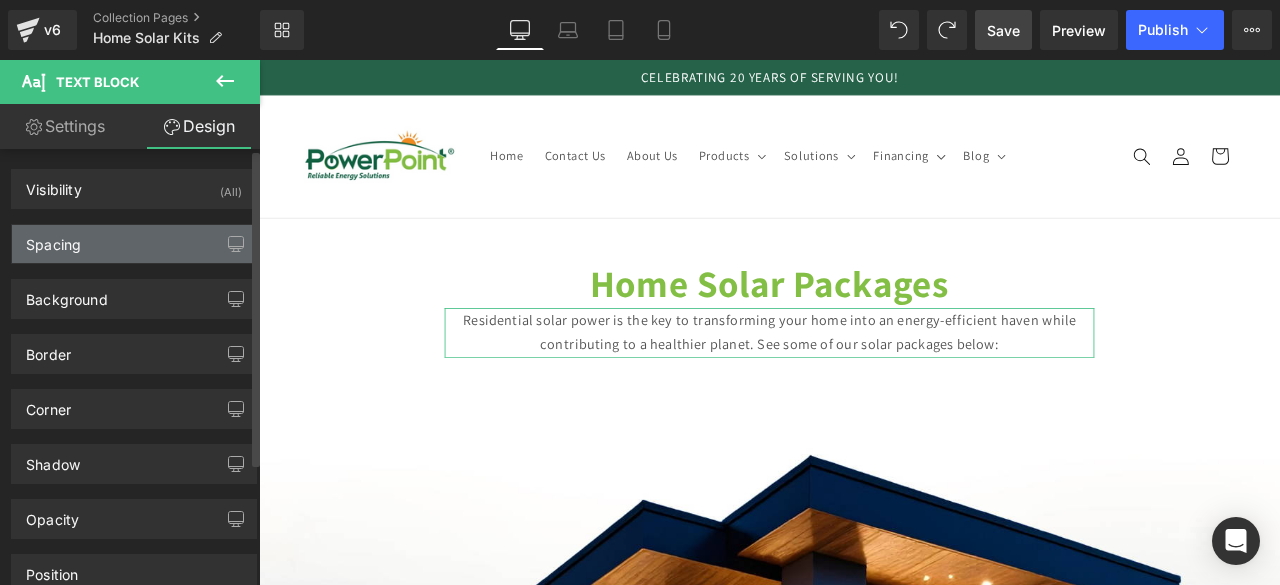 click on "Spacing" at bounding box center (134, 244) 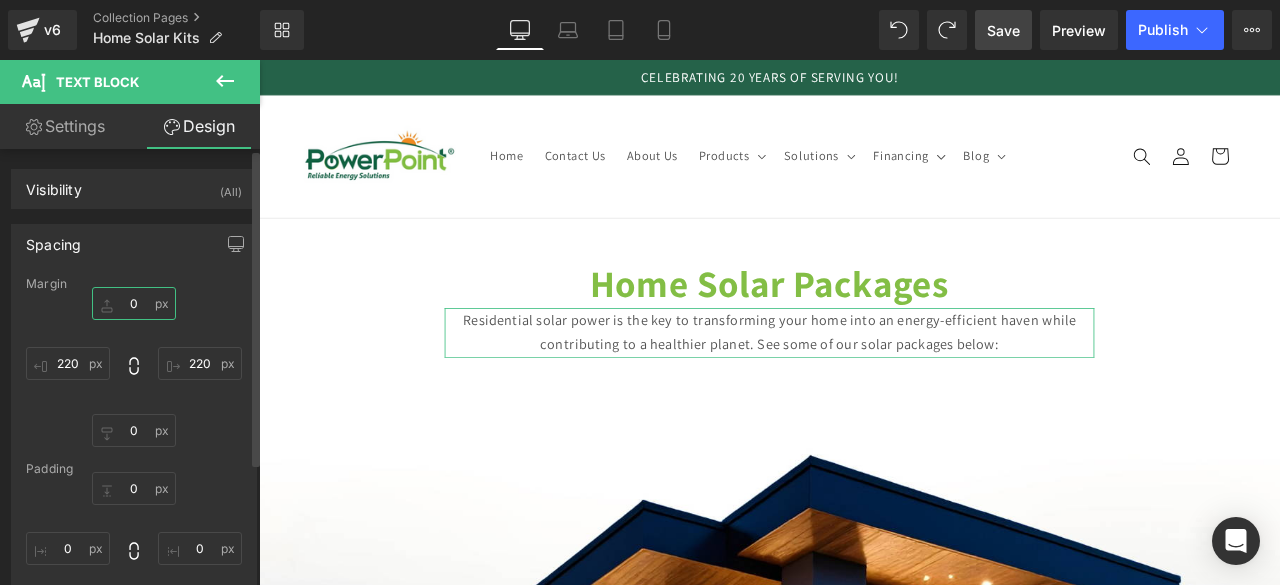 click on "0" at bounding box center [134, 303] 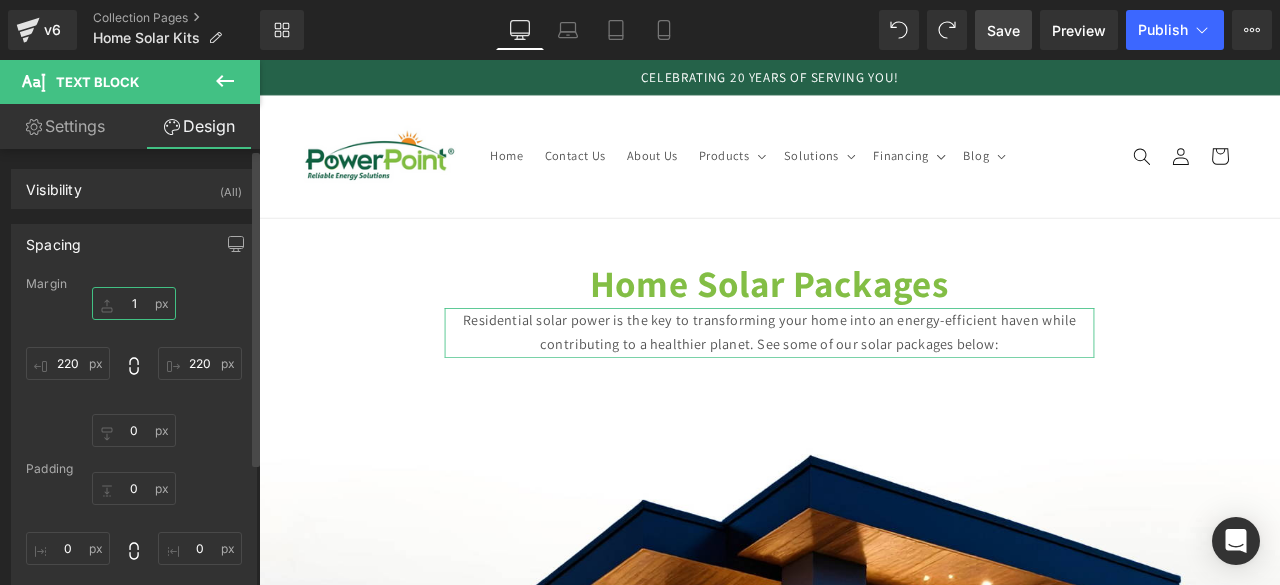type on "10" 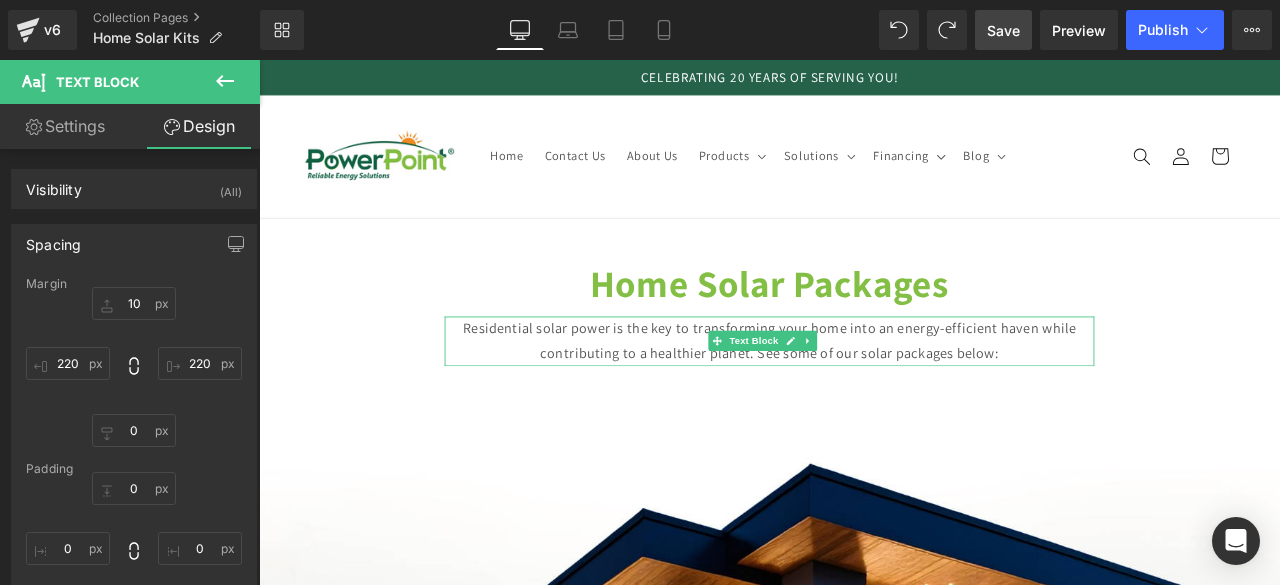 click on "Residential solar power is the key to transforming your home into an energy-efficient haven while contributing to a healthier planet. See some of our solar packages below:" at bounding box center [864, 393] 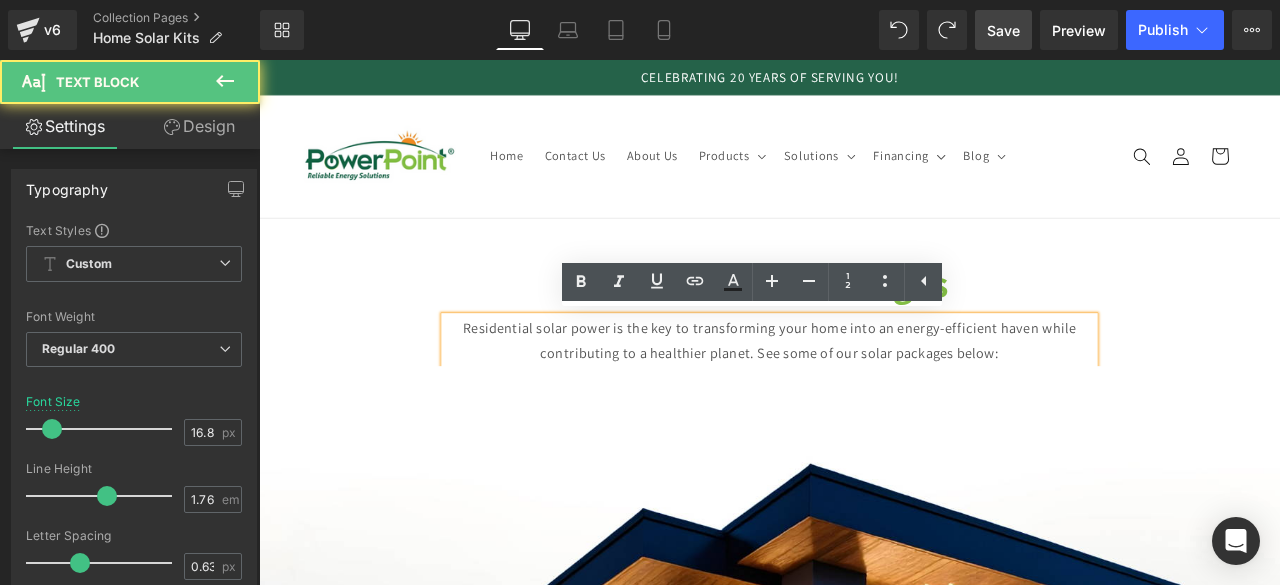 click on "Residential solar power is the key to transforming your home into an energy-efficient haven while contributing to a healthier planet. See some of our solar packages below:" at bounding box center (864, 393) 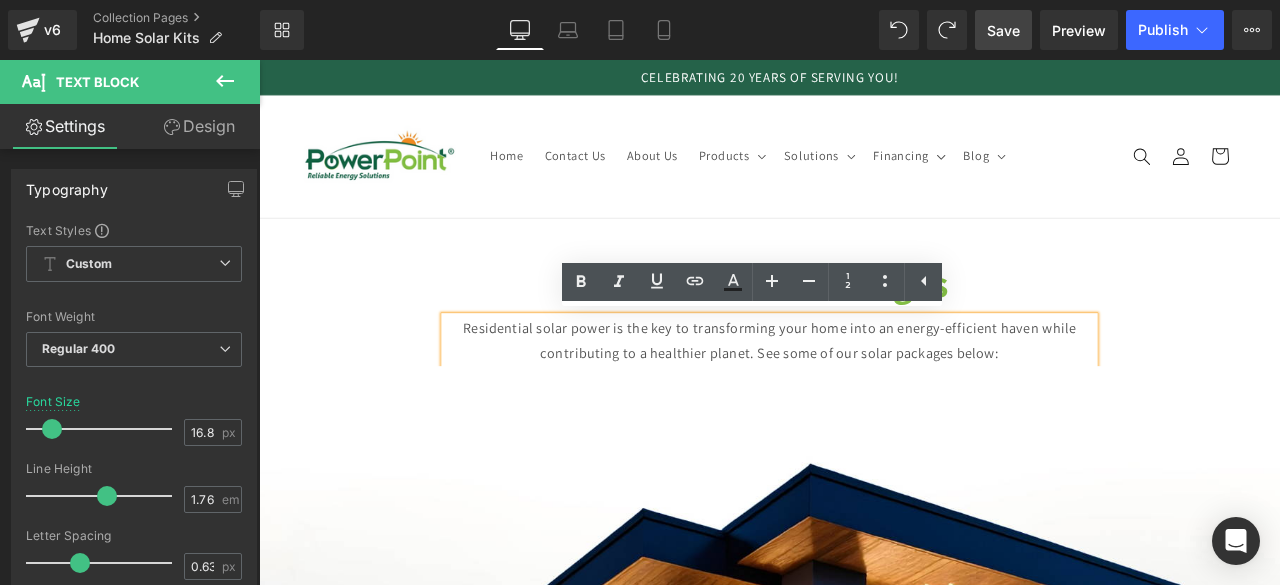 type 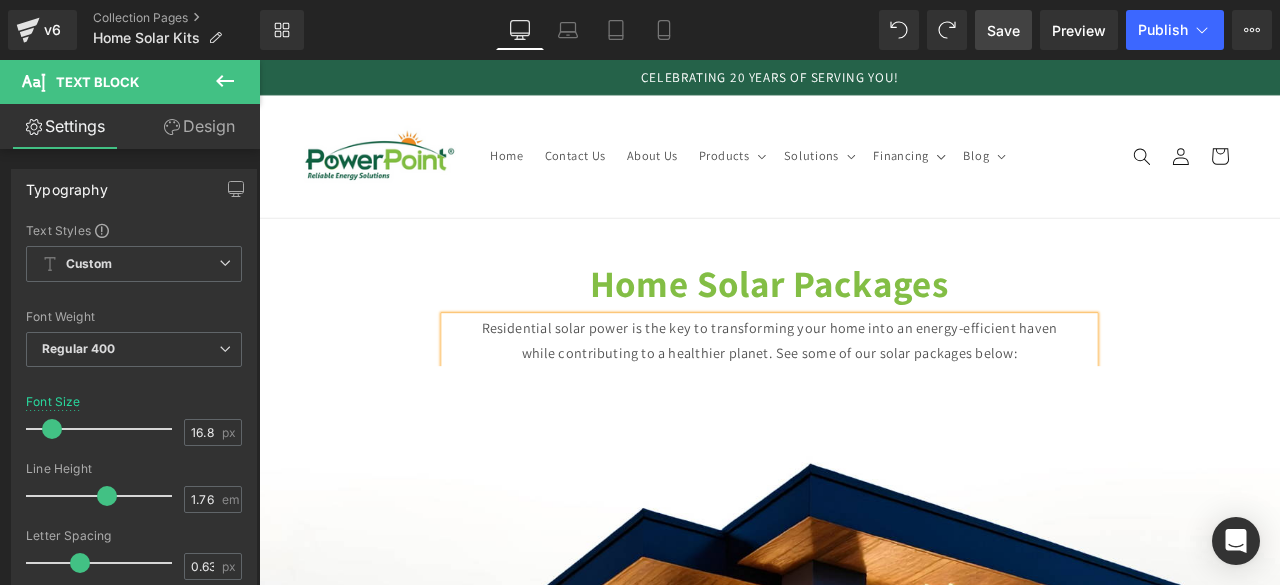 click on "Home
Contact Us
About Us
Products
Products
Surge Protection
Extensions
Lighting" at bounding box center [864, 175] 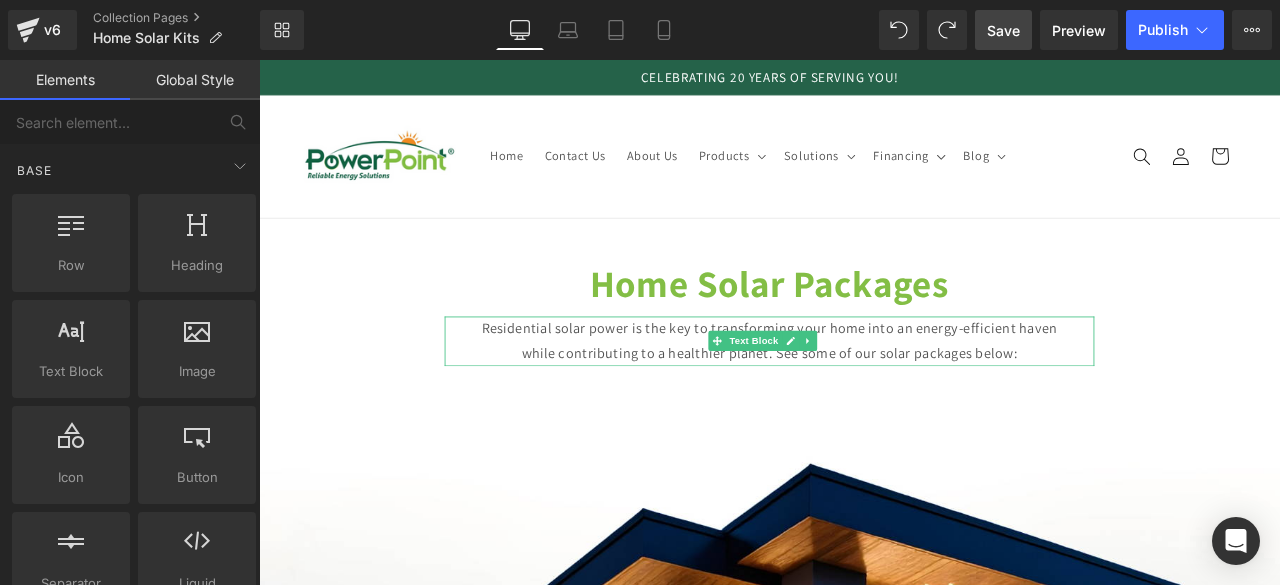 click on "Residential solar power is the key to transforming your home into an energy-efficient haven" at bounding box center [864, 379] 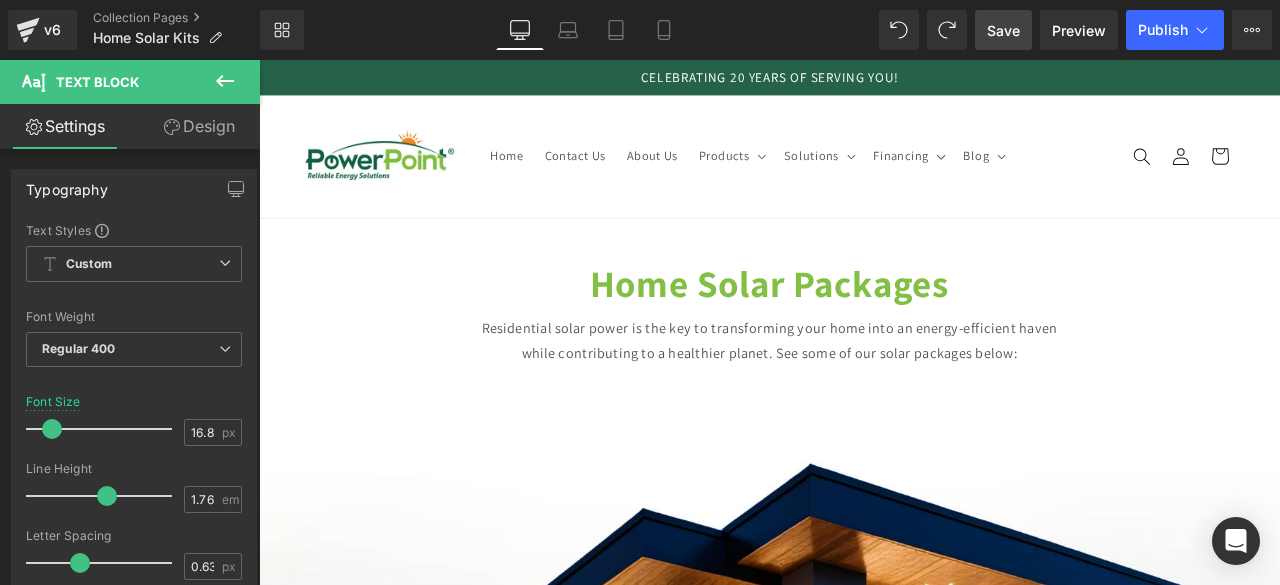 click on "Design" at bounding box center (199, 126) 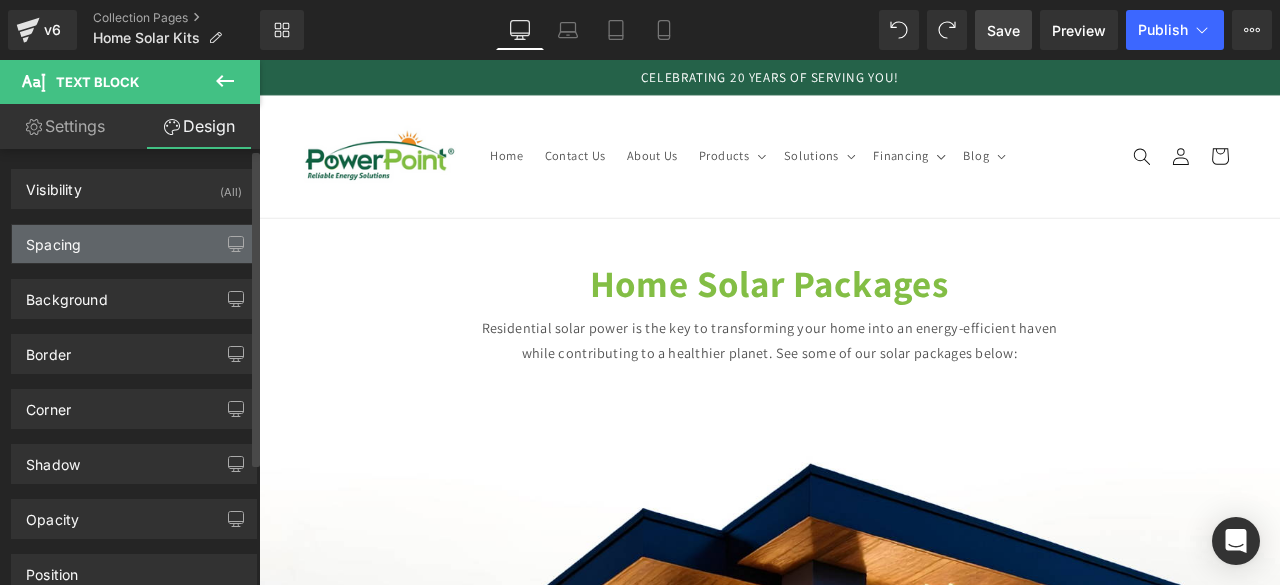 click on "Spacing" at bounding box center [134, 244] 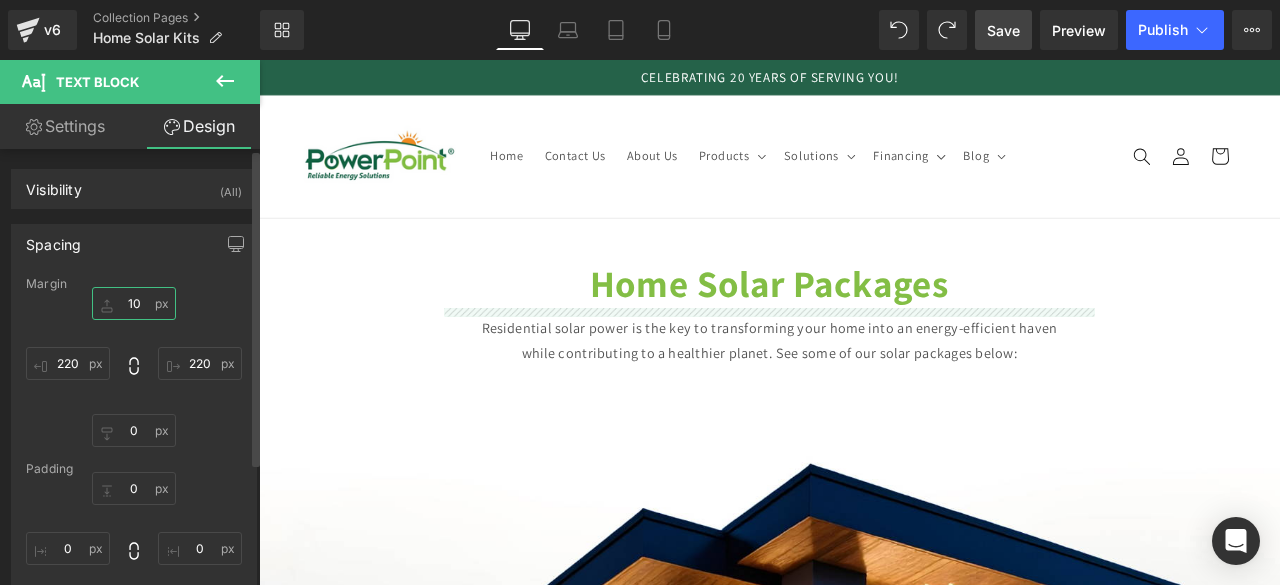 click on "10" at bounding box center (134, 303) 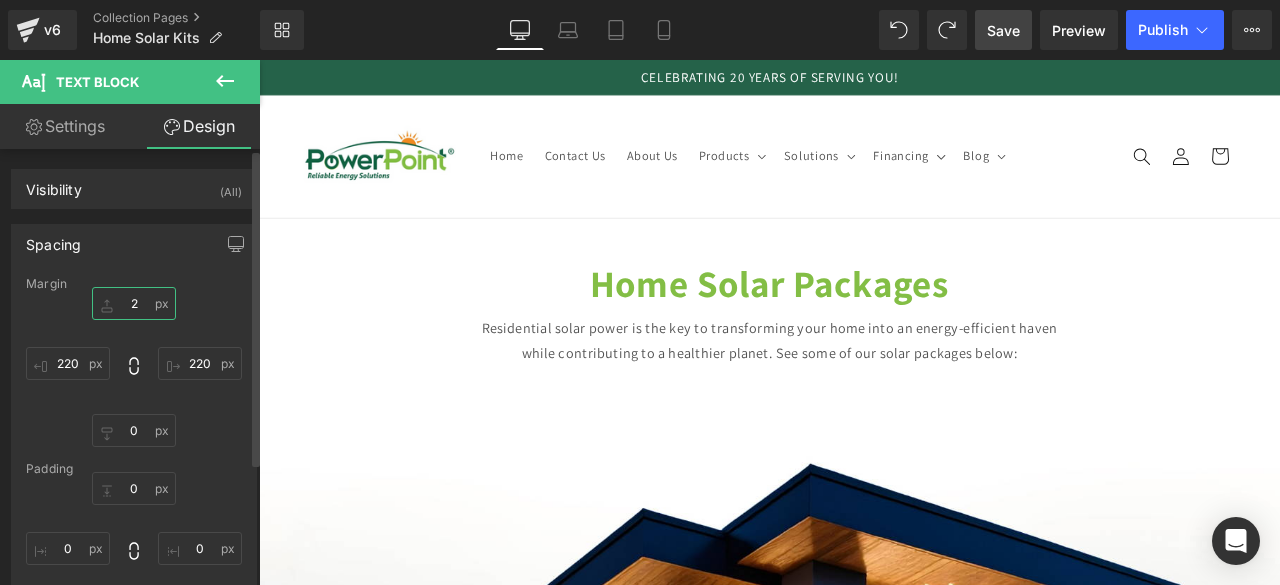 type on "20" 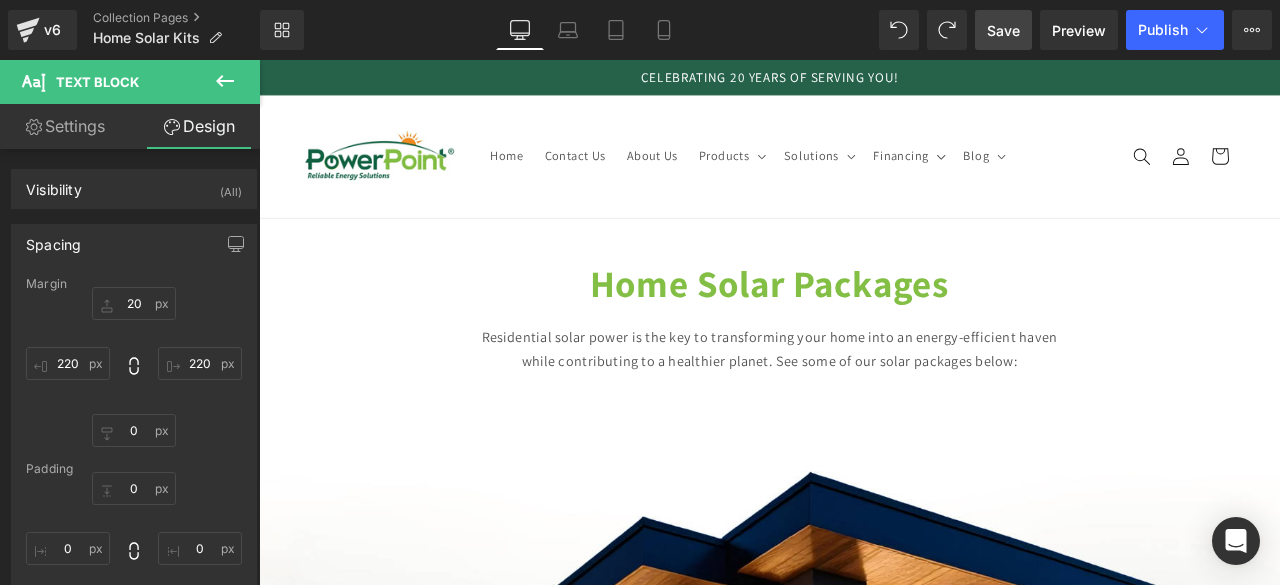 click on "Home
Contact Us
About Us
Products
Products
Surge Protection
Extensions
Lighting" at bounding box center [864, 175] 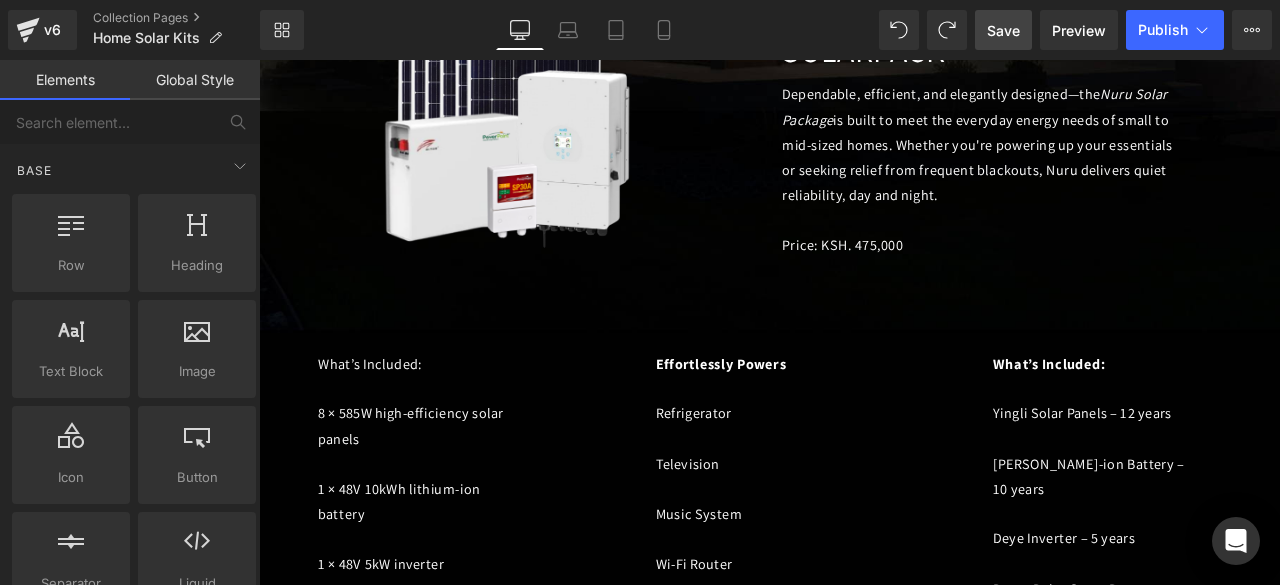 scroll, scrollTop: 1141, scrollLeft: 0, axis: vertical 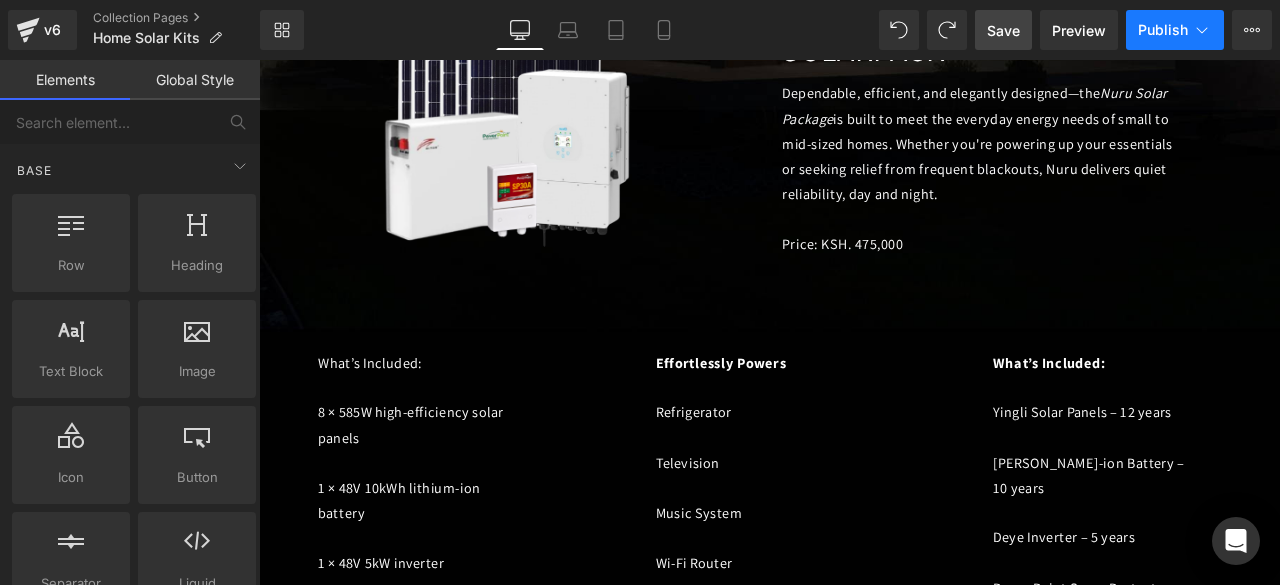 click on "Publish" at bounding box center (1175, 30) 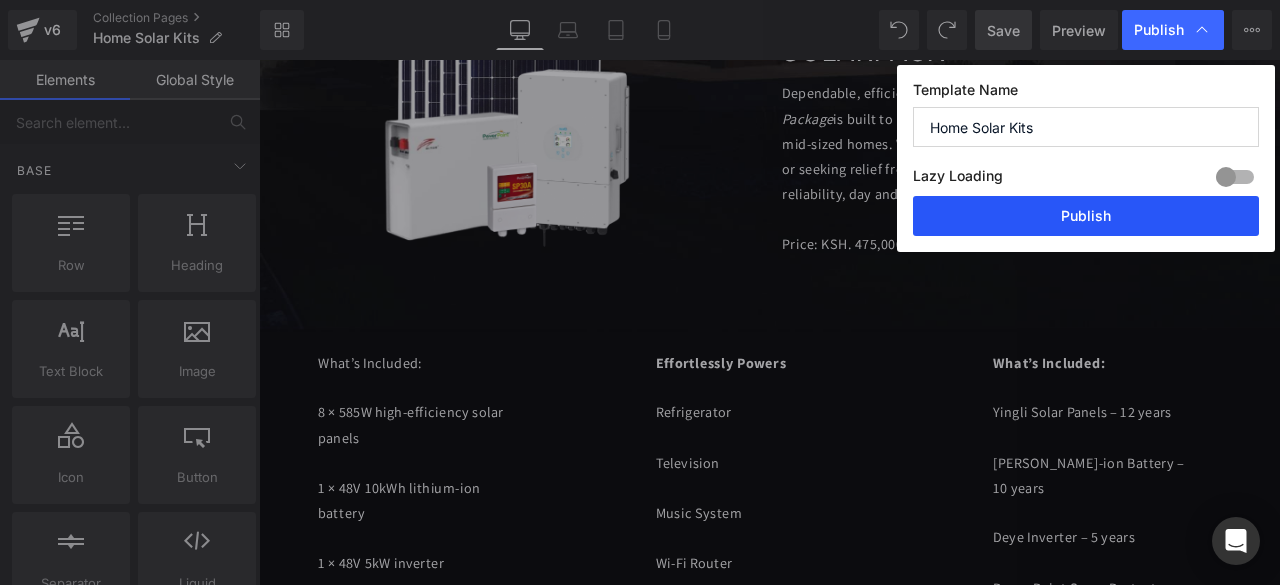 drag, startPoint x: 1062, startPoint y: 230, endPoint x: 927, endPoint y: 205, distance: 137.2953 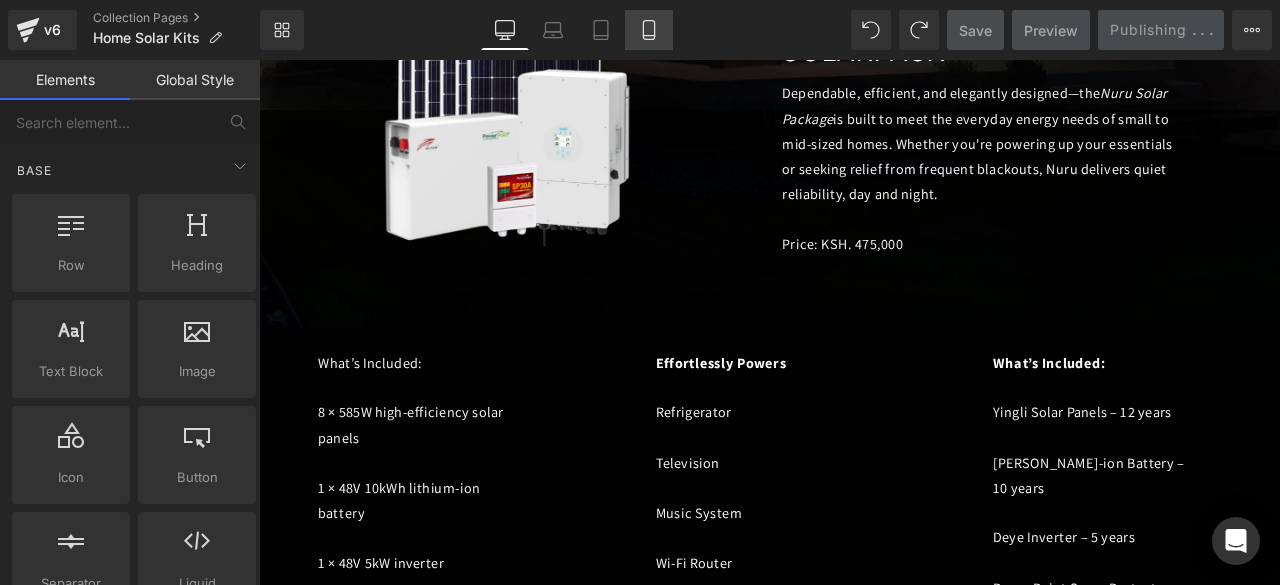click 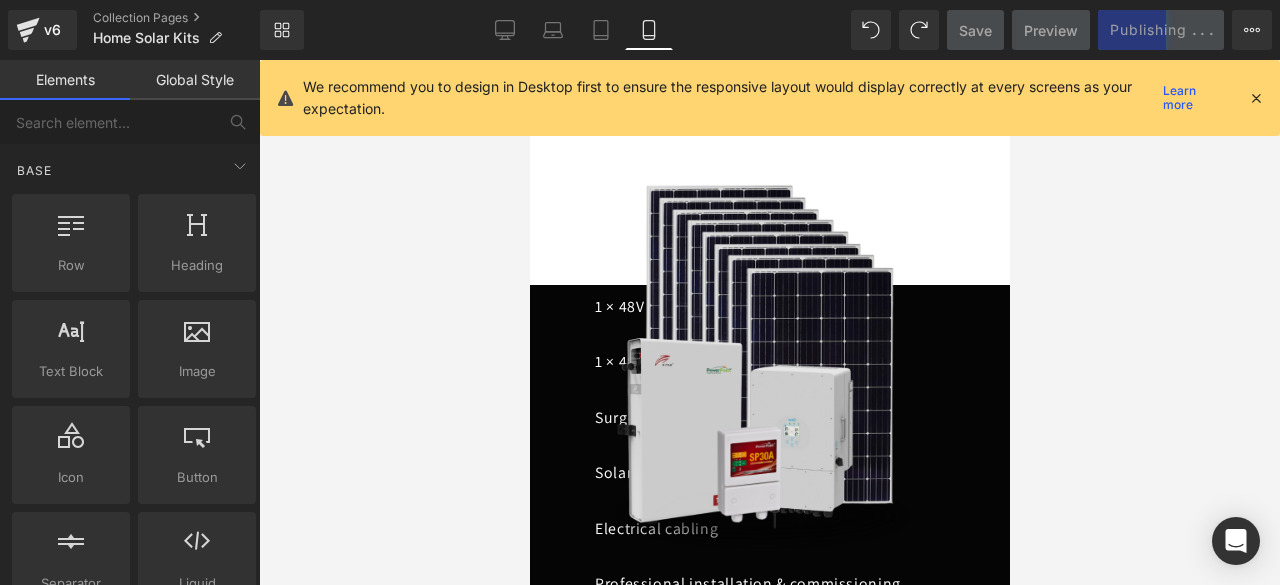 scroll, scrollTop: 0, scrollLeft: 0, axis: both 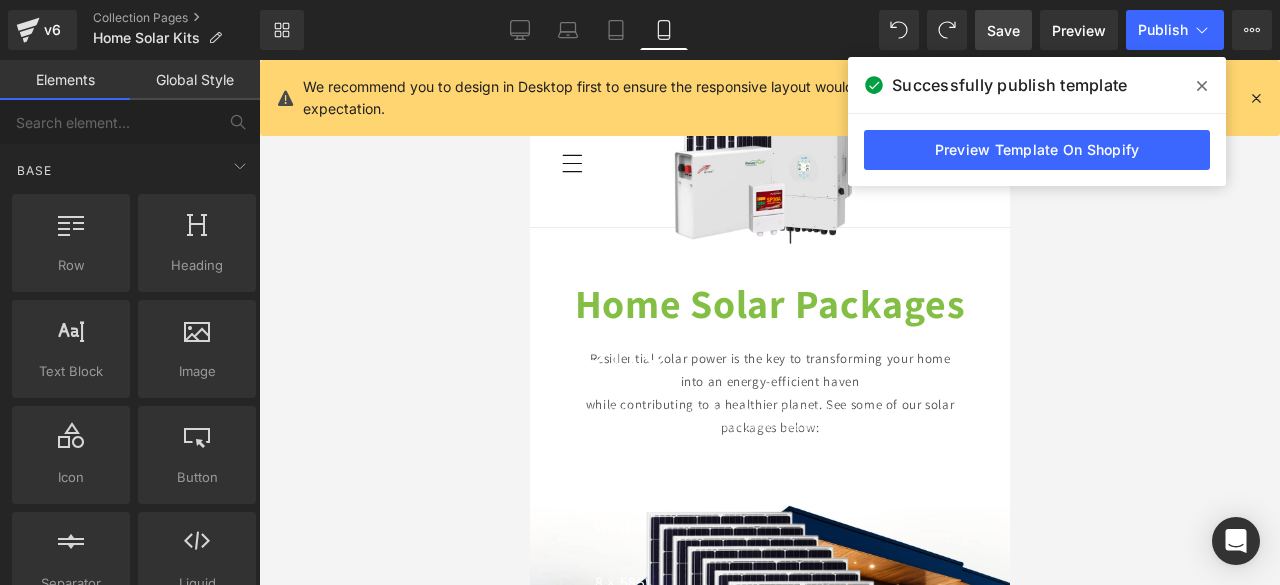 click at bounding box center [769, 322] 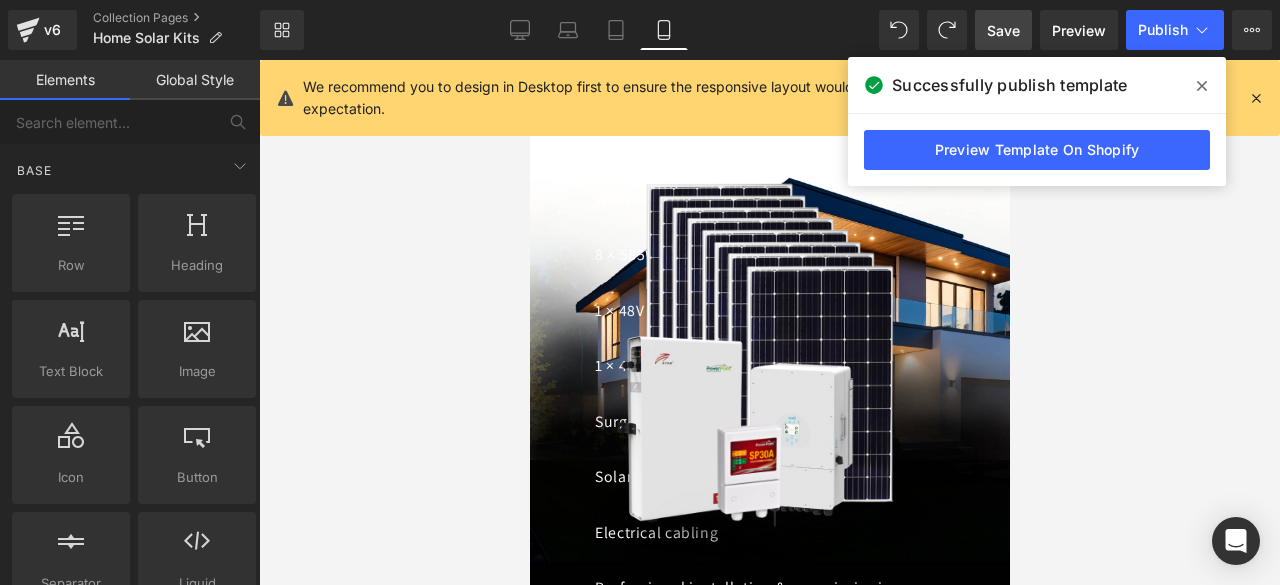 scroll, scrollTop: 0, scrollLeft: 0, axis: both 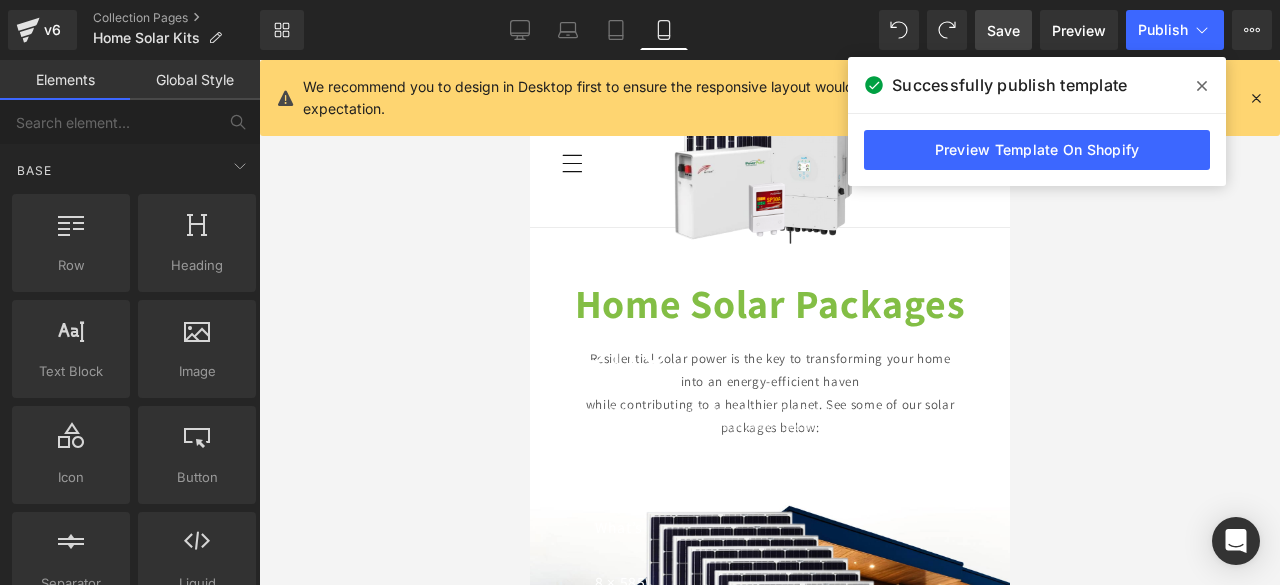 click 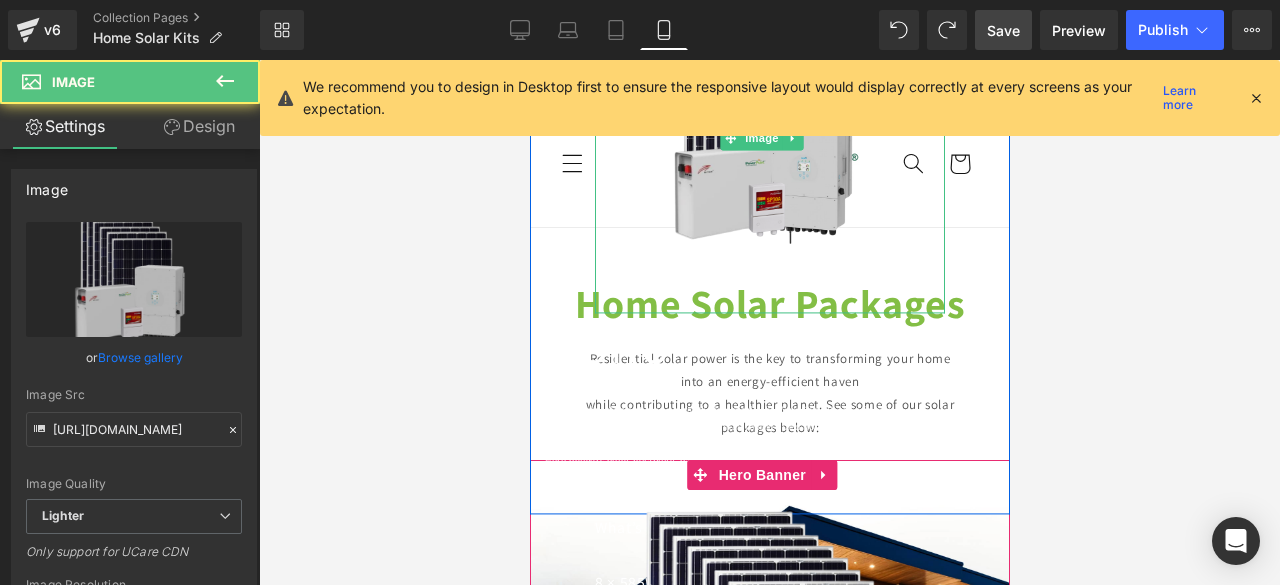 click at bounding box center (769, 138) 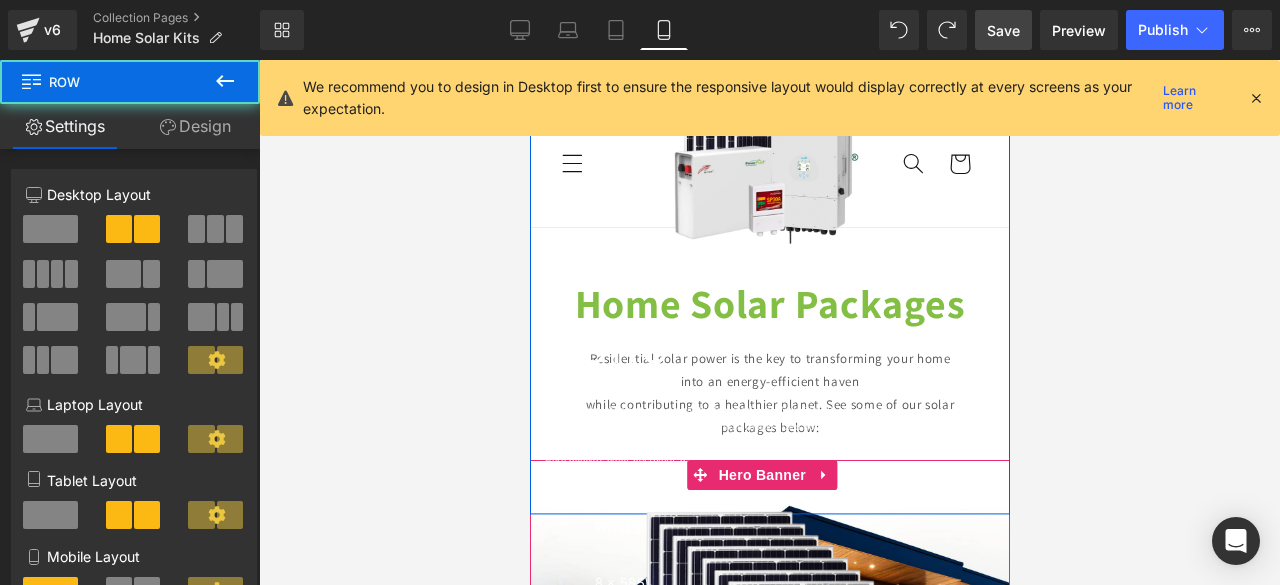 click on "Image" at bounding box center (769, 138) 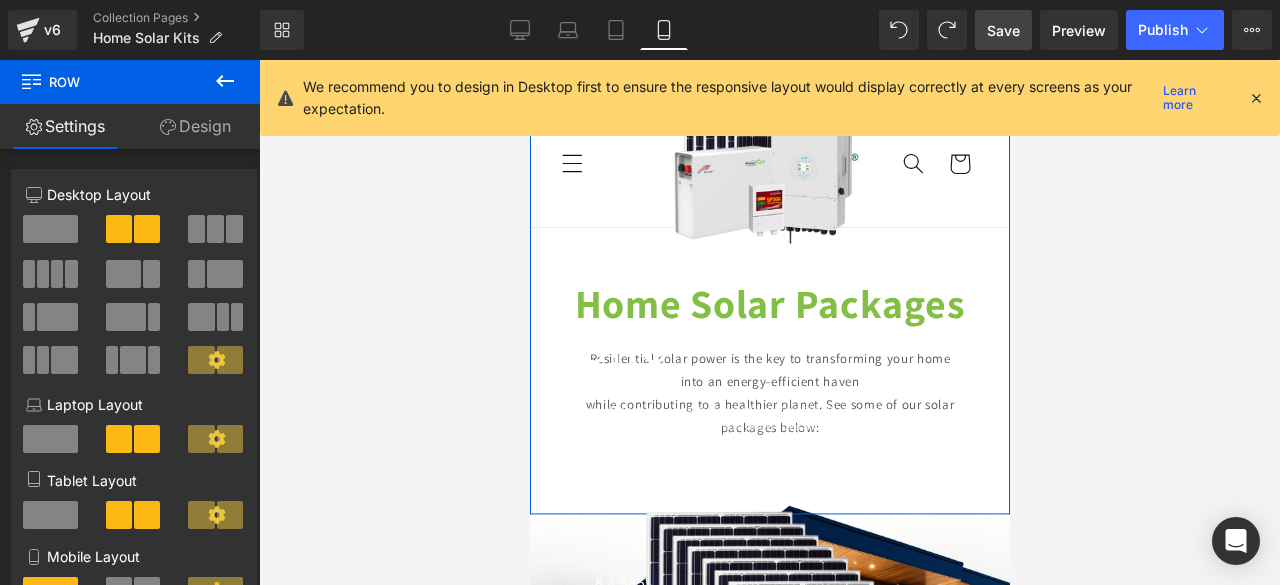 click on "Design" at bounding box center (195, 126) 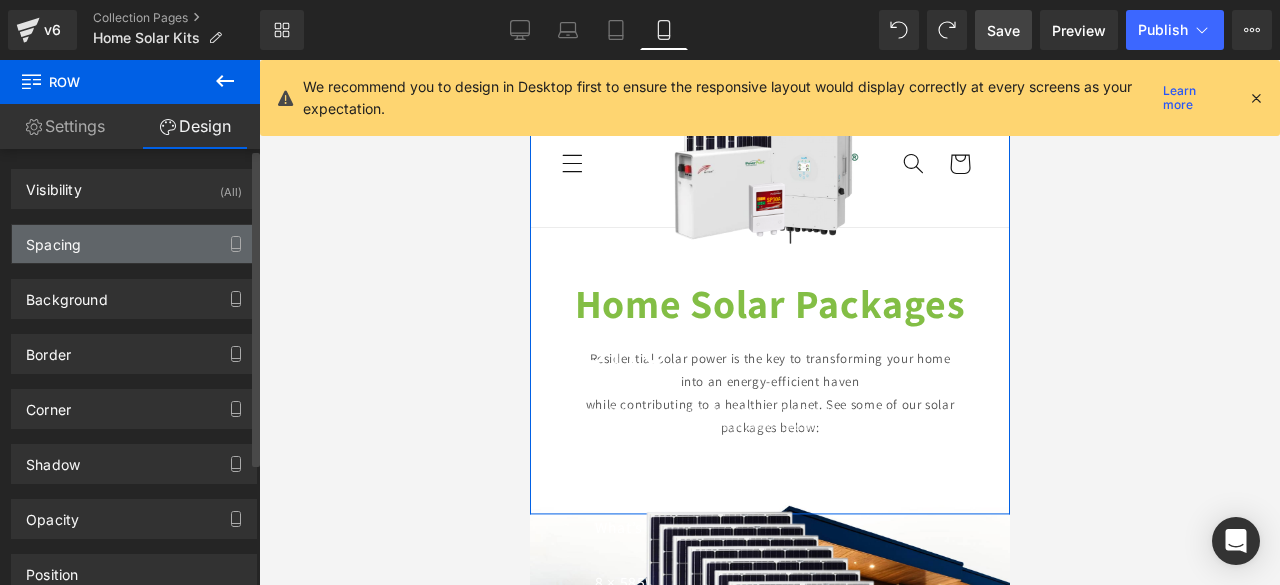 type on "400" 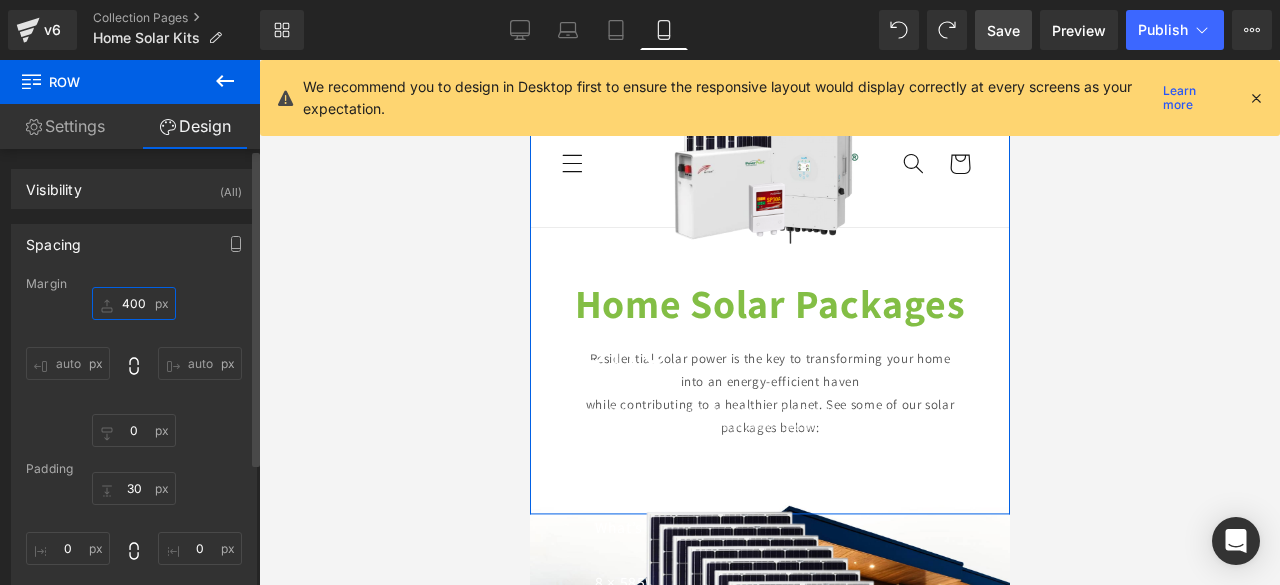 click on "400" at bounding box center (134, 303) 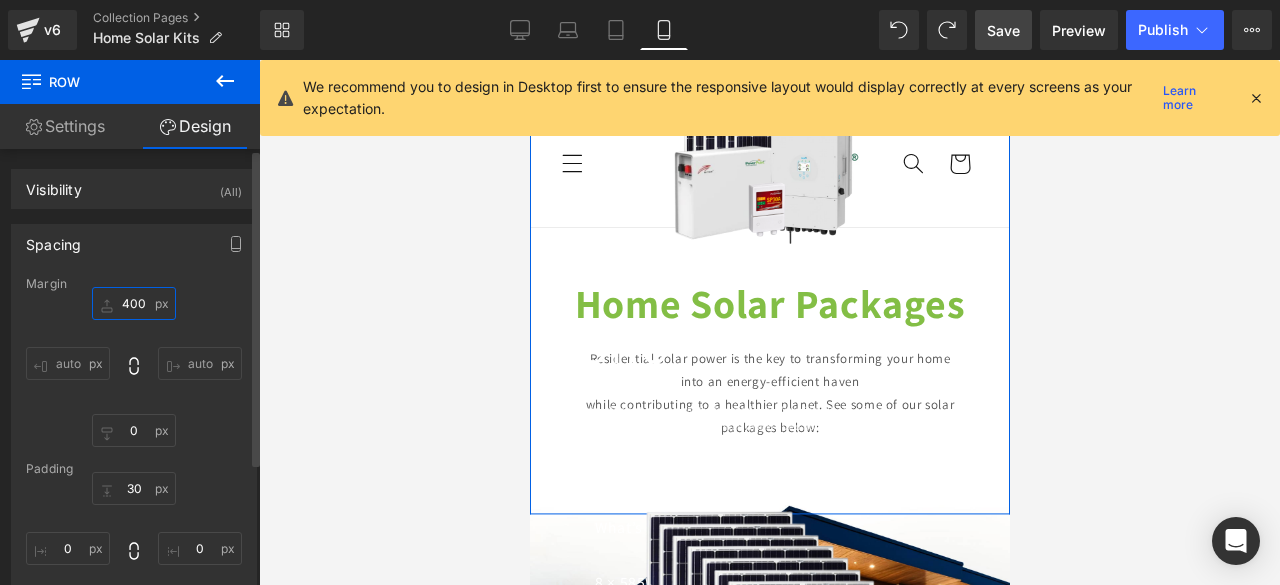 type 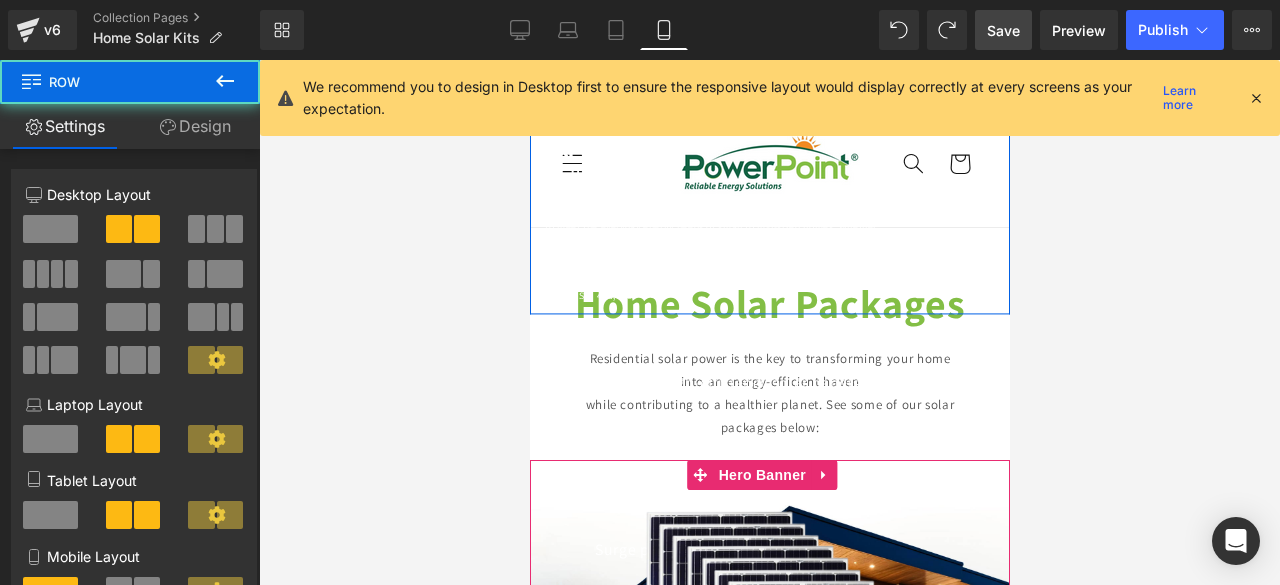 click on "NURU
Heading         SOLAR  PACK Heading
Dependable, efficient, and elegantly designed—the  Nuru Solar Package  is built to meet the everyday energy needs of small to mid-sized homes. Whether you're powering up your essentials or seeking relief from frequent blackouts, Nuru delivers quiet reliability, day and night. Price: KSH. 475,000
Text Block" at bounding box center (769, 208) 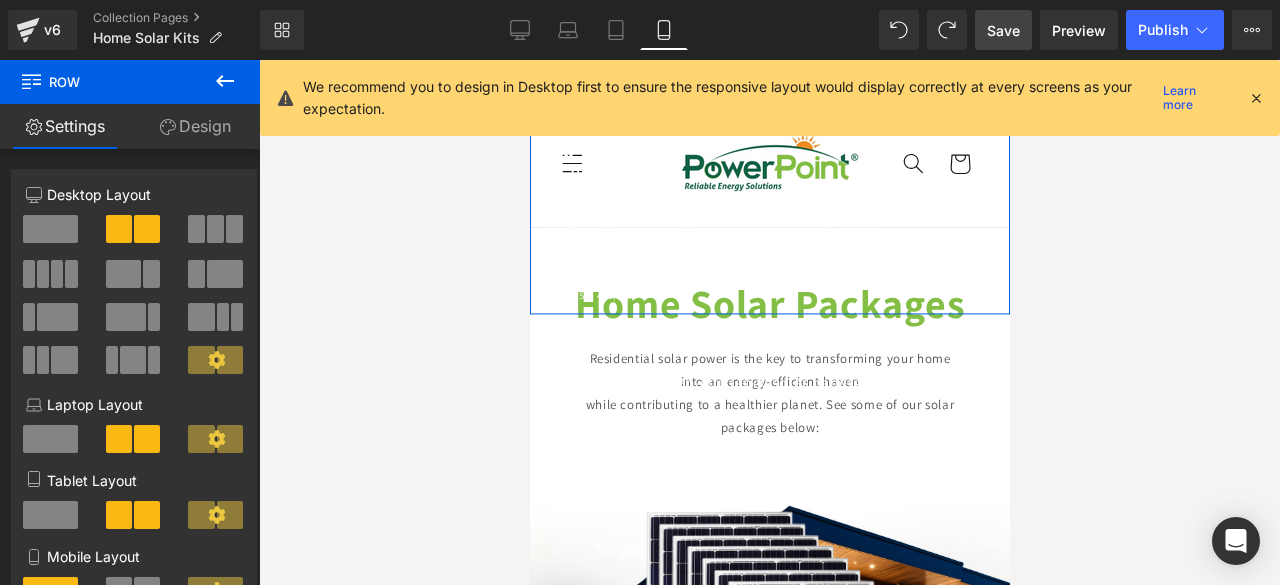 click on "Design" at bounding box center (195, 126) 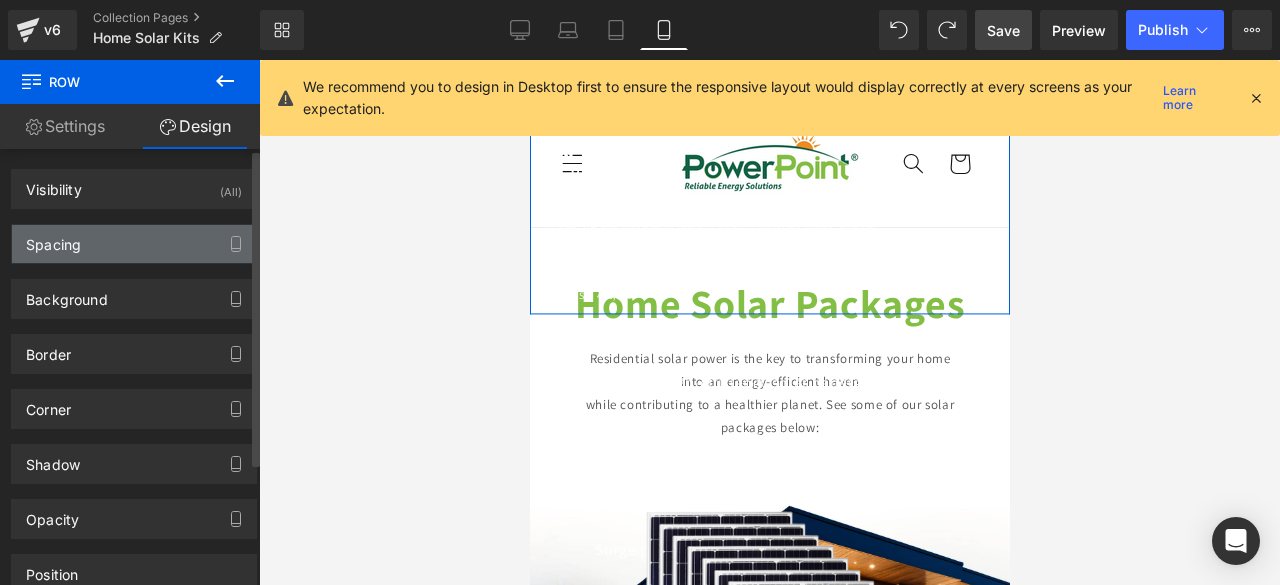 click on "Spacing" at bounding box center [134, 244] 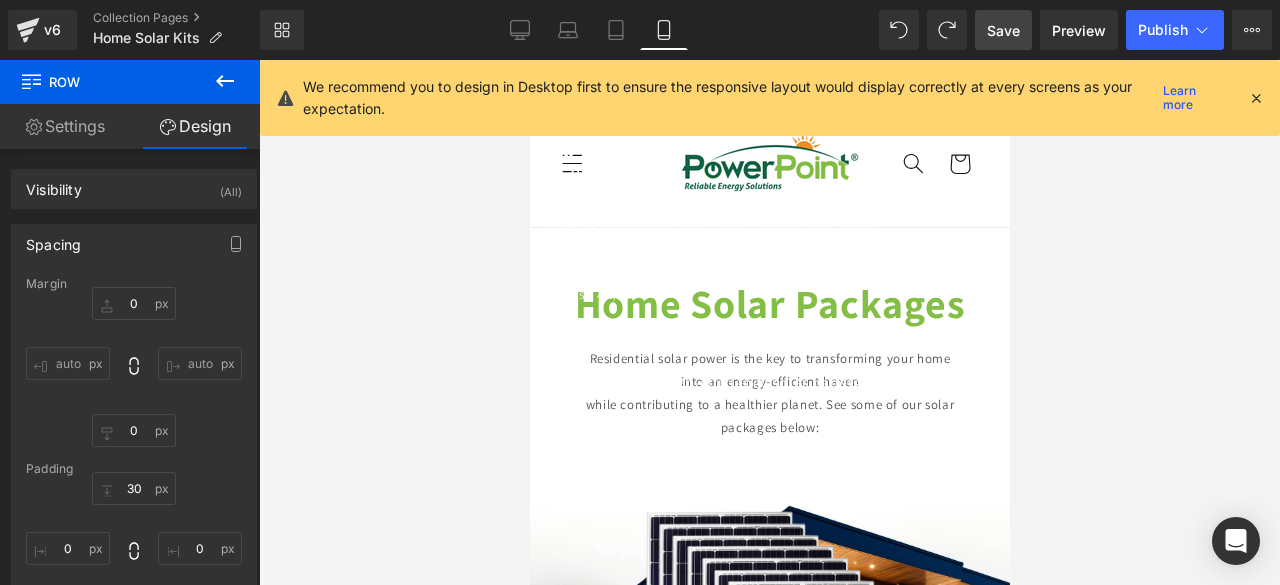 click at bounding box center (1256, 98) 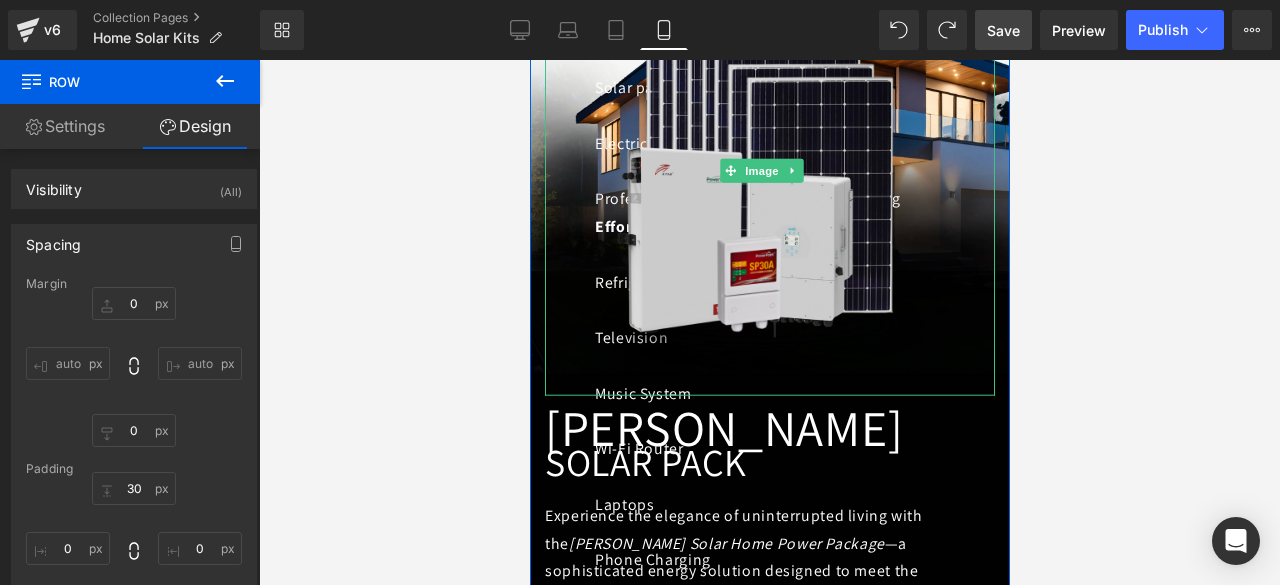 scroll, scrollTop: 0, scrollLeft: 0, axis: both 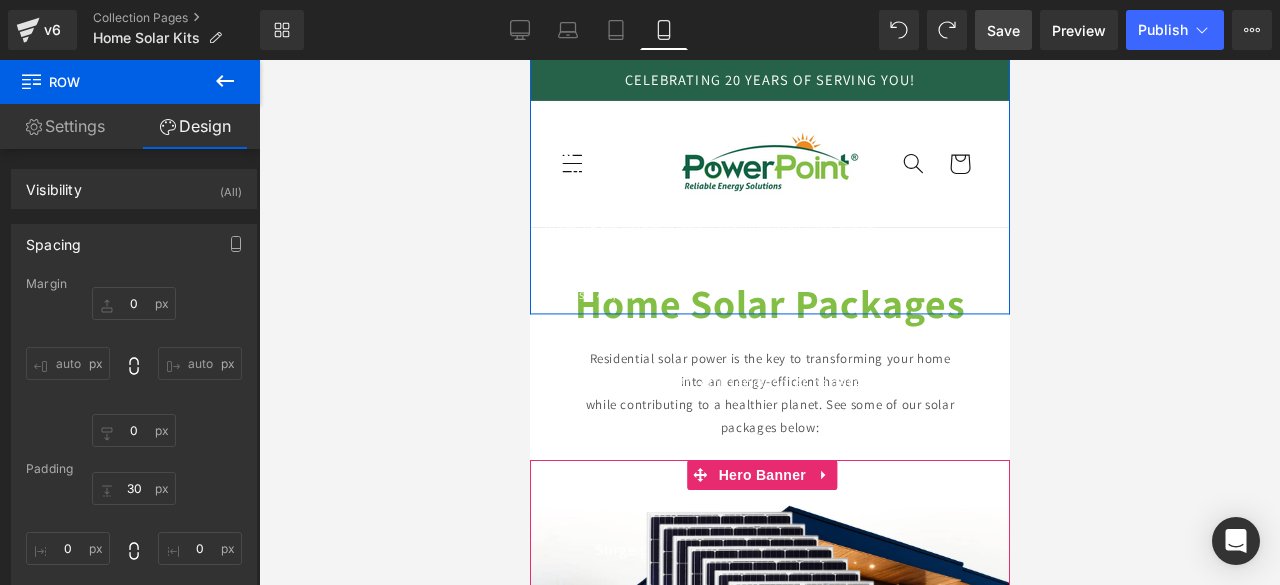 click on "NURU
Heading         SOLAR  PACK Heading
Dependable, efficient, and elegantly designed—the  Nuru Solar Package  is built to meet the everyday energy needs of small to mid-sized homes. Whether you're powering up your essentials or seeking relief from frequent blackouts, Nuru delivers quiet reliability, day and night. Price: KSH. 475,000
Text Block" at bounding box center [769, 208] 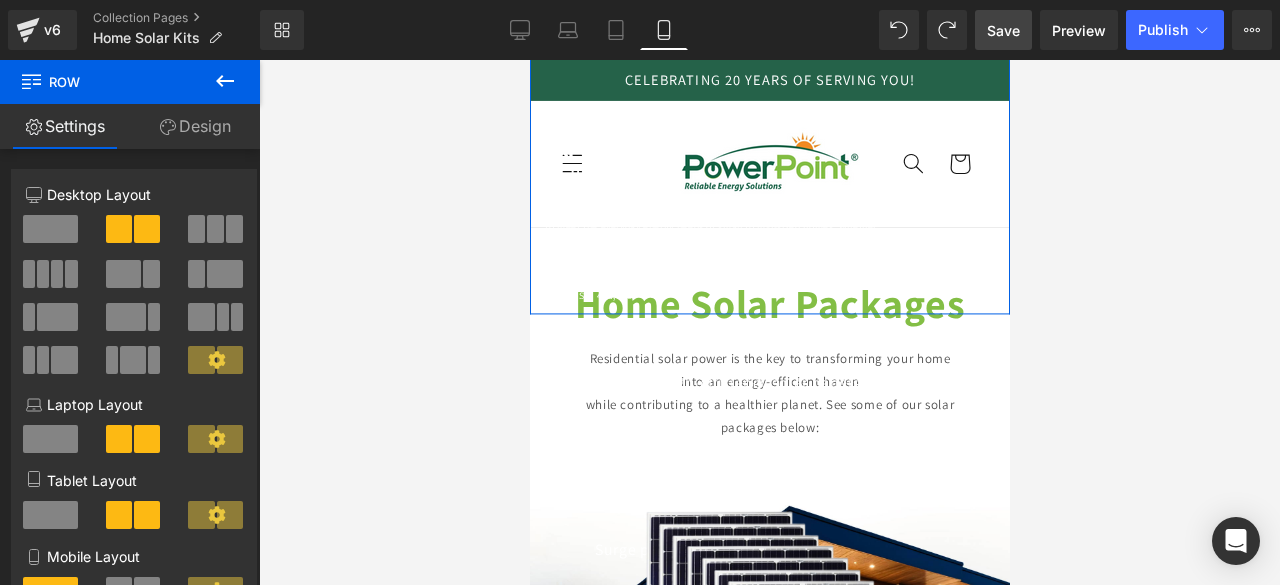 click on "Design" at bounding box center [195, 126] 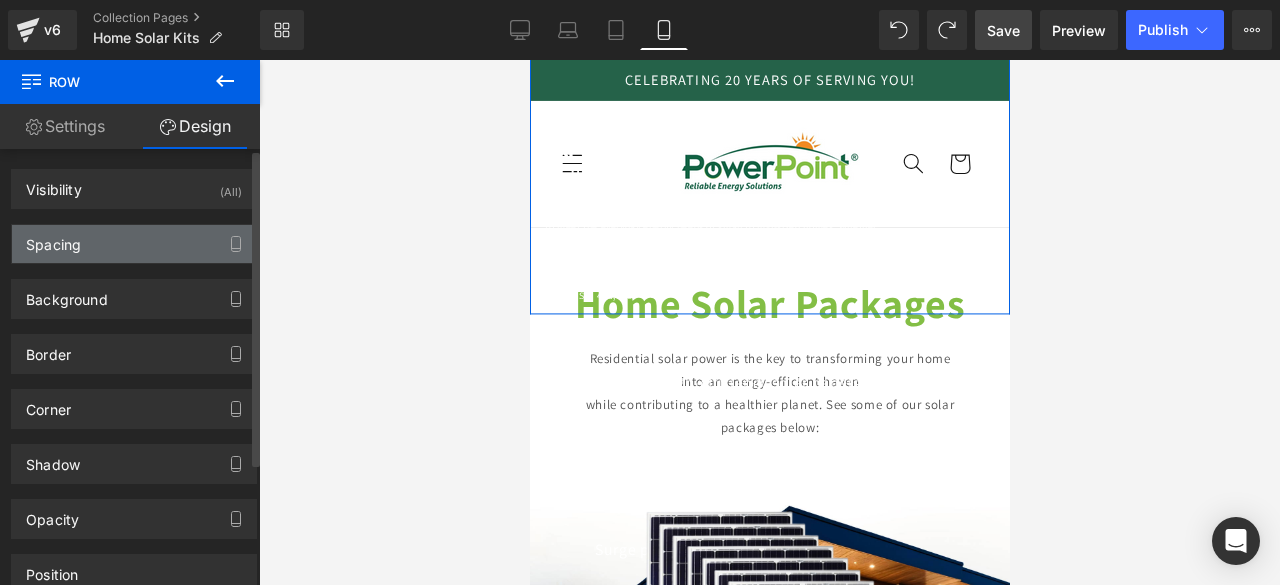 click on "Spacing" at bounding box center (134, 244) 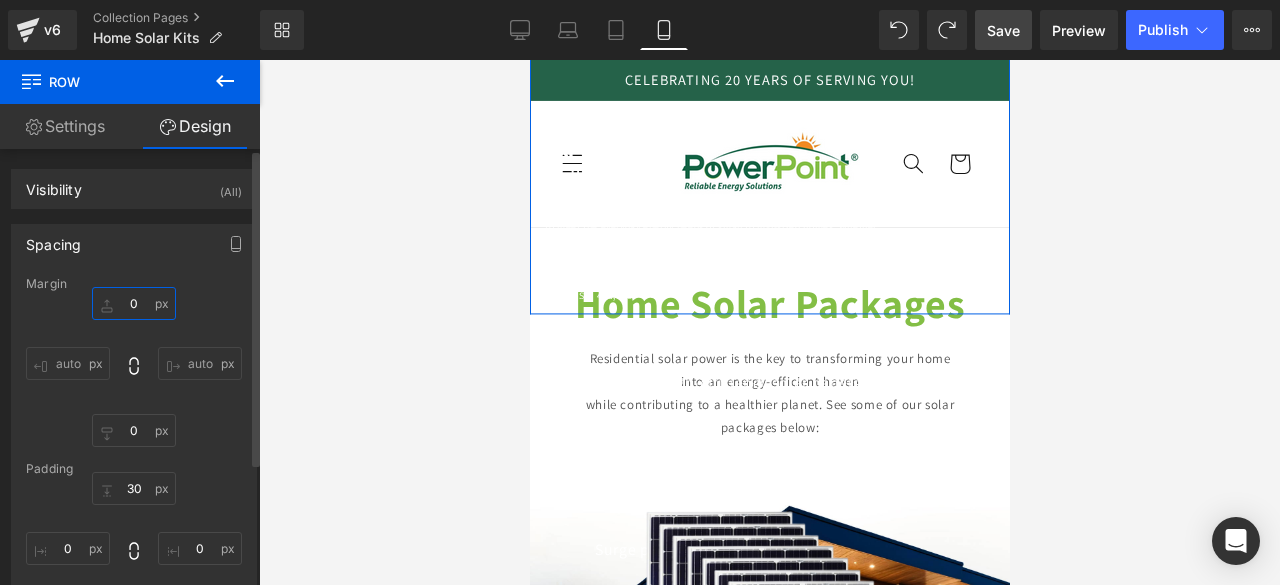 click on "0" at bounding box center (134, 303) 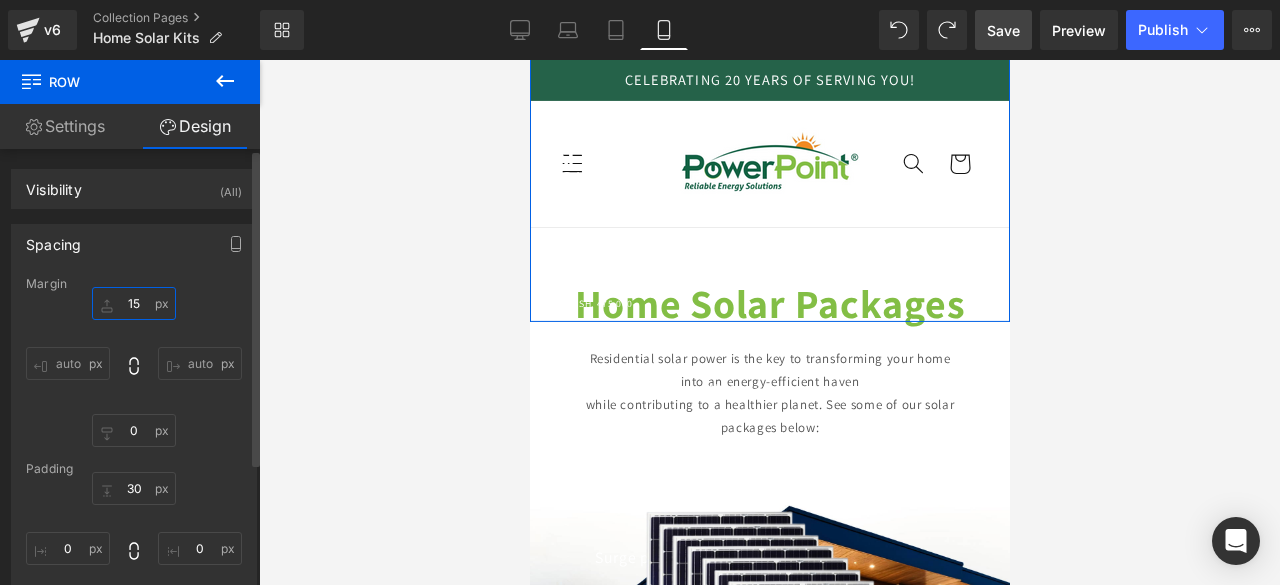 type on "1" 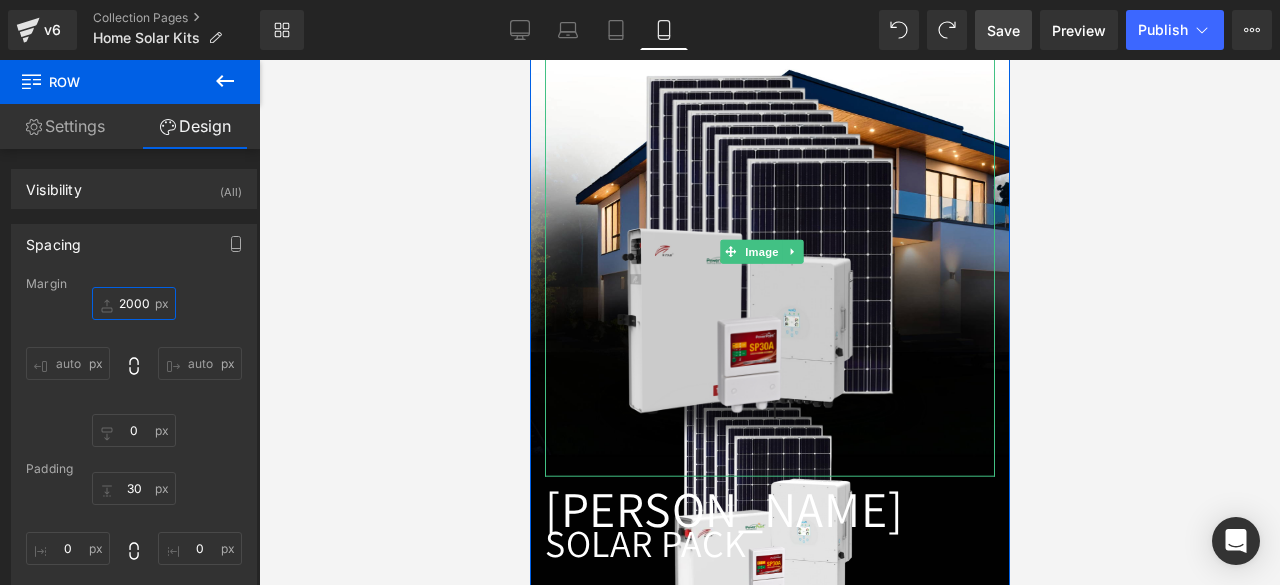 scroll, scrollTop: 437, scrollLeft: 0, axis: vertical 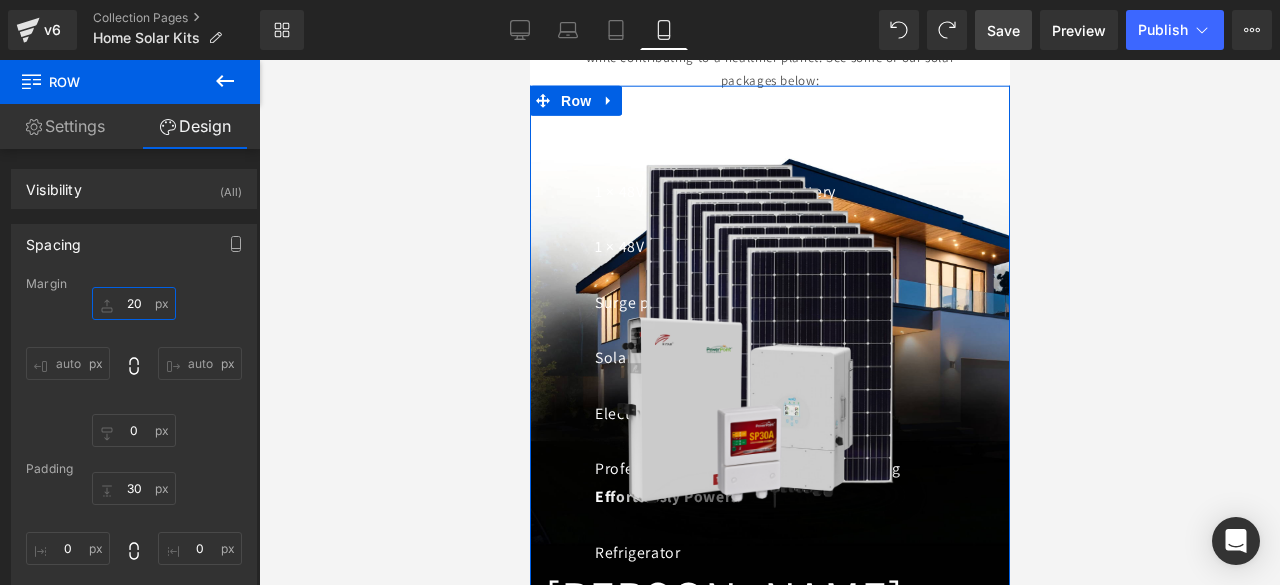 type on "2" 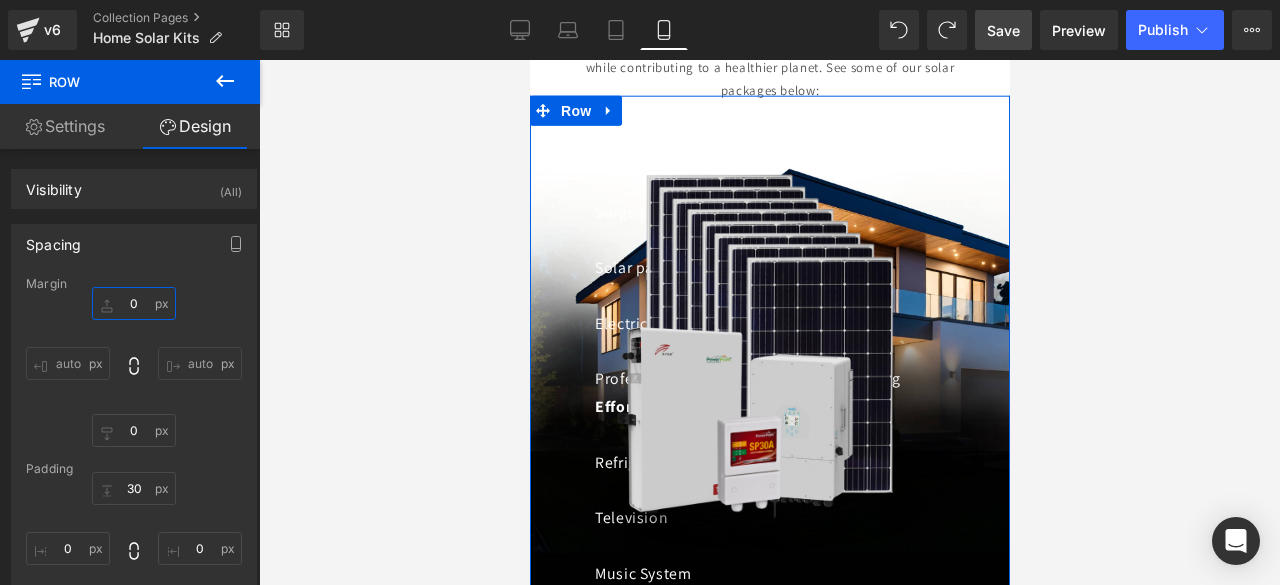 type on "2" 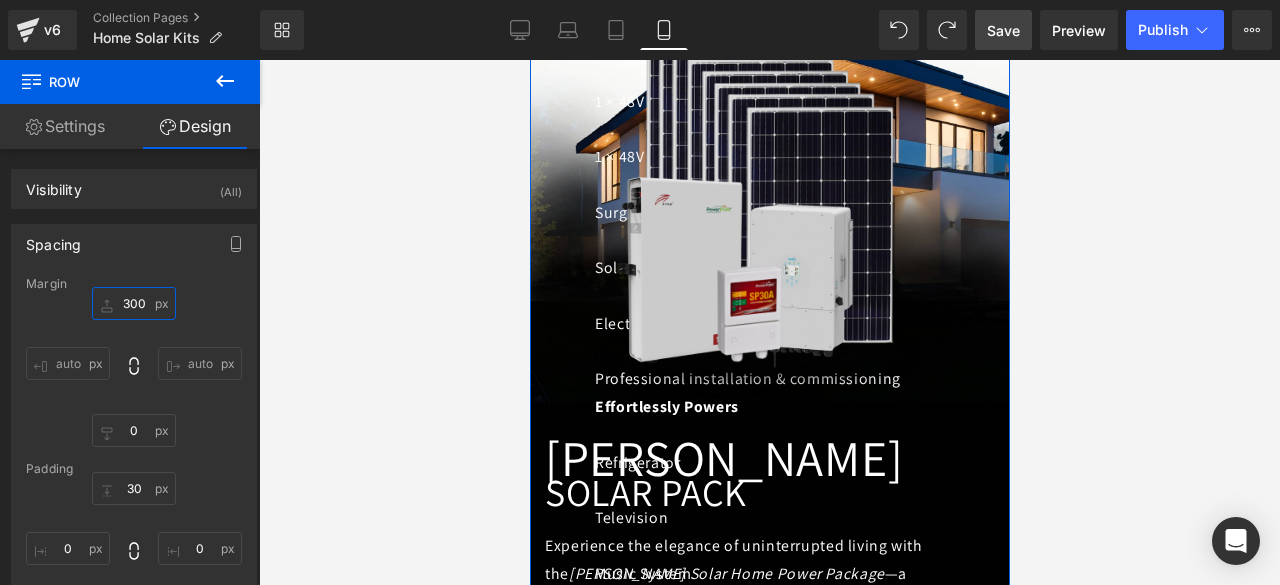 type on "3000" 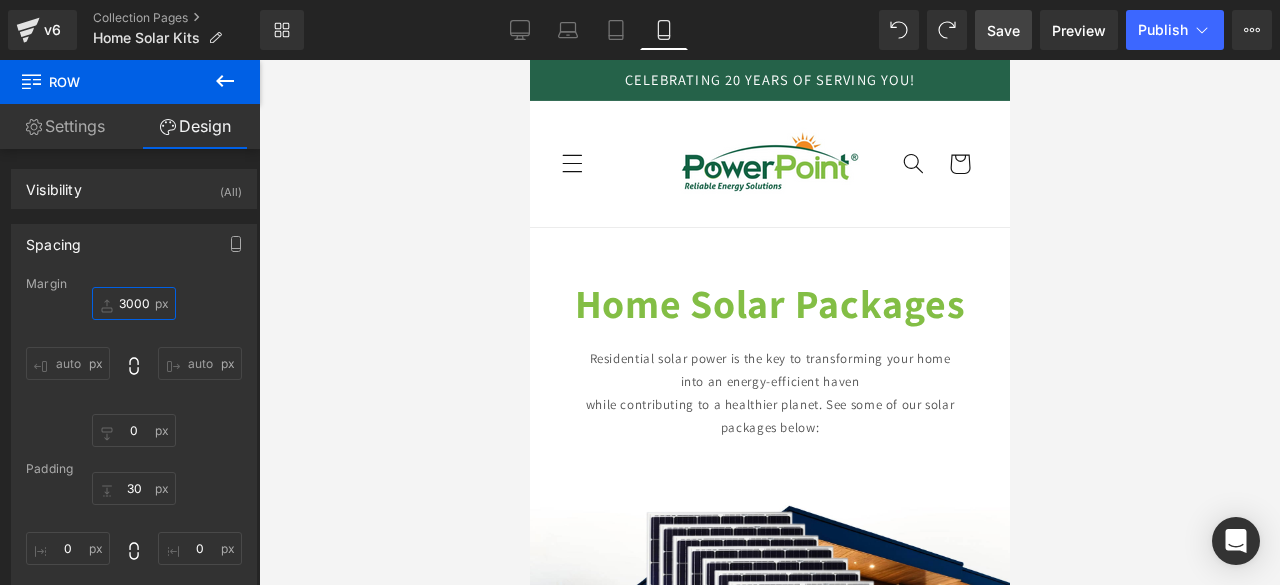 scroll, scrollTop: 187, scrollLeft: 0, axis: vertical 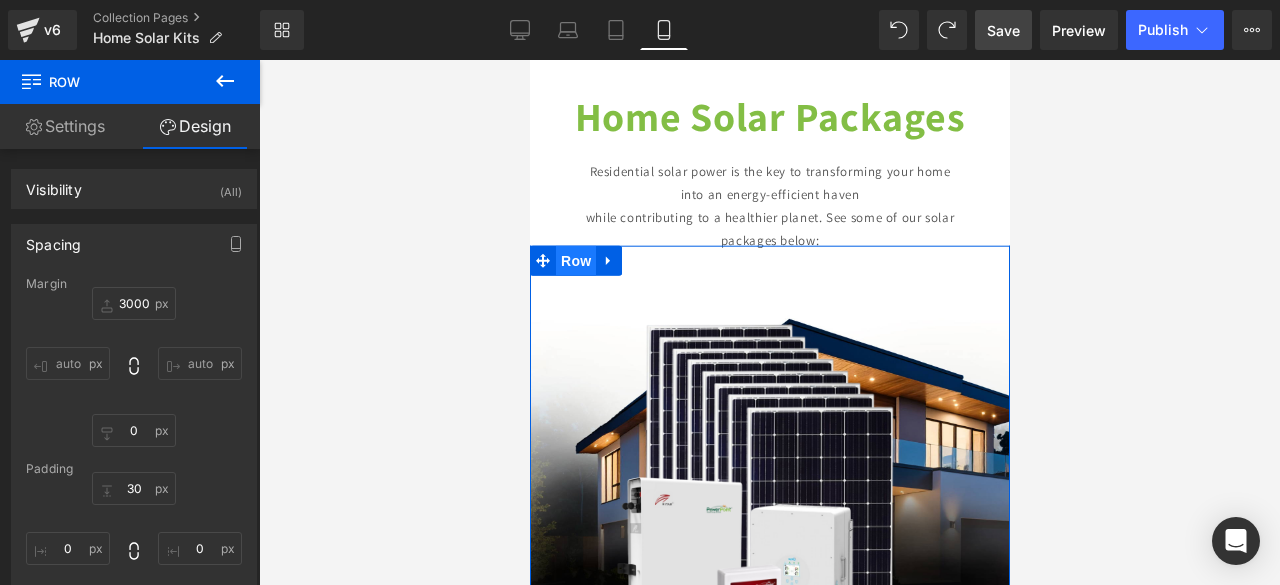 click on "Row" at bounding box center (575, 261) 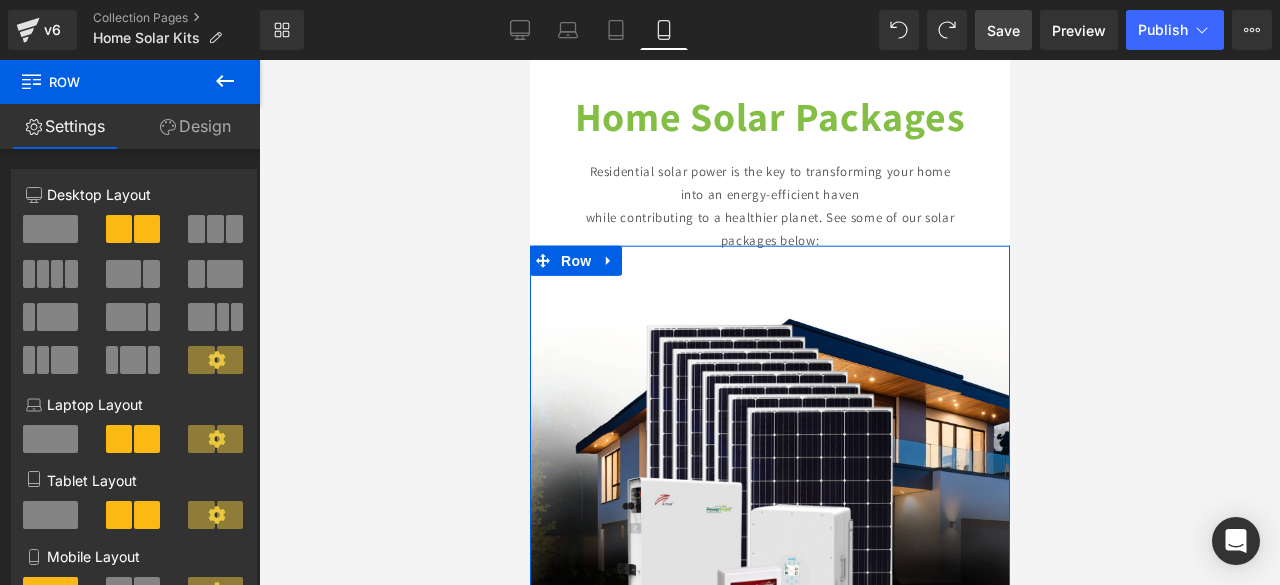 click 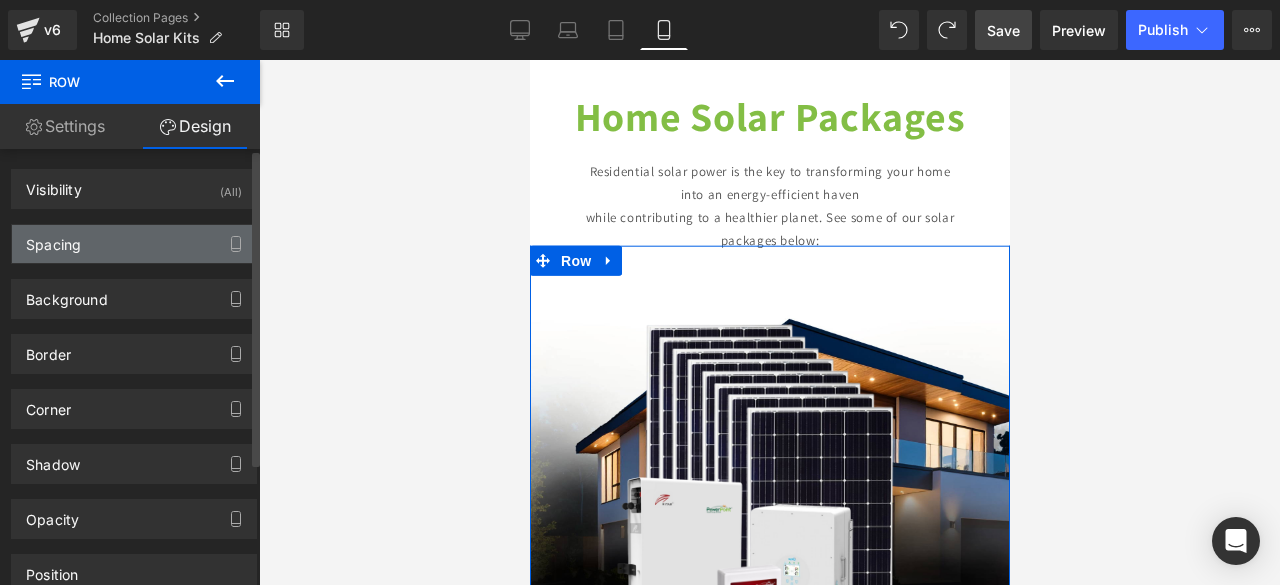 click on "Spacing" at bounding box center (134, 244) 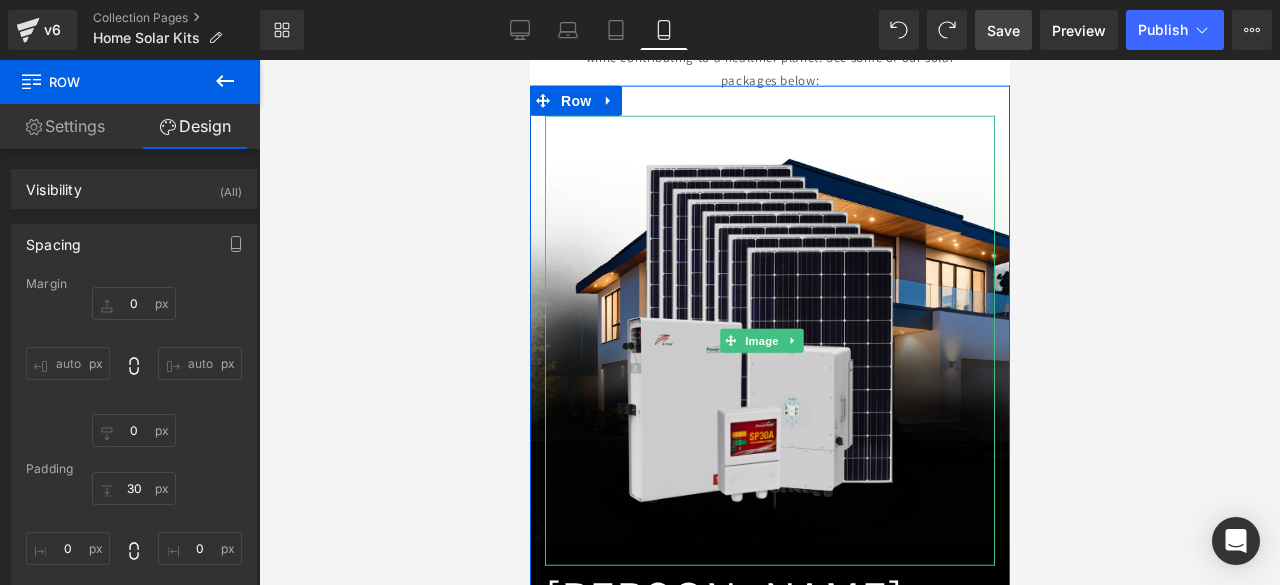 scroll, scrollTop: 346, scrollLeft: 0, axis: vertical 